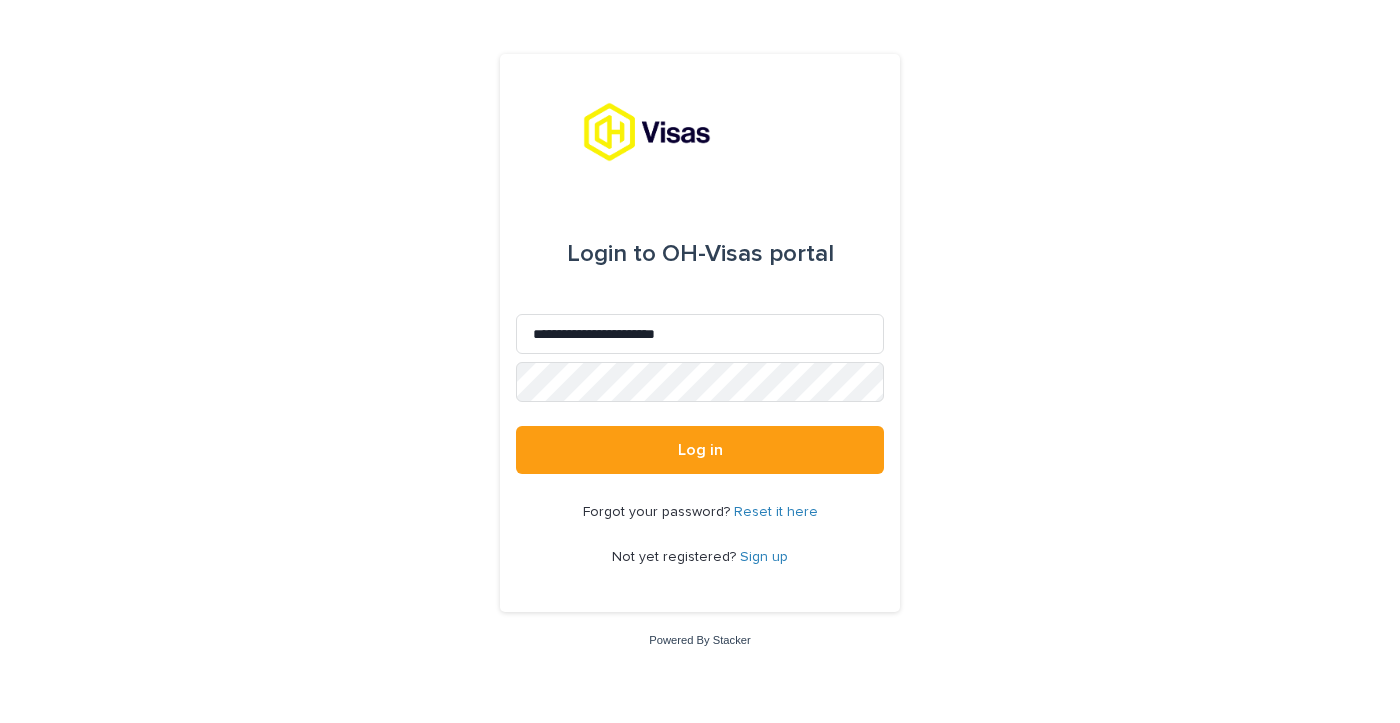 scroll, scrollTop: 0, scrollLeft: 0, axis: both 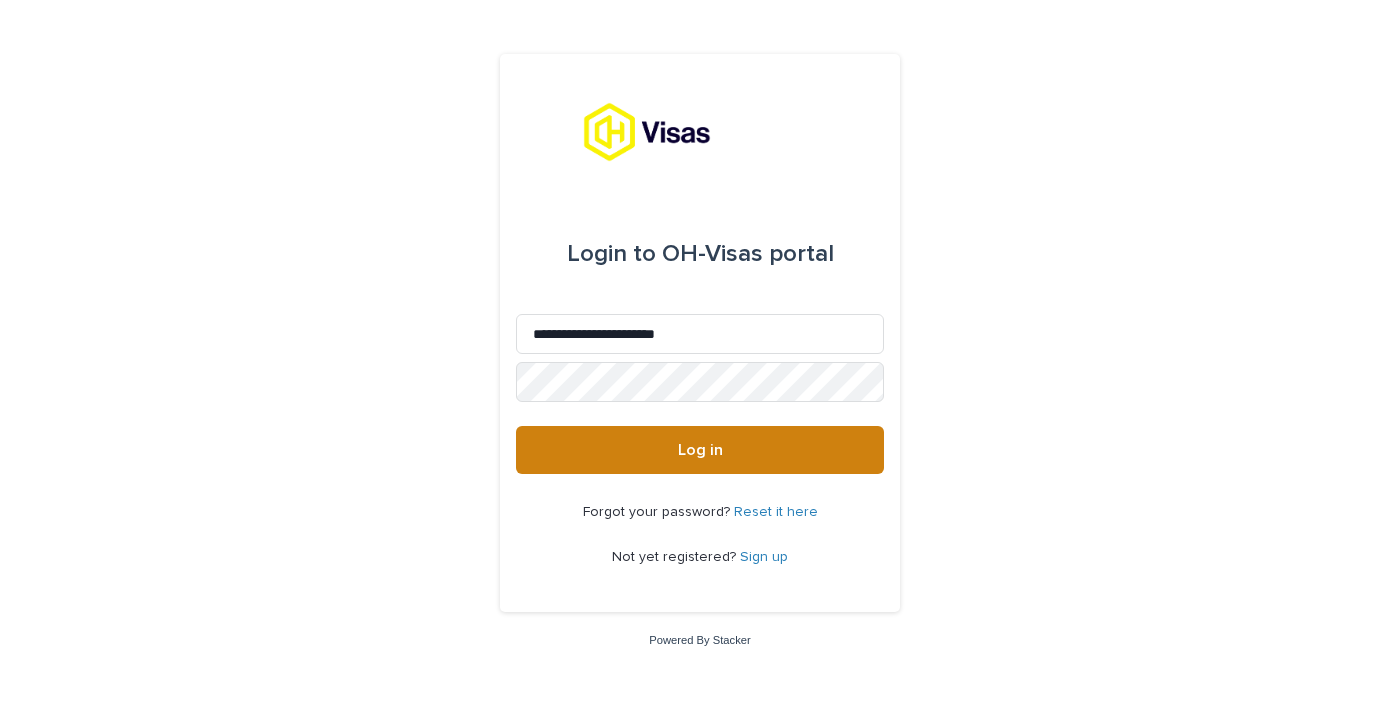 click on "Log in" at bounding box center (700, 450) 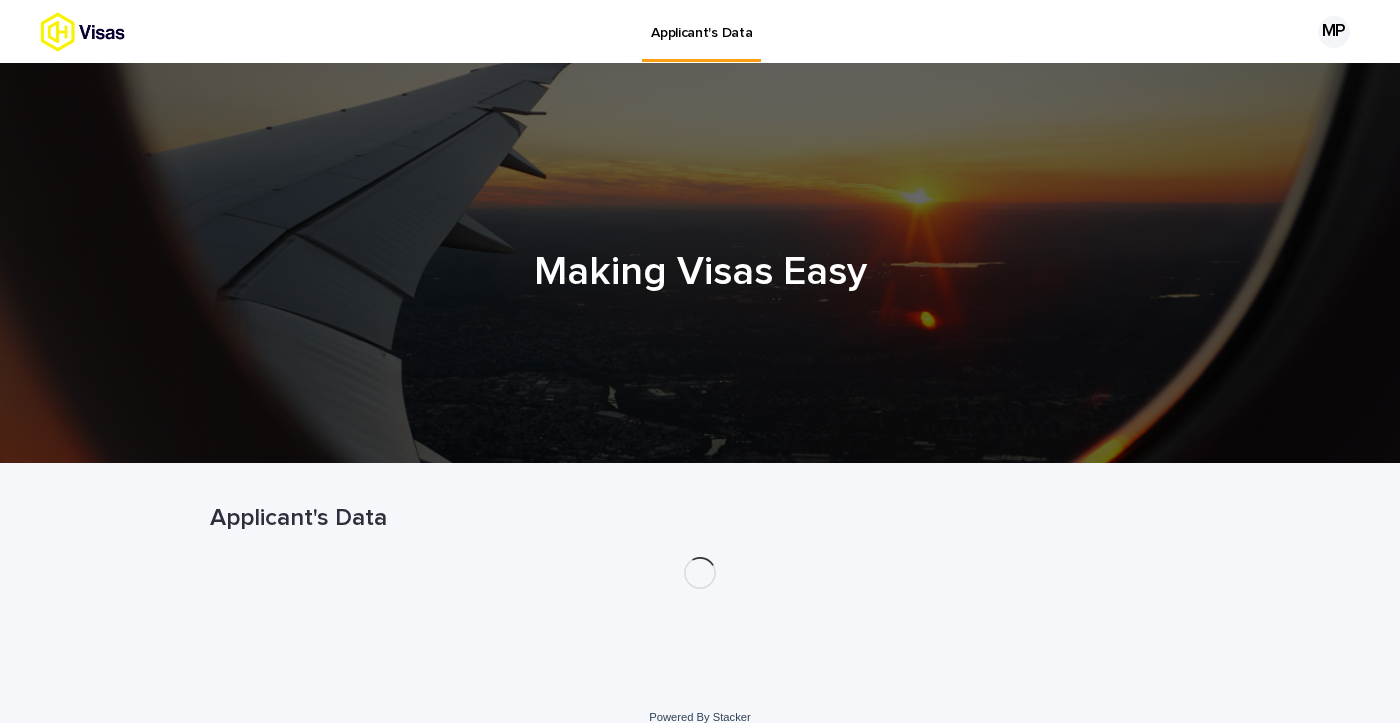 scroll, scrollTop: 0, scrollLeft: 0, axis: both 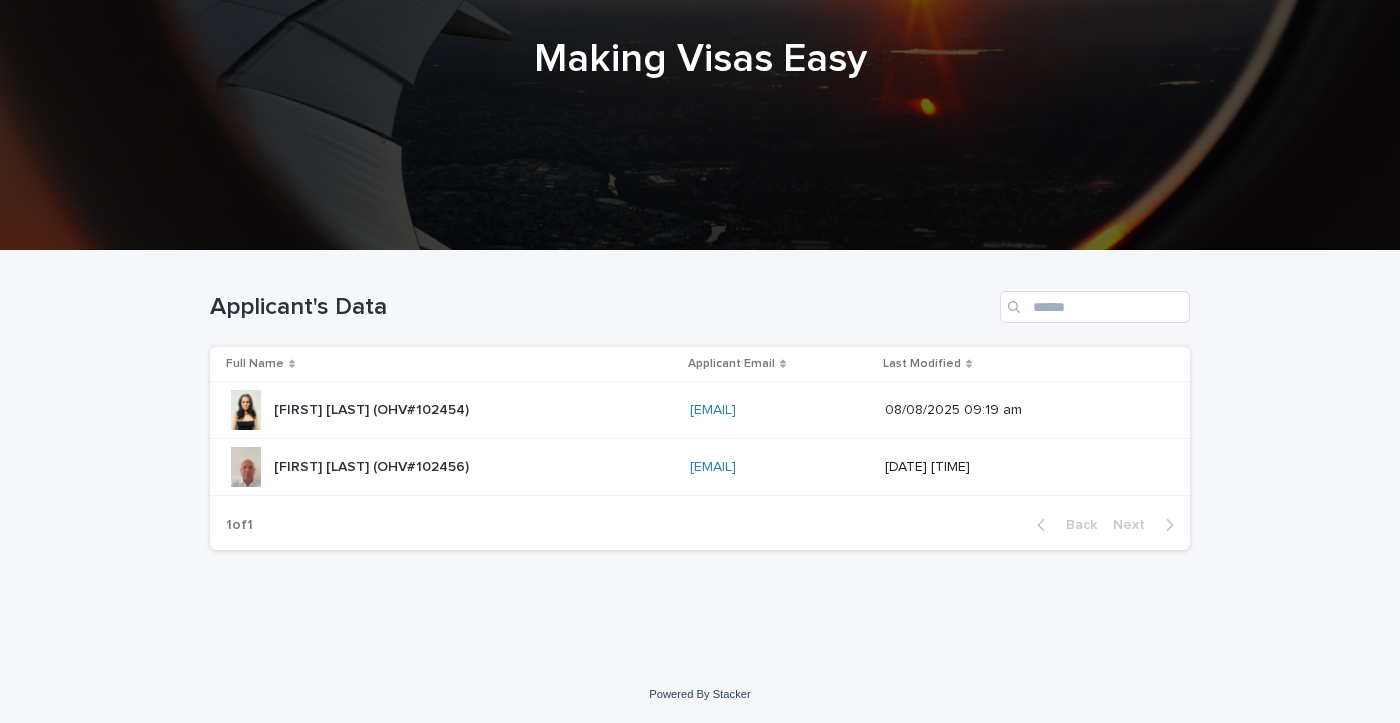 click on "[FIRST] [LAST] (OHV#102454)" at bounding box center [373, 408] 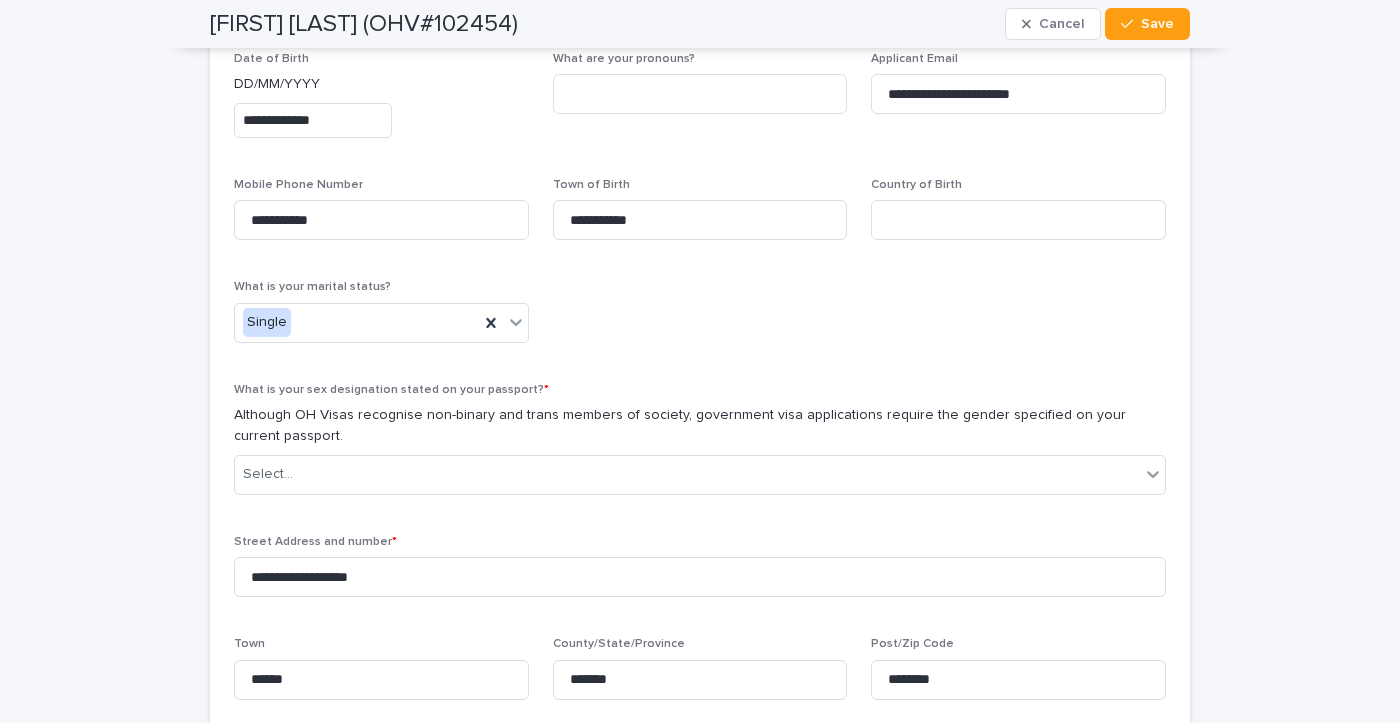 scroll, scrollTop: 1088, scrollLeft: 0, axis: vertical 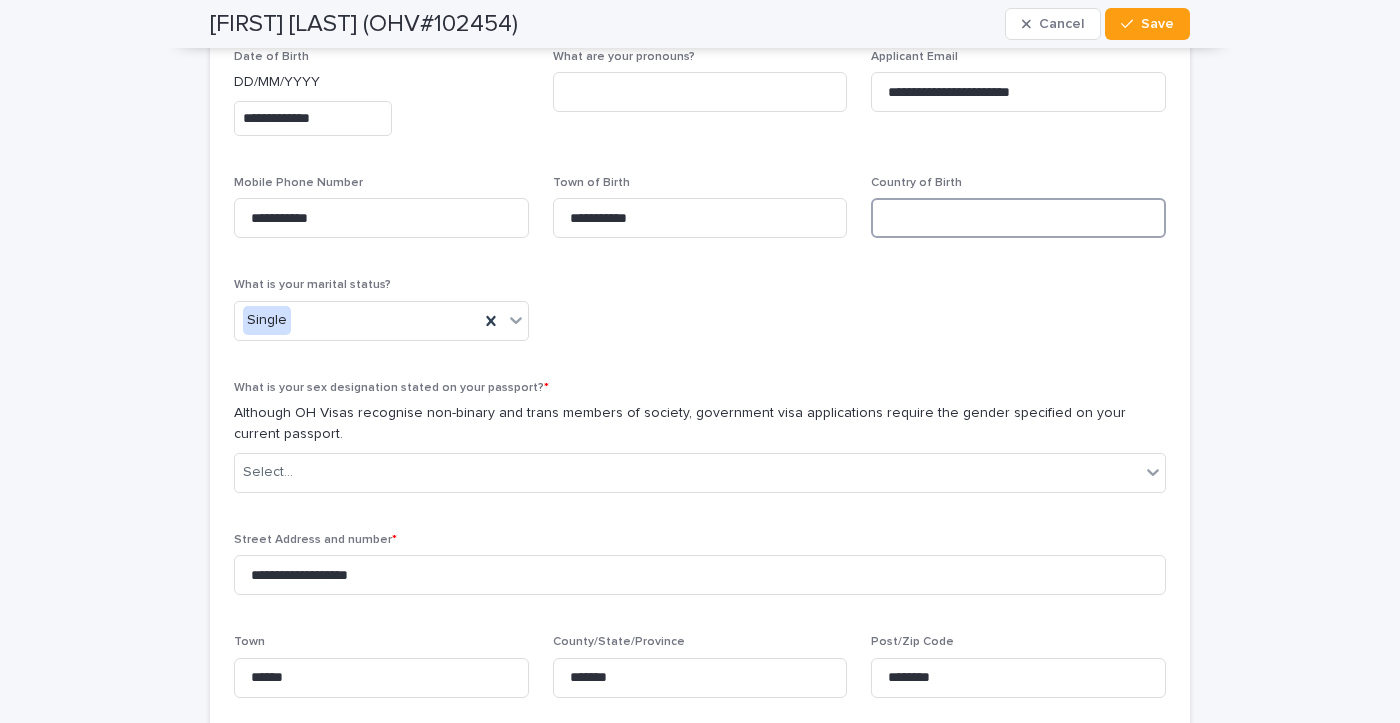 click at bounding box center [1018, 218] 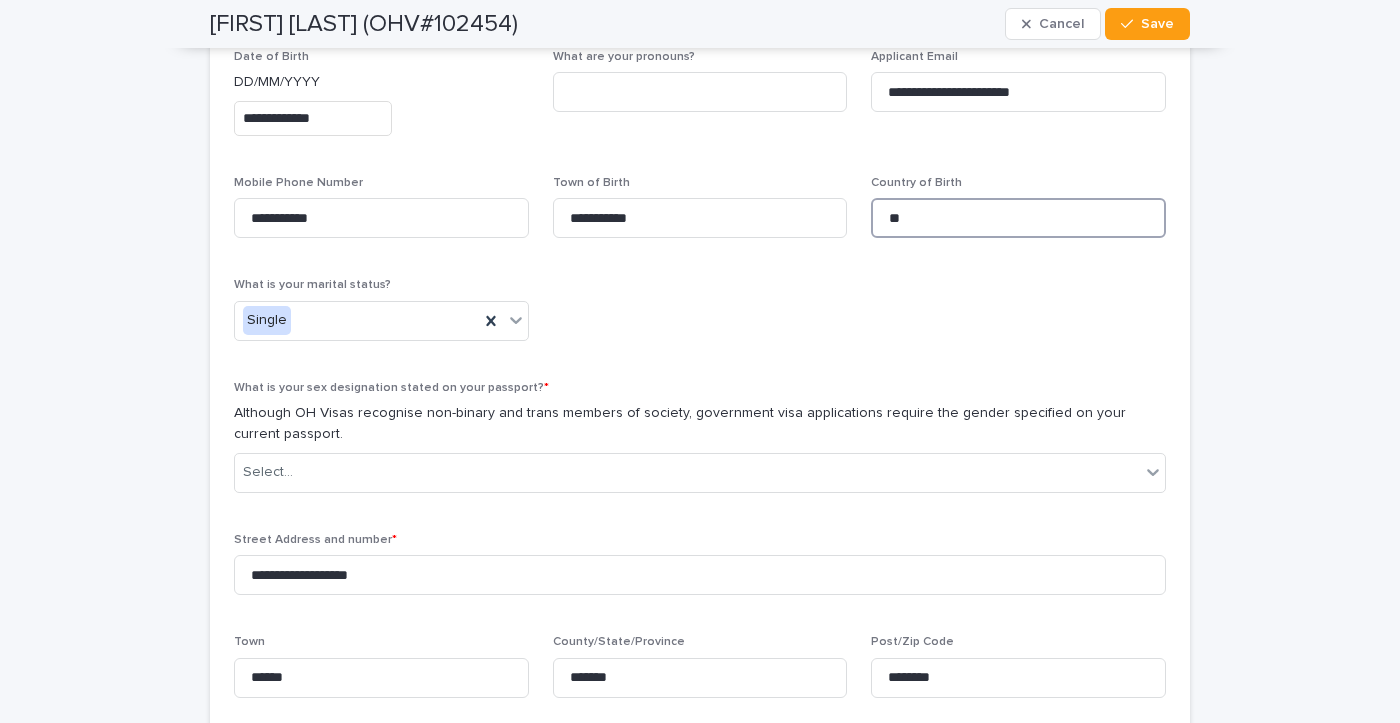type on "**" 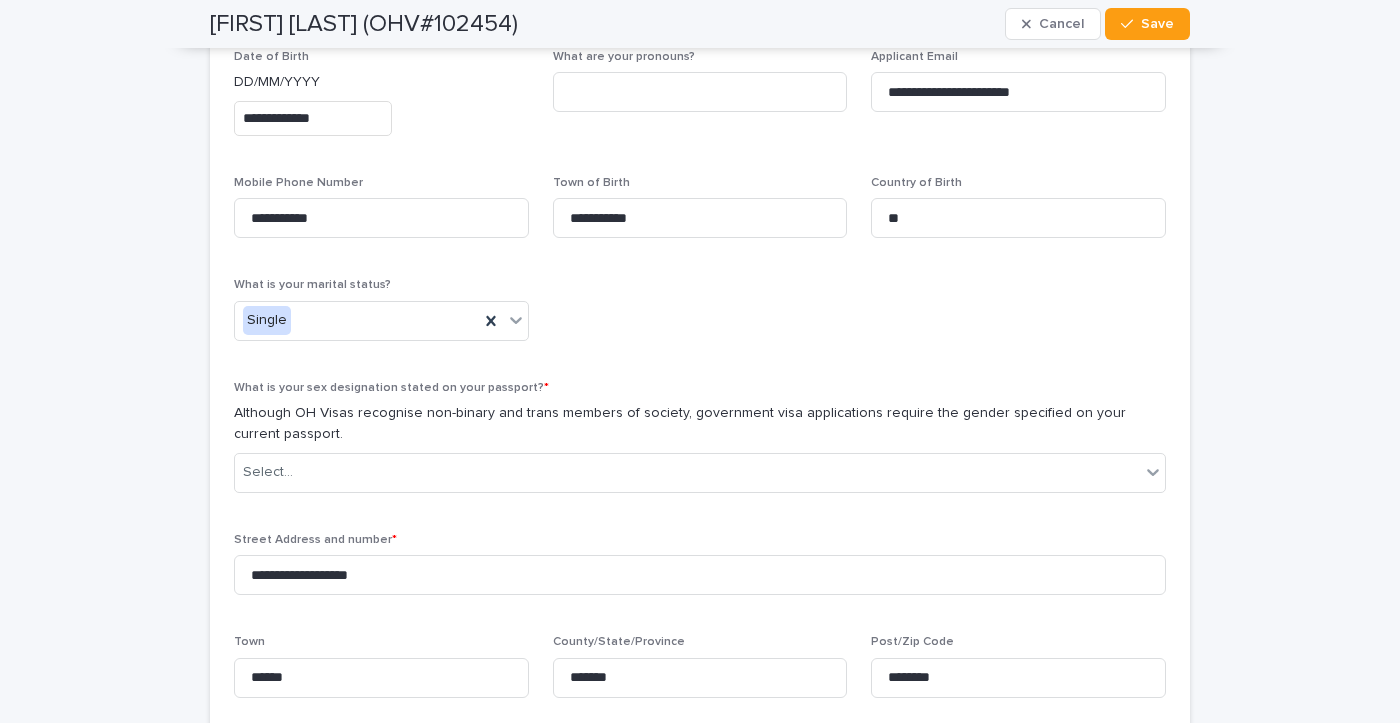 click on "**********" at bounding box center (700, 380) 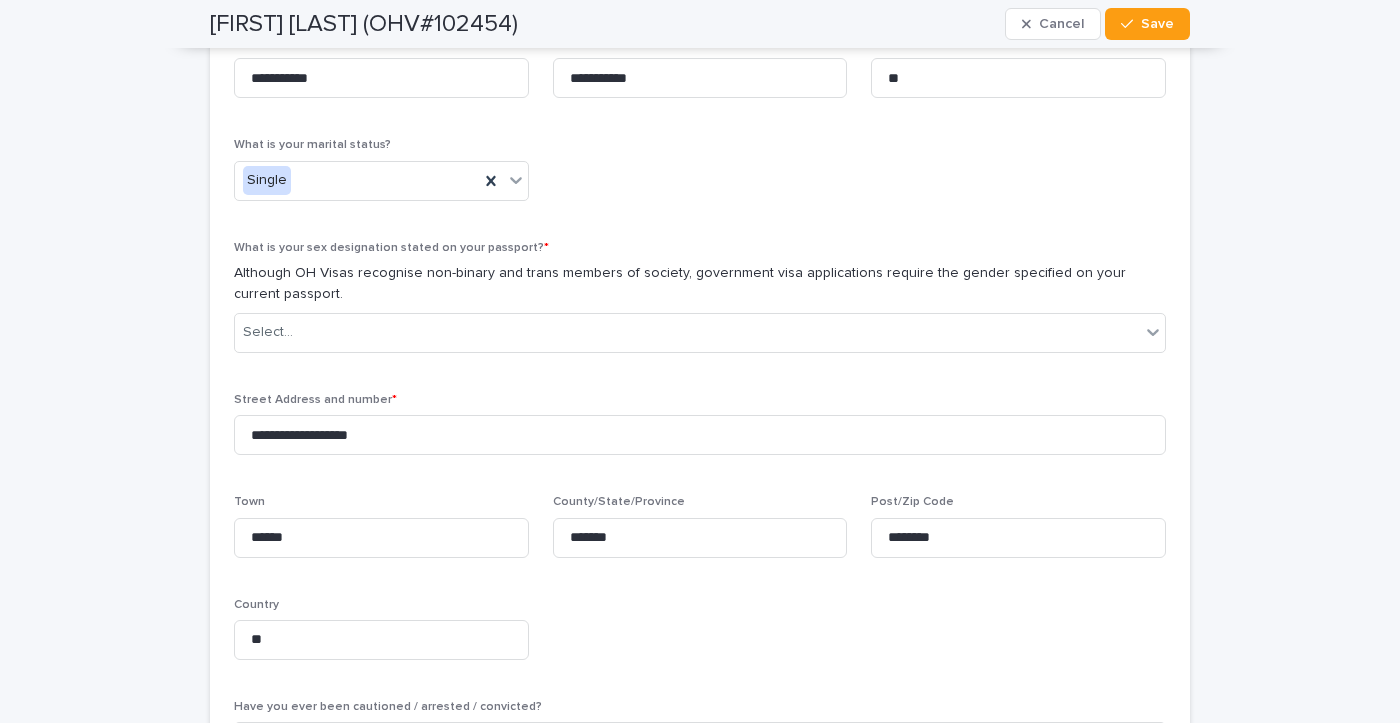 scroll, scrollTop: 1234, scrollLeft: 0, axis: vertical 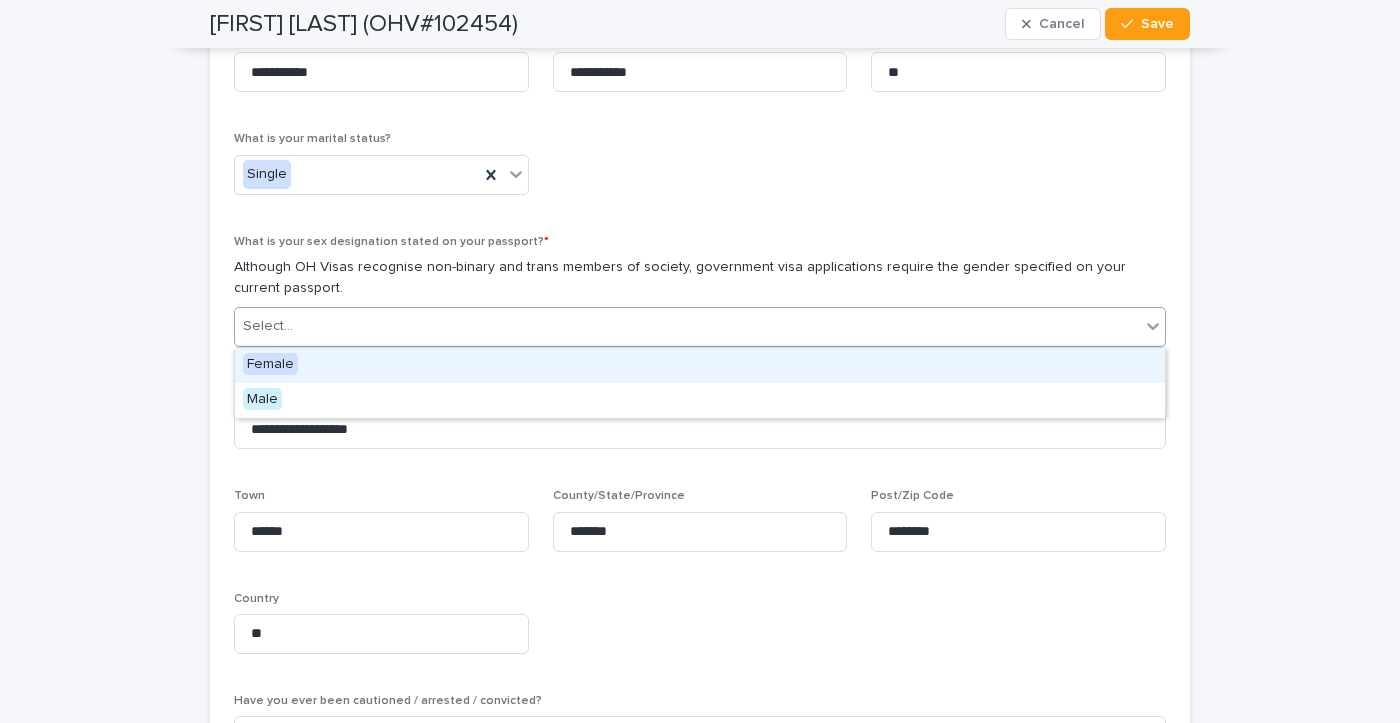 click on "Select..." at bounding box center [687, 326] 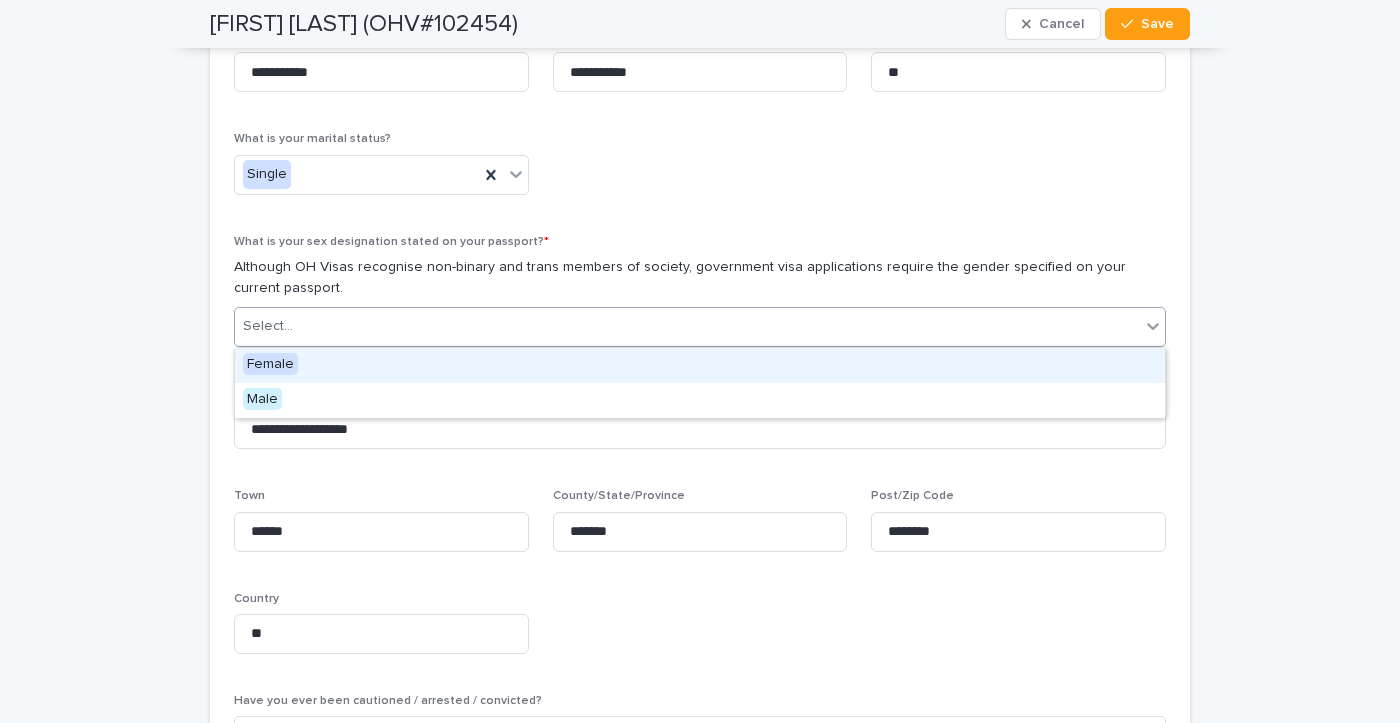 click on "Female" at bounding box center (700, 365) 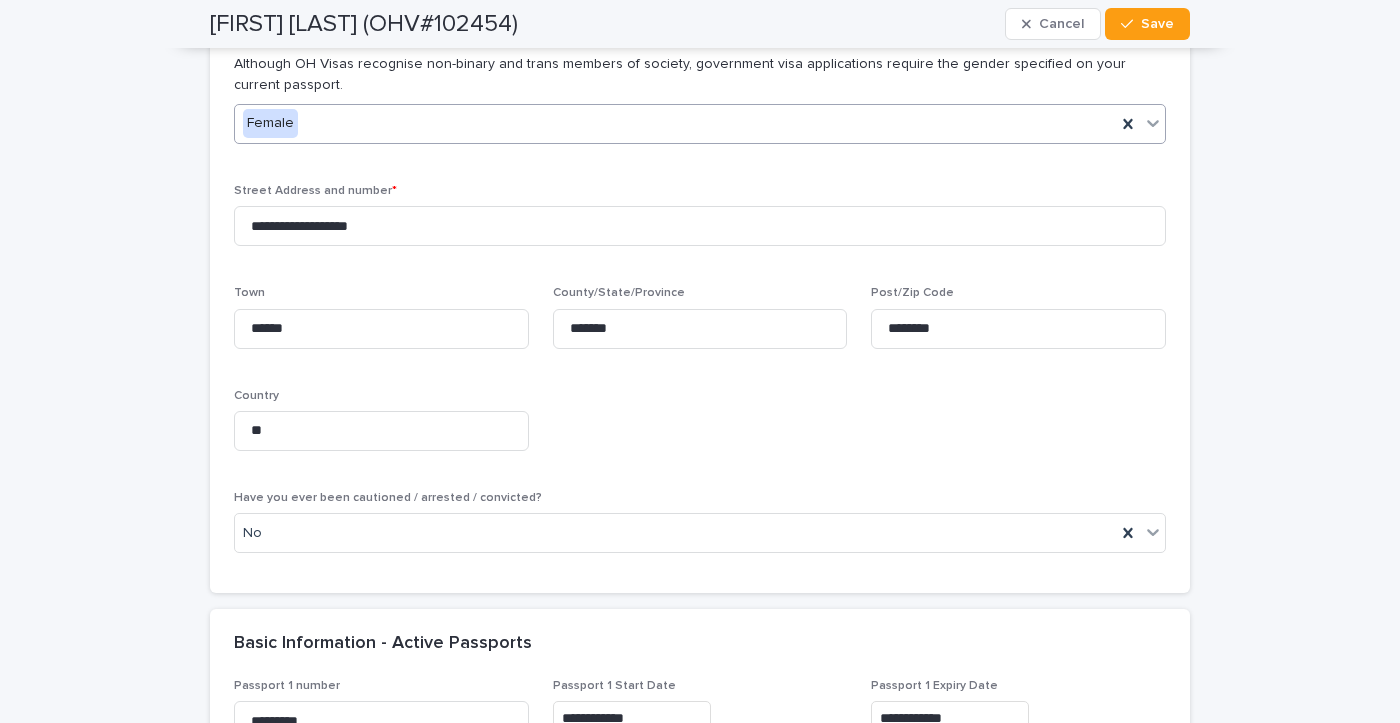 scroll, scrollTop: 1429, scrollLeft: 0, axis: vertical 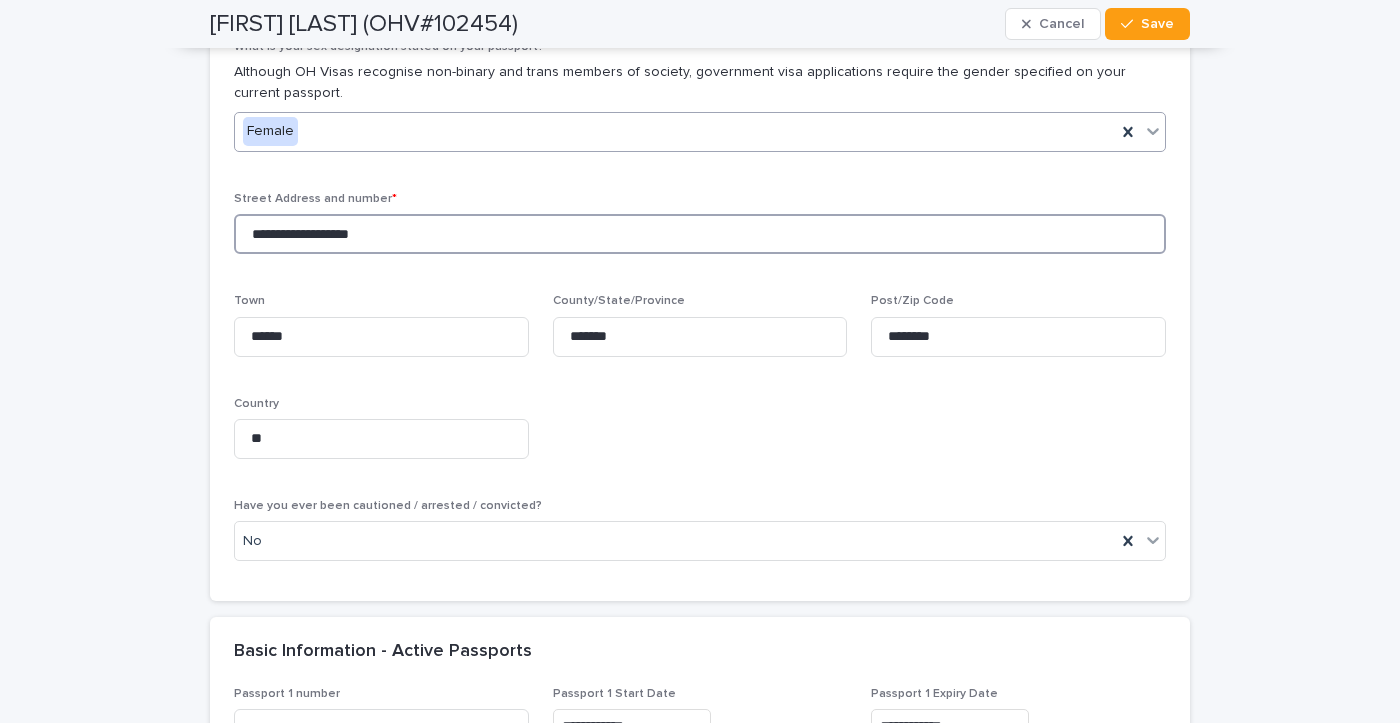 click on "**********" at bounding box center [700, 234] 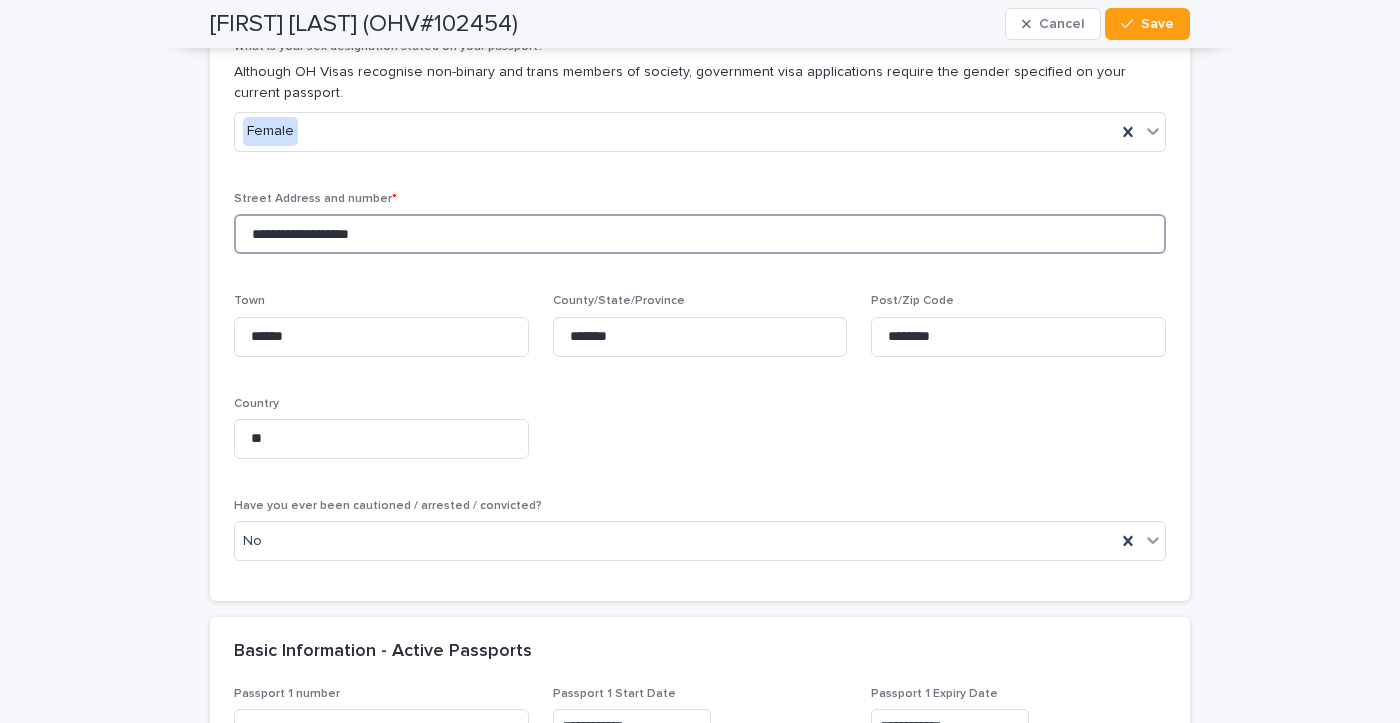 drag, startPoint x: 414, startPoint y: 232, endPoint x: 187, endPoint y: 232, distance: 227 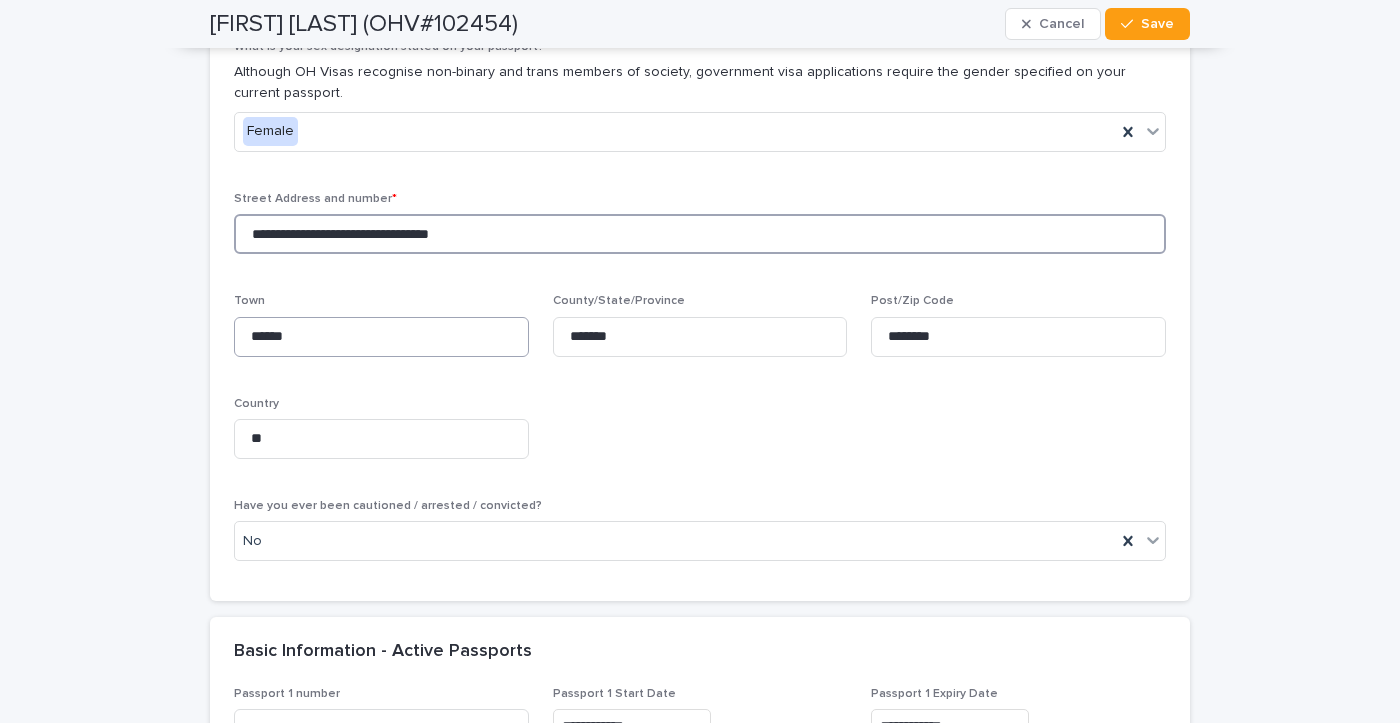 type on "**********" 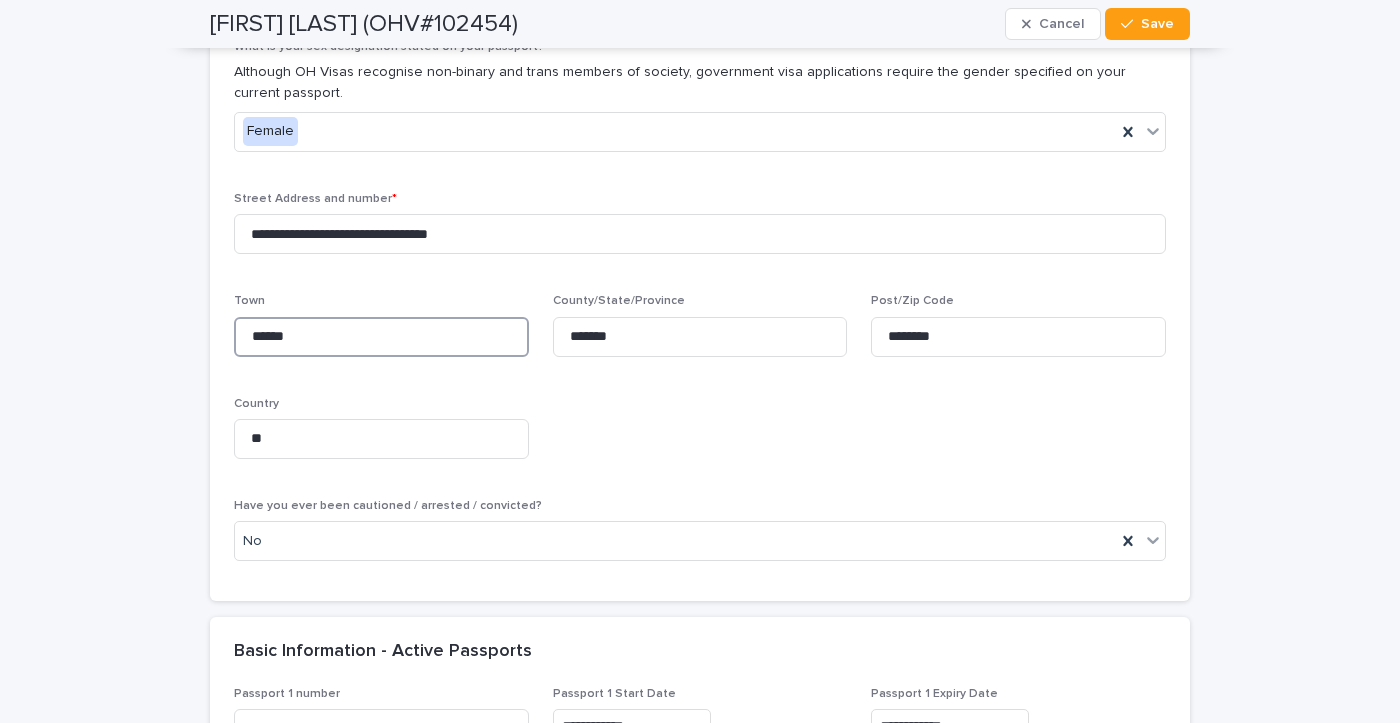 drag, startPoint x: 338, startPoint y: 337, endPoint x: 226, endPoint y: 347, distance: 112.44554 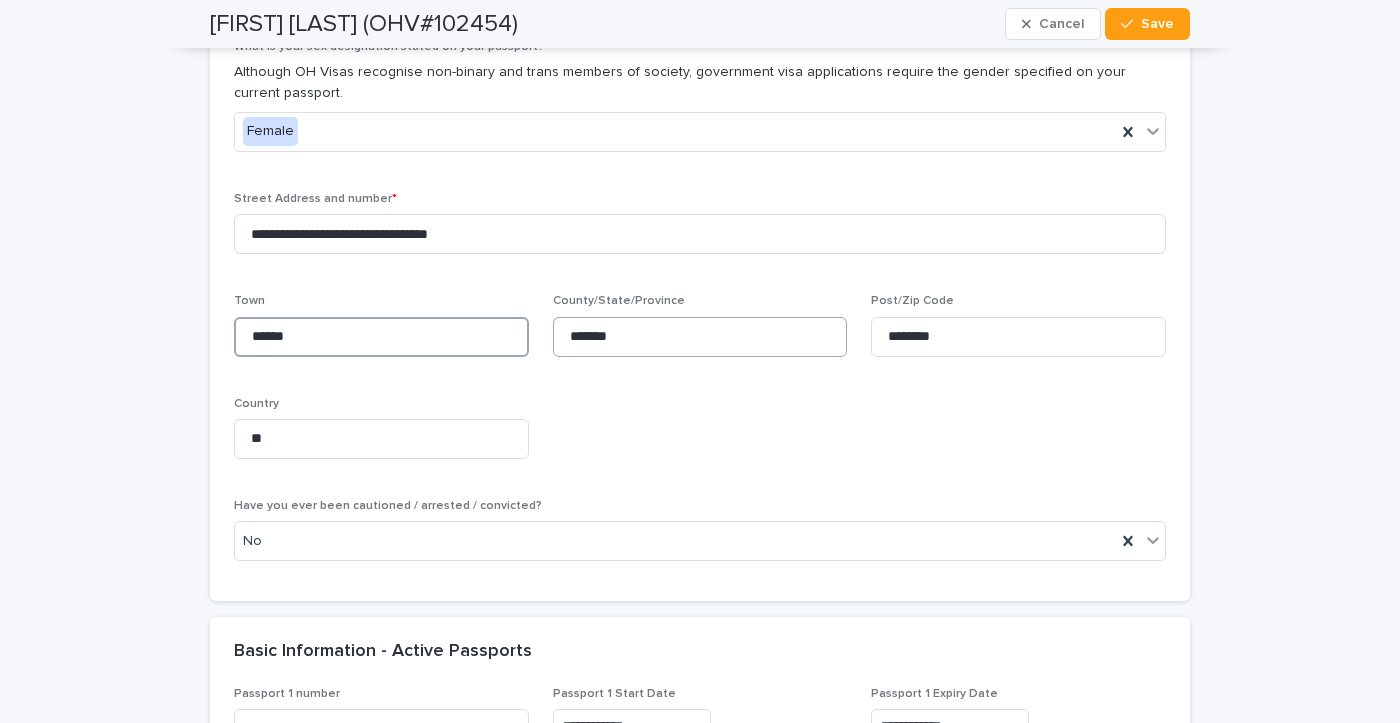 type on "******" 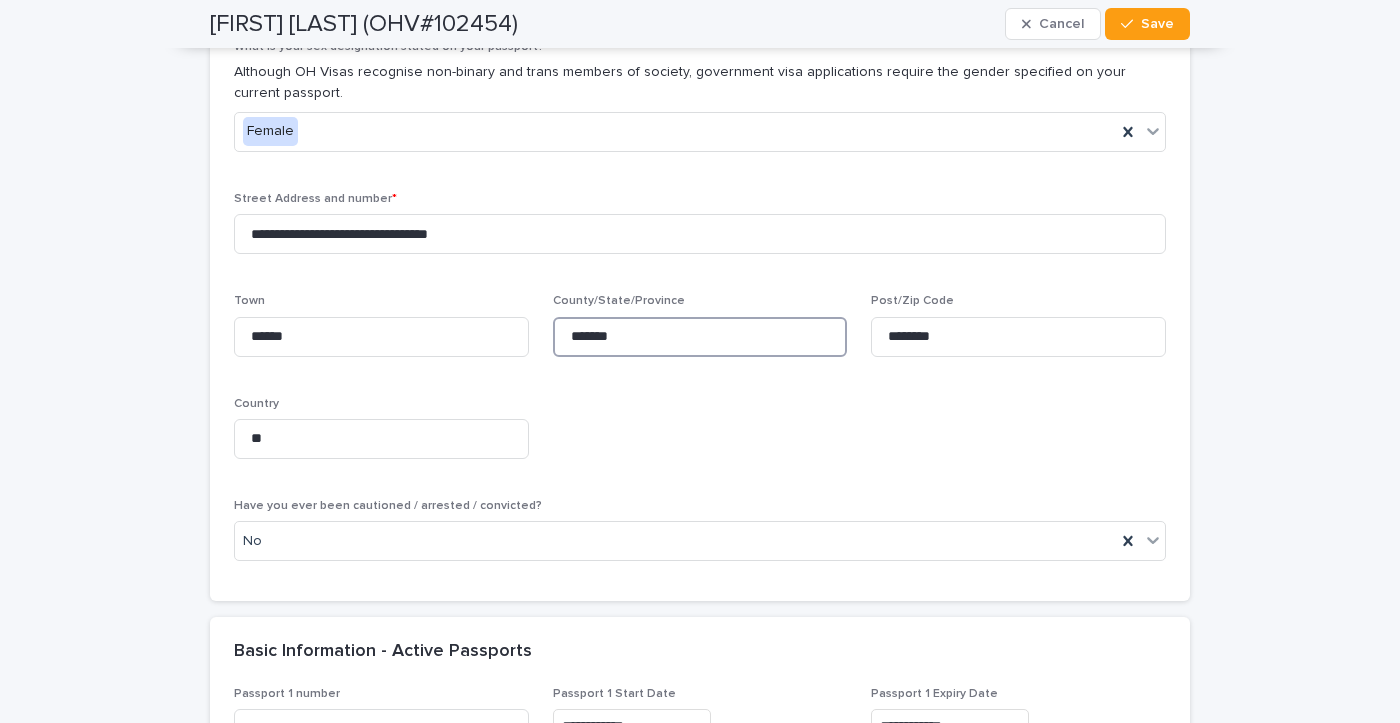 drag, startPoint x: 633, startPoint y: 348, endPoint x: 519, endPoint y: 345, distance: 114.03947 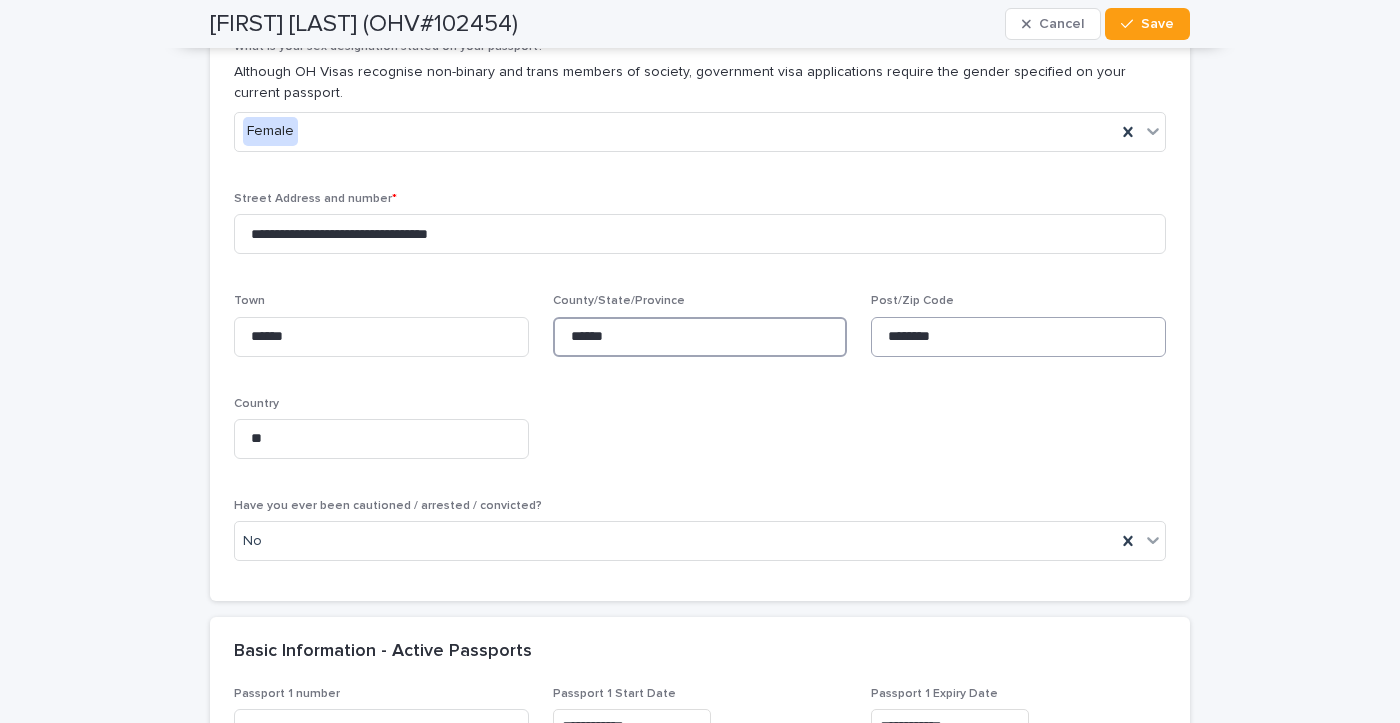 type on "******" 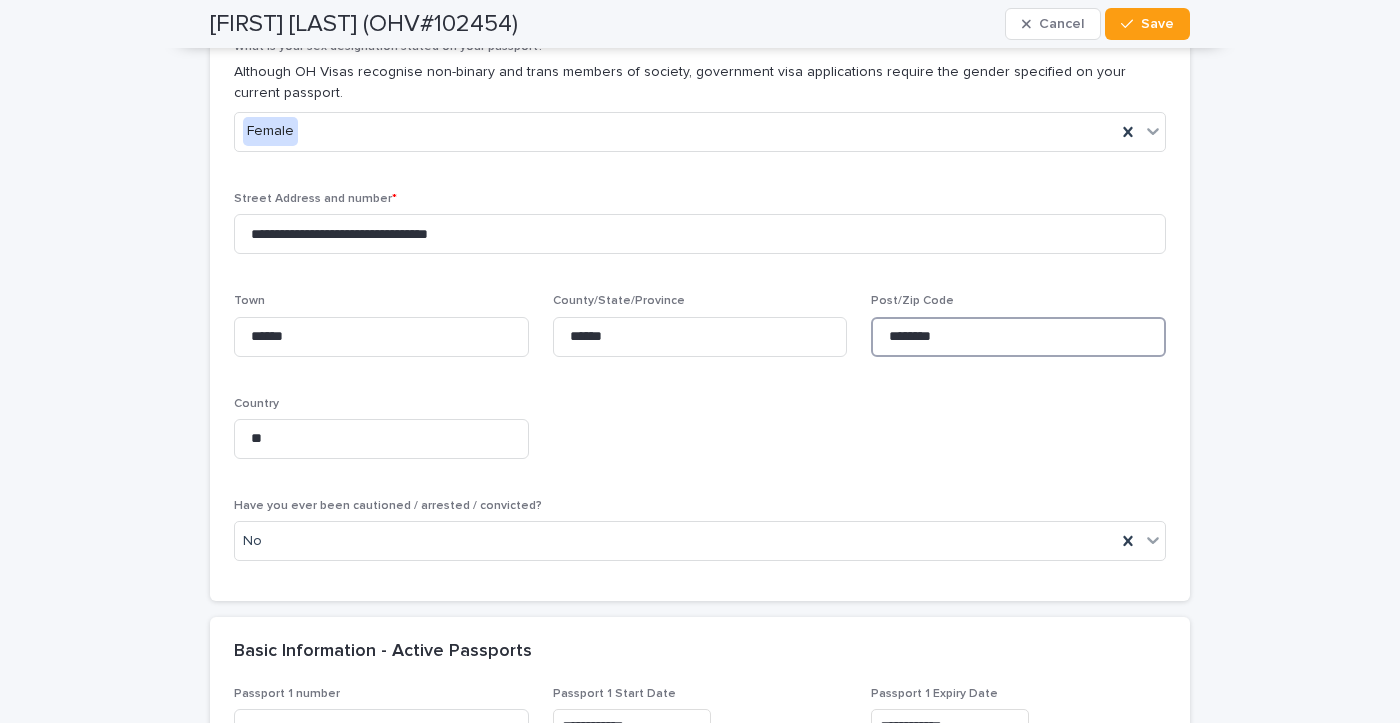 click on "********" at bounding box center [1018, 337] 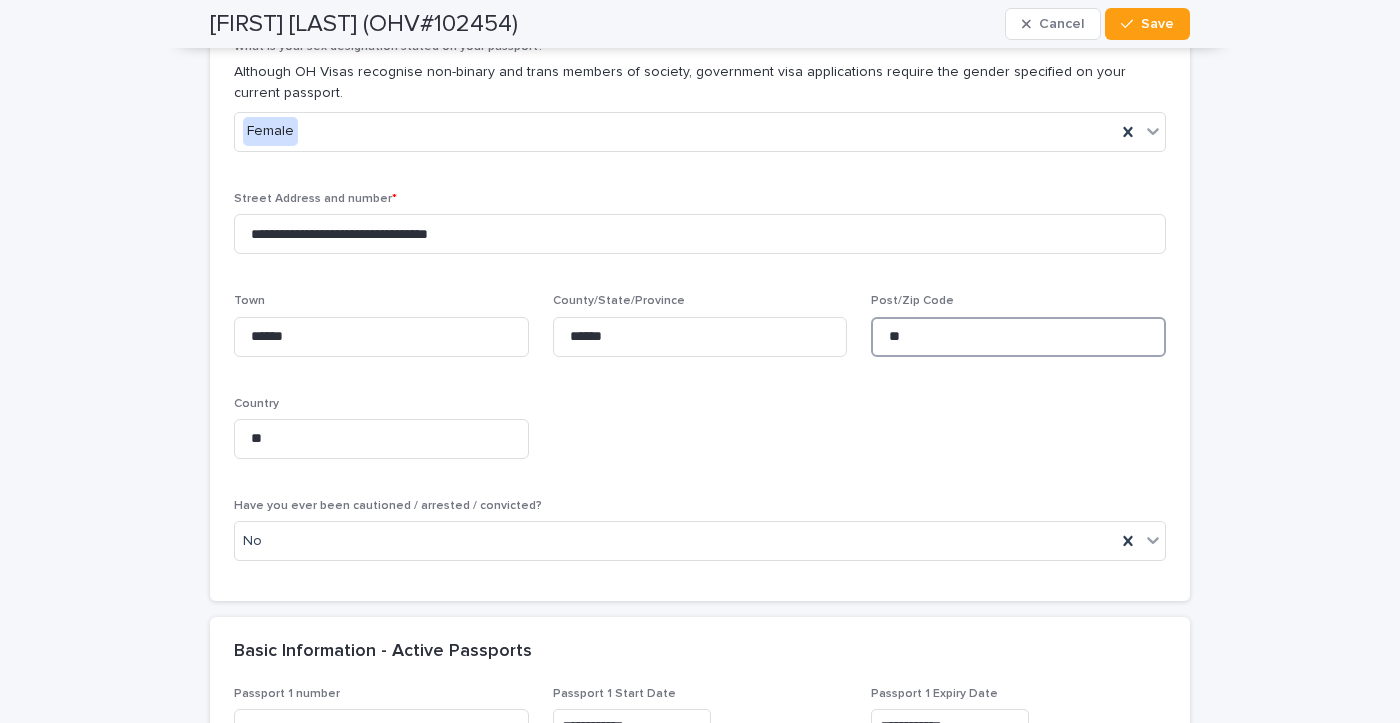 type on "*" 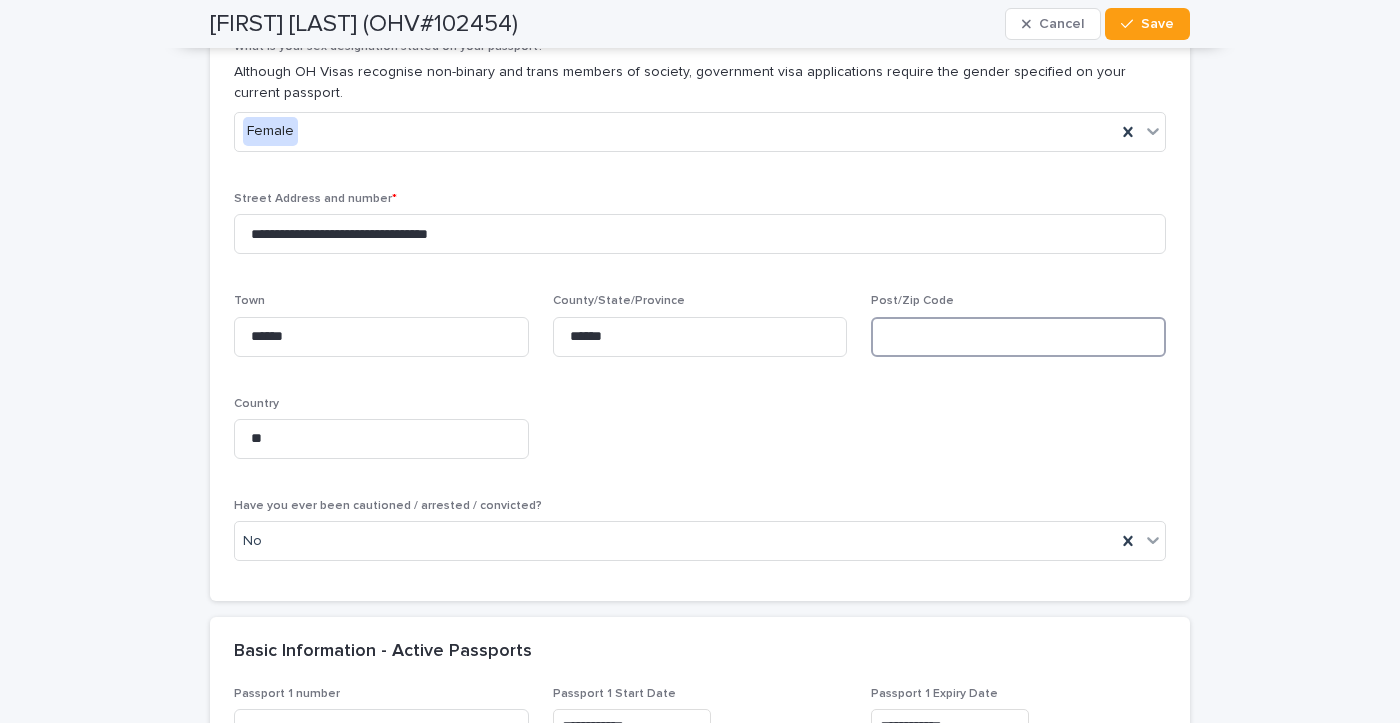 type on "*" 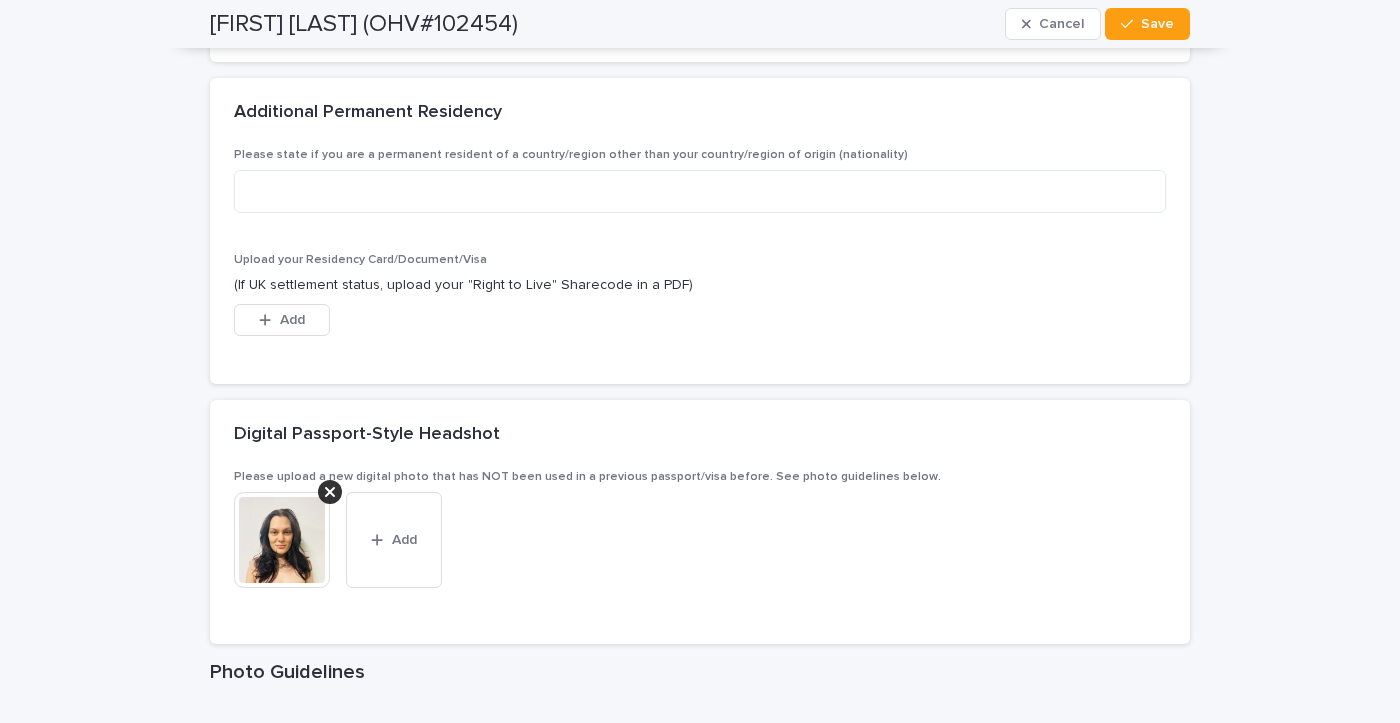 scroll, scrollTop: 3107, scrollLeft: 0, axis: vertical 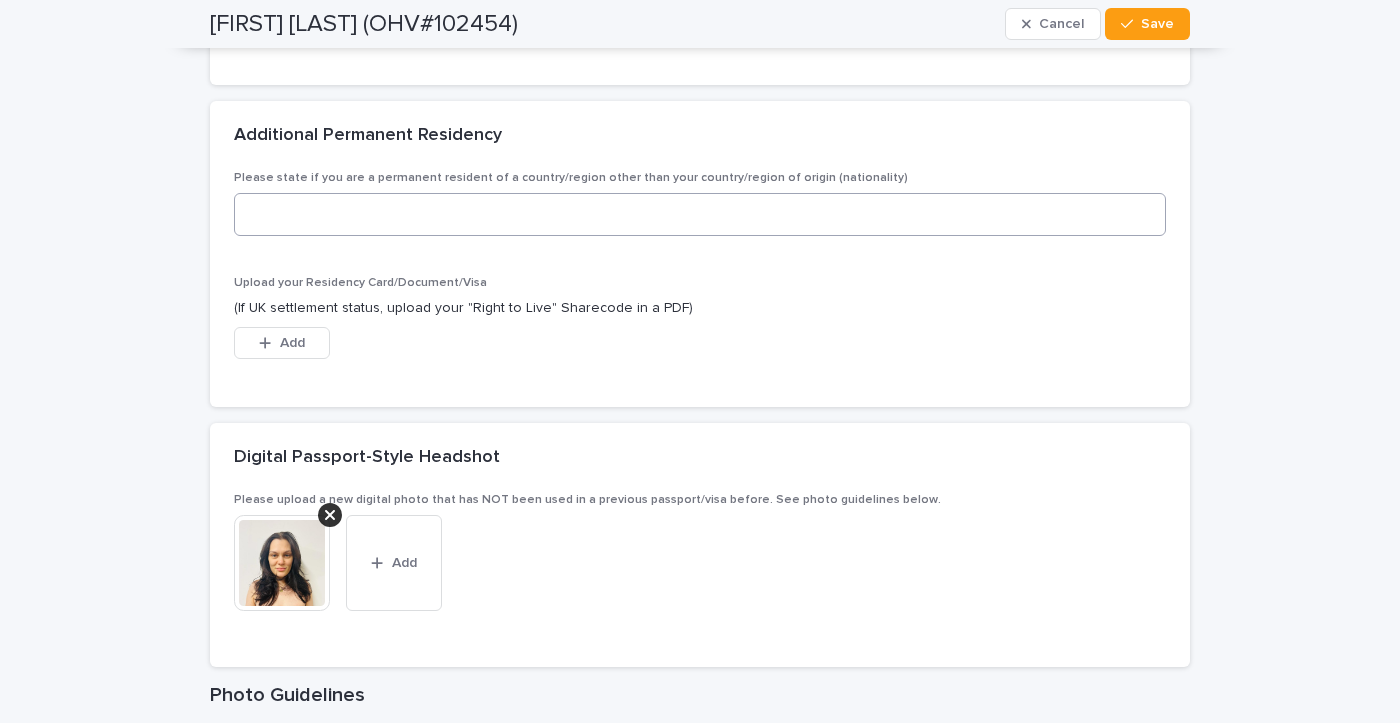 type on "********" 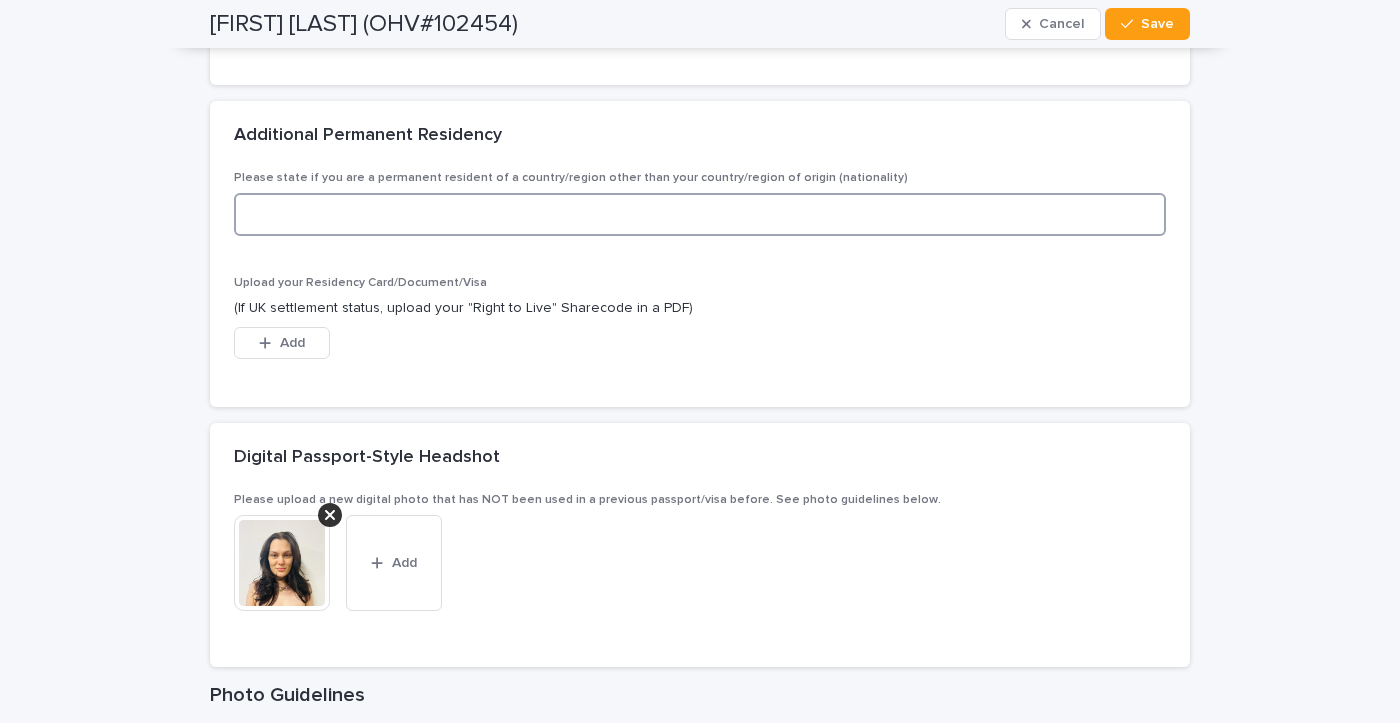 click at bounding box center [700, 214] 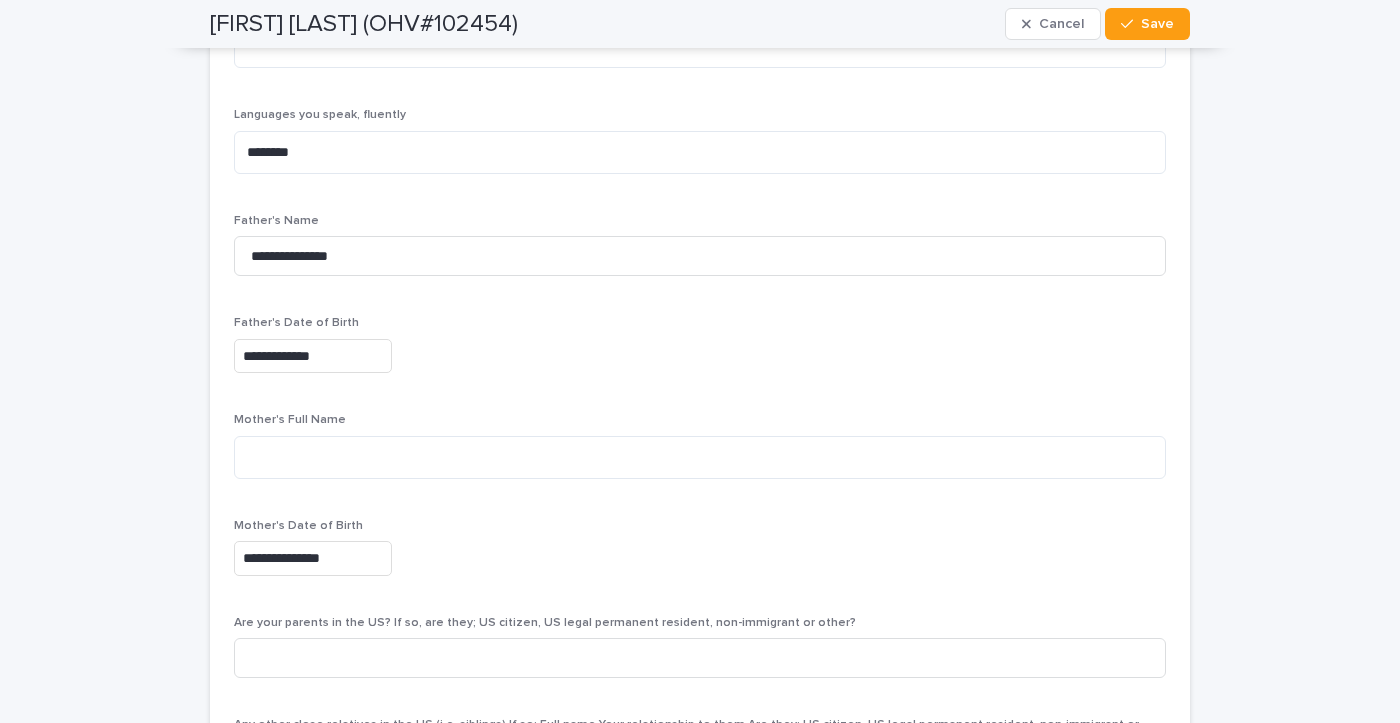 scroll, scrollTop: 5117, scrollLeft: 0, axis: vertical 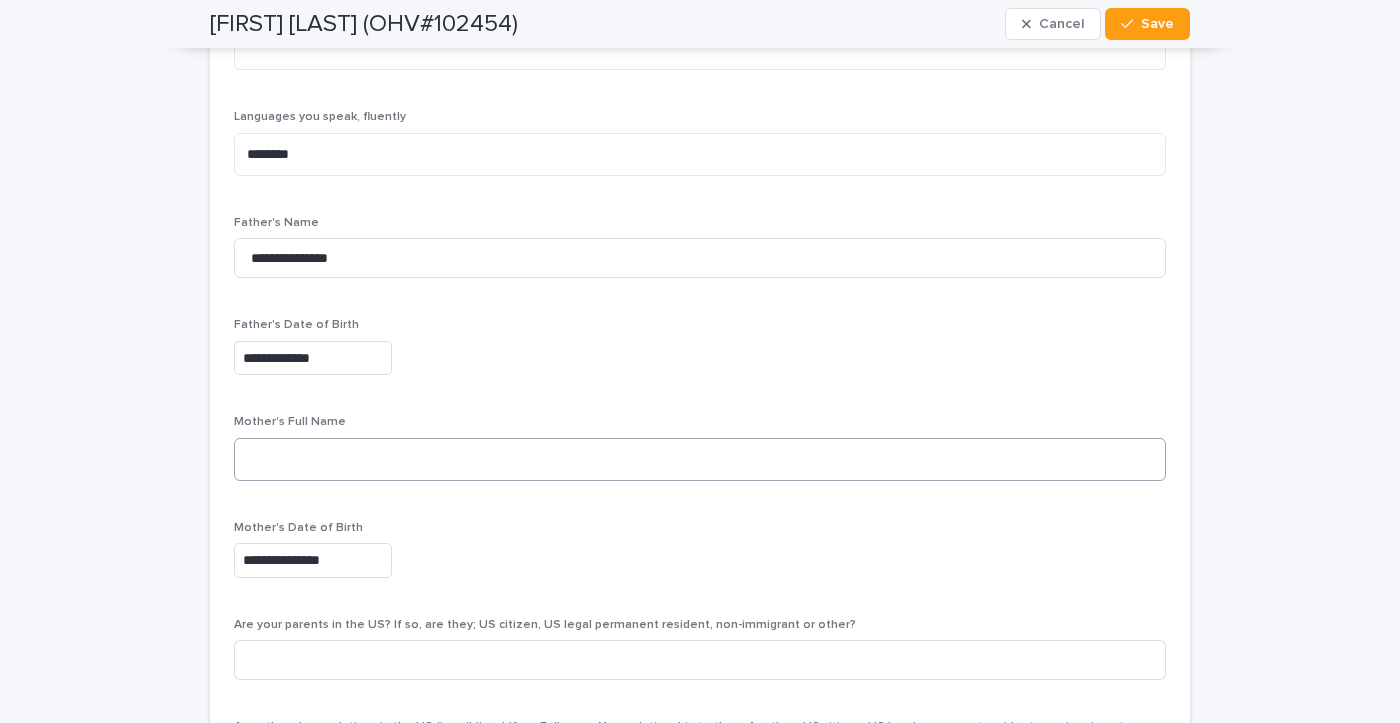 type on "**" 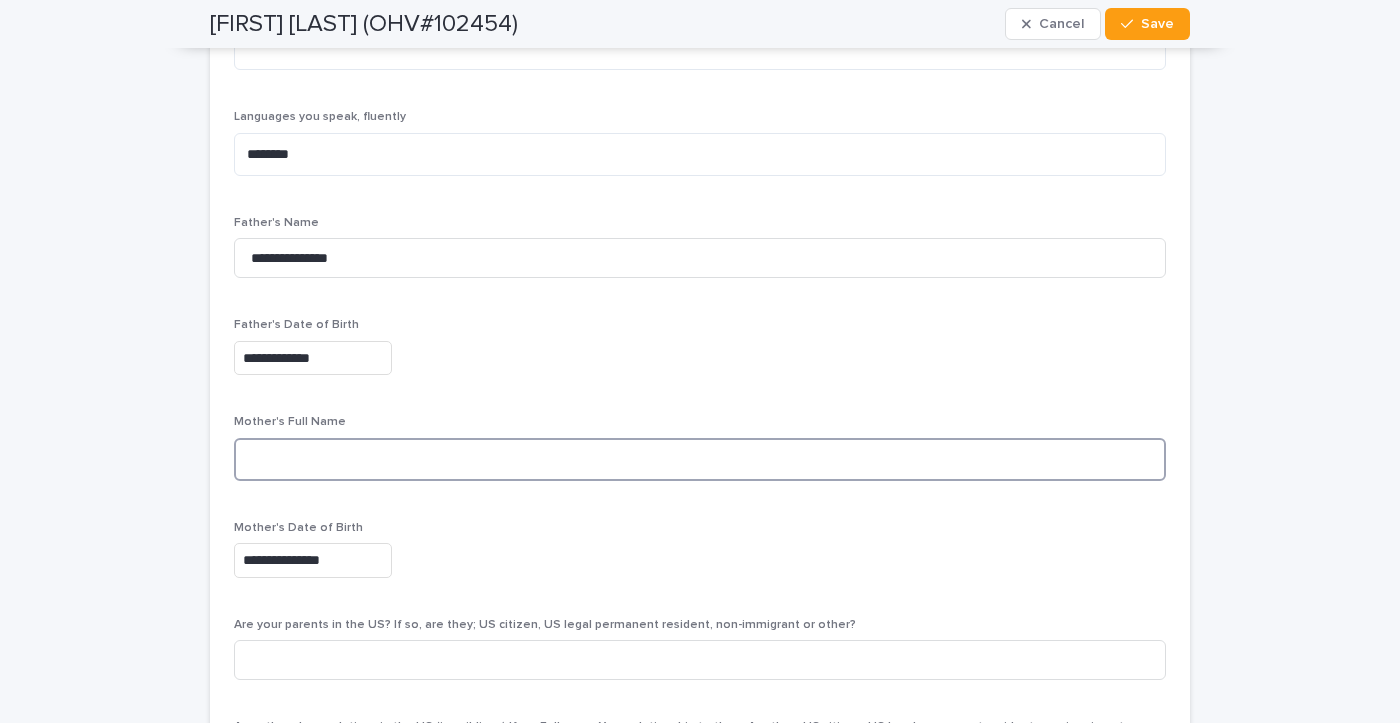 click at bounding box center (700, 459) 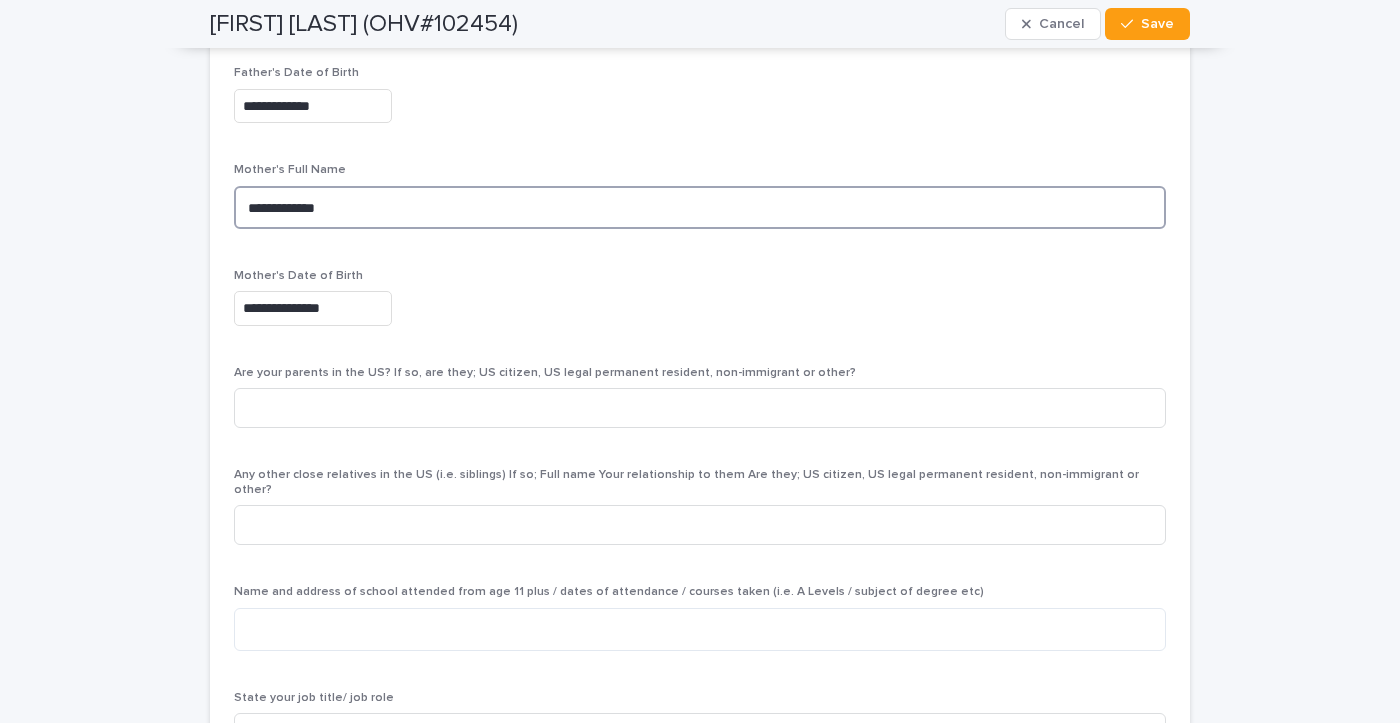 scroll, scrollTop: 5374, scrollLeft: 0, axis: vertical 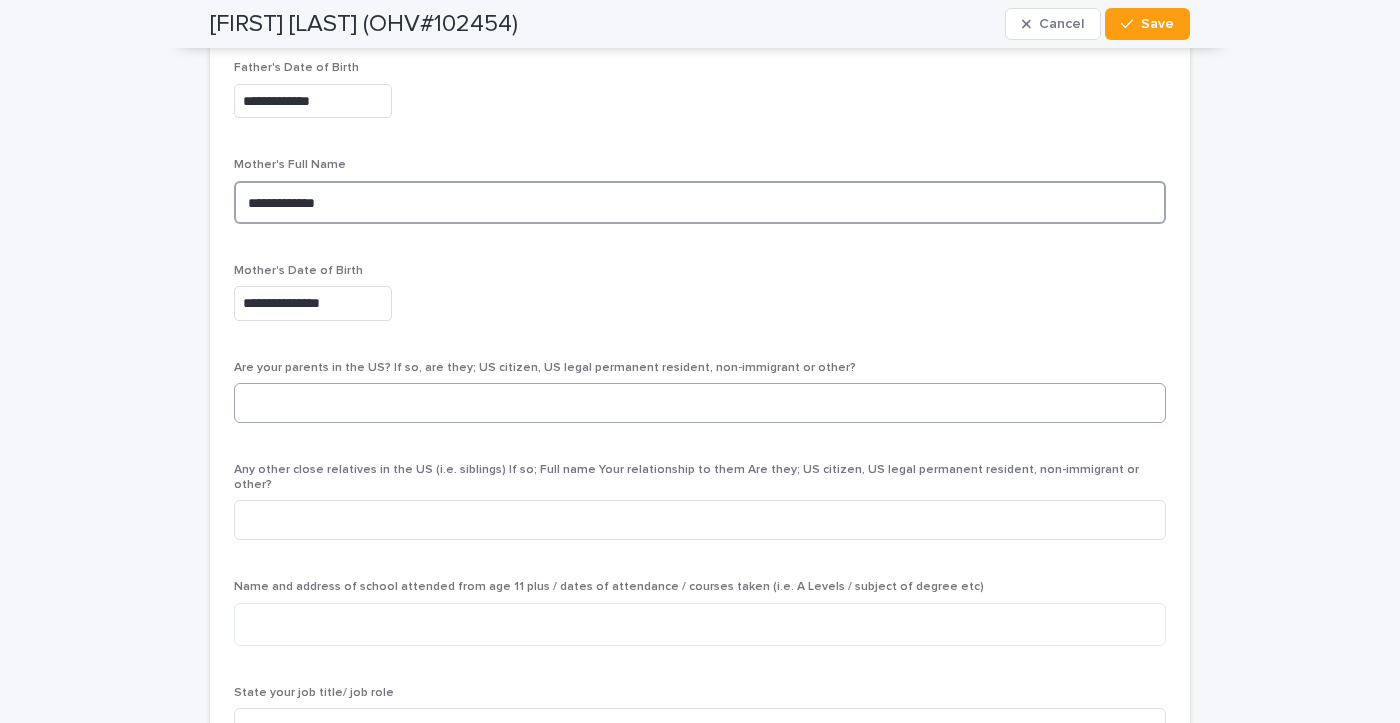 type on "**********" 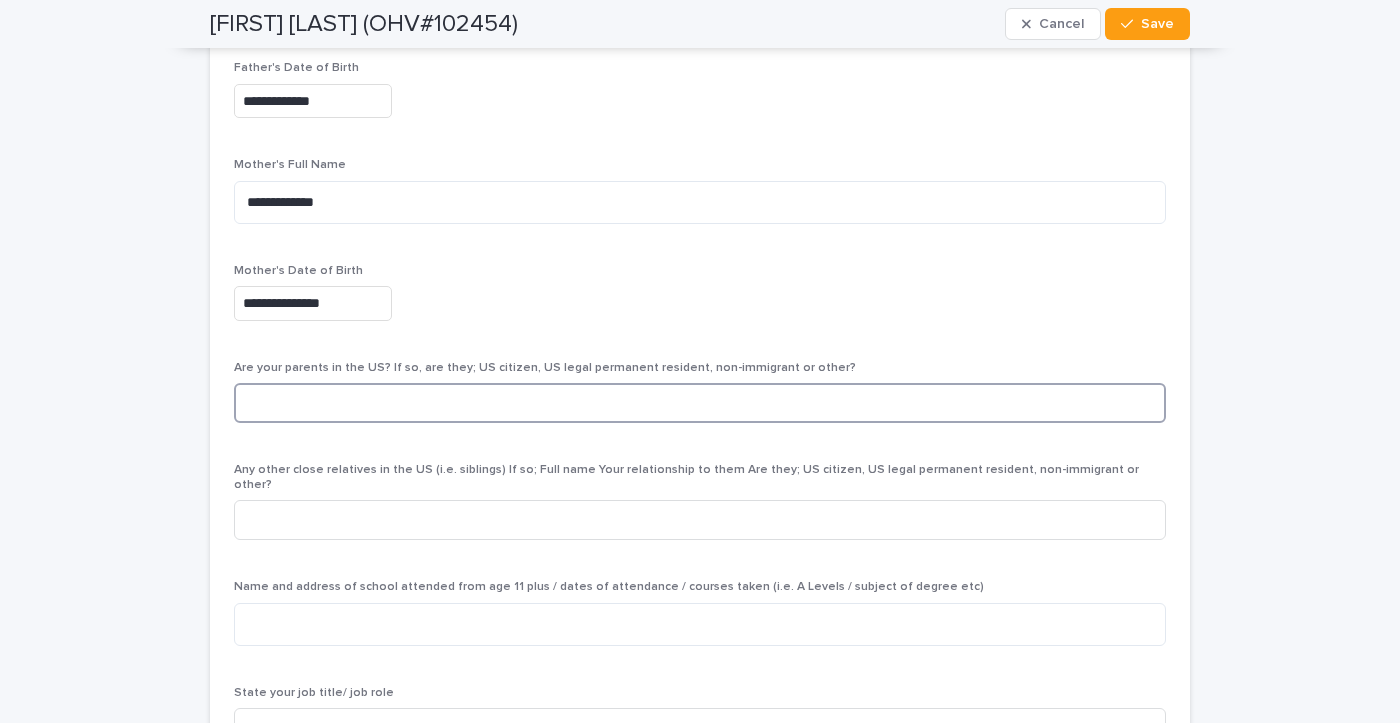 click at bounding box center [700, 403] 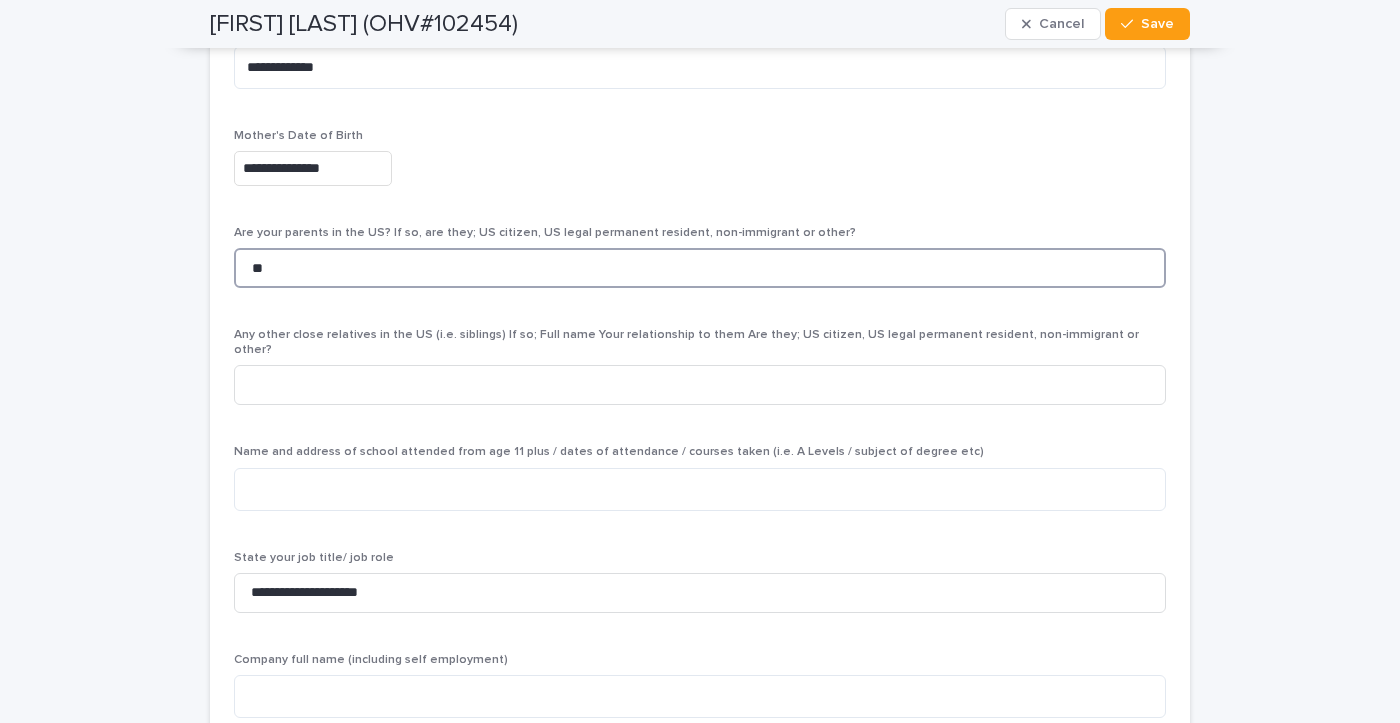 scroll, scrollTop: 5516, scrollLeft: 0, axis: vertical 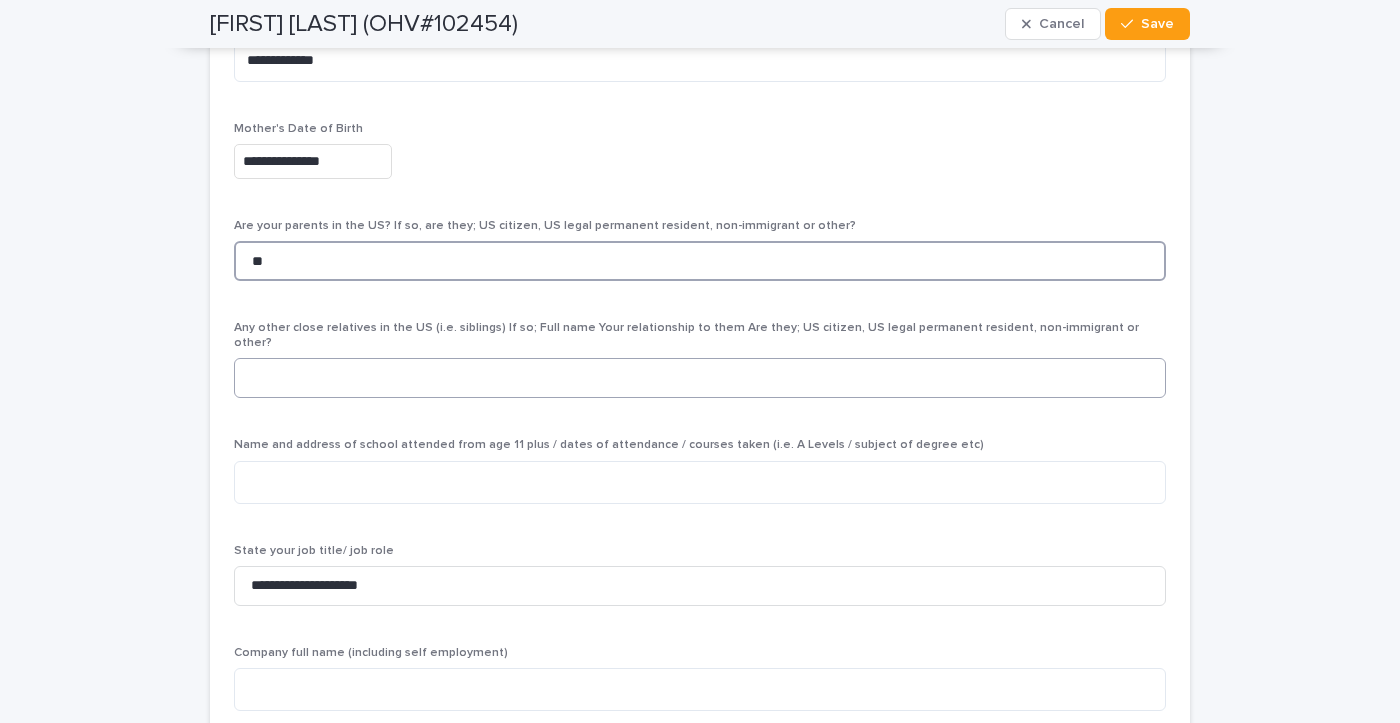 type on "**" 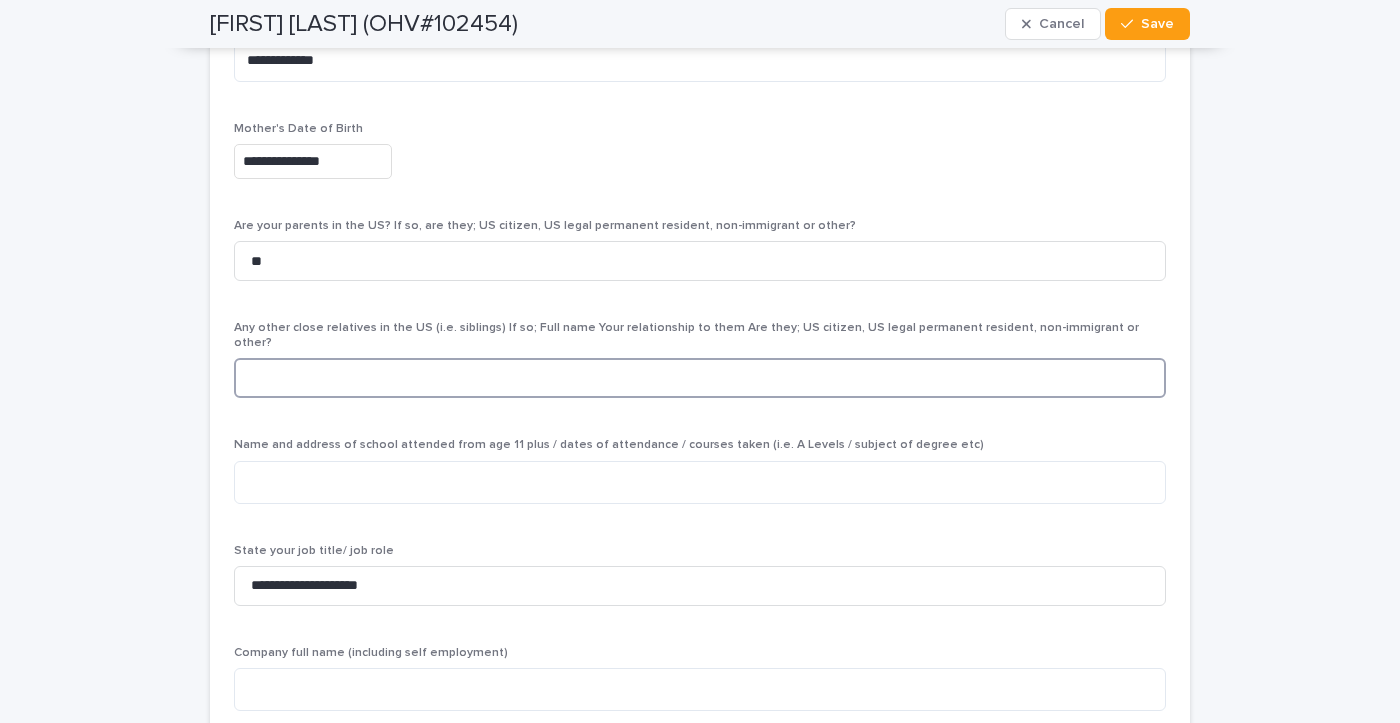 click at bounding box center [700, 378] 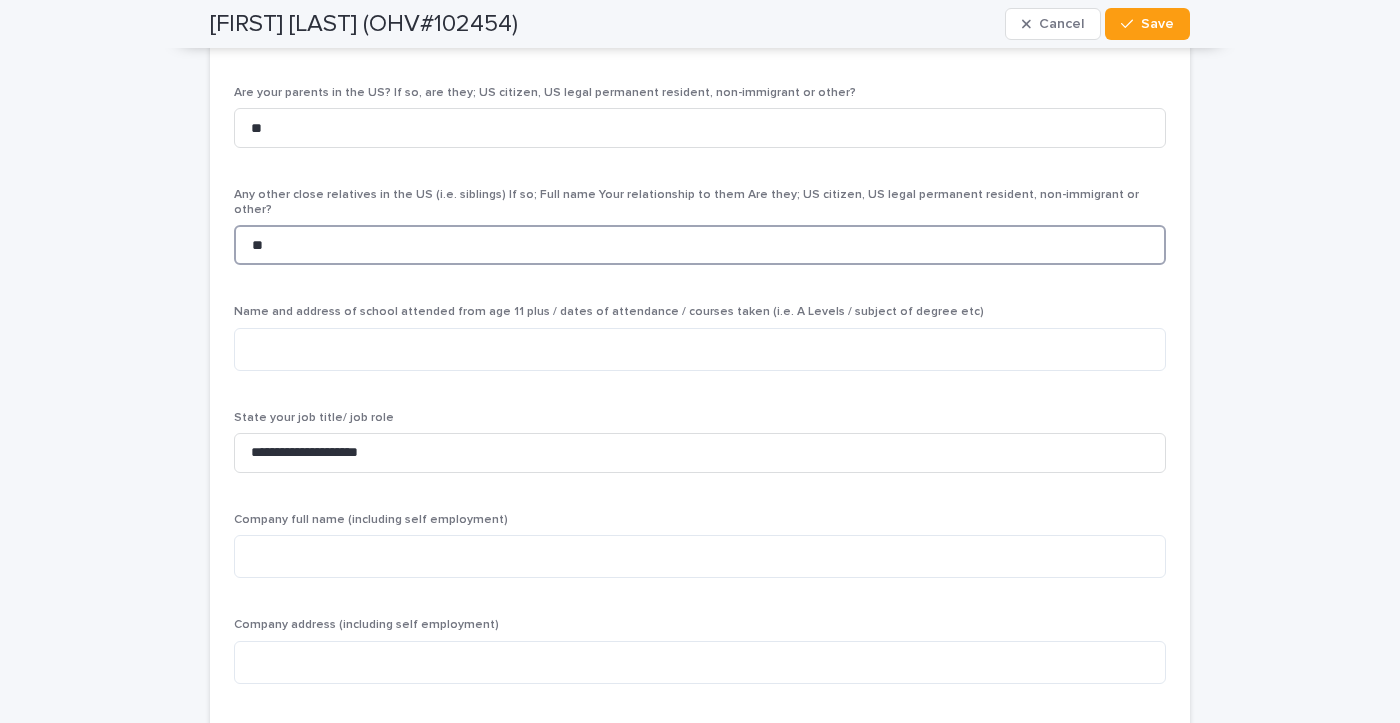 scroll, scrollTop: 5650, scrollLeft: 0, axis: vertical 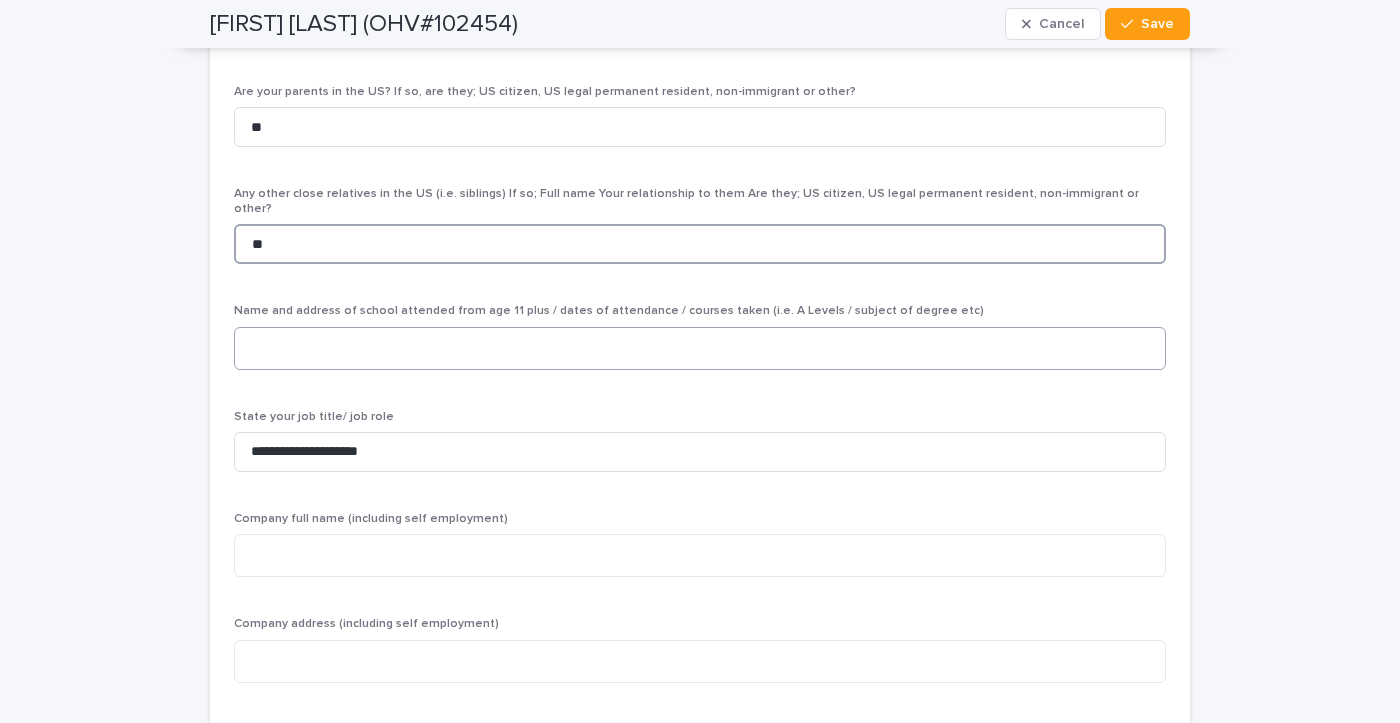 type on "**" 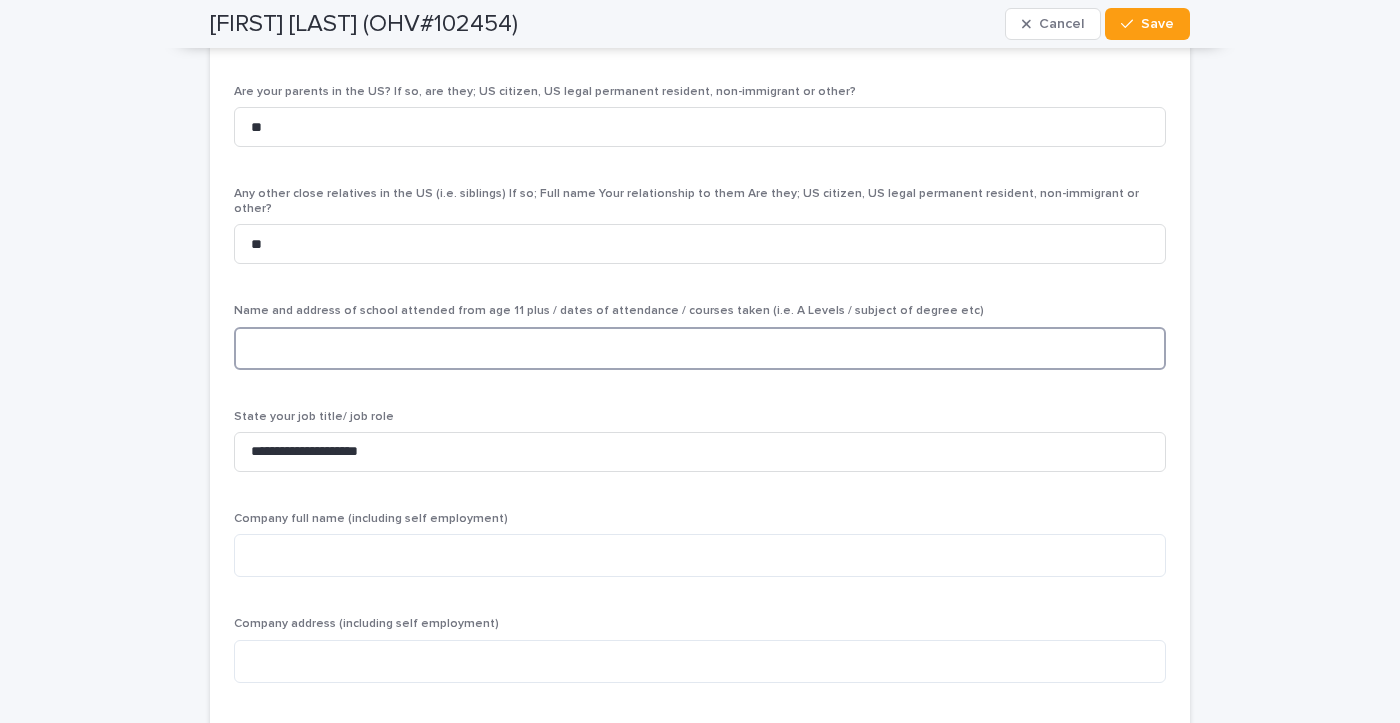 click at bounding box center [700, 348] 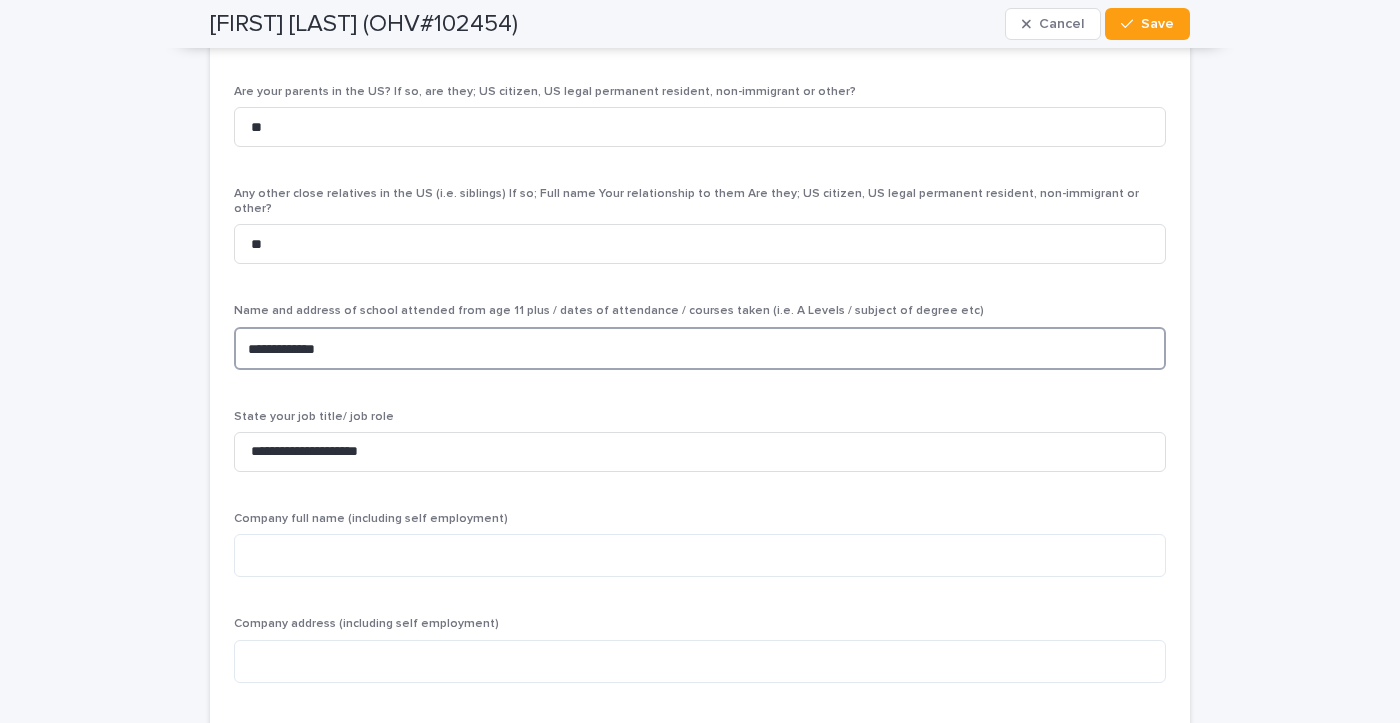 click on "**********" at bounding box center [700, 348] 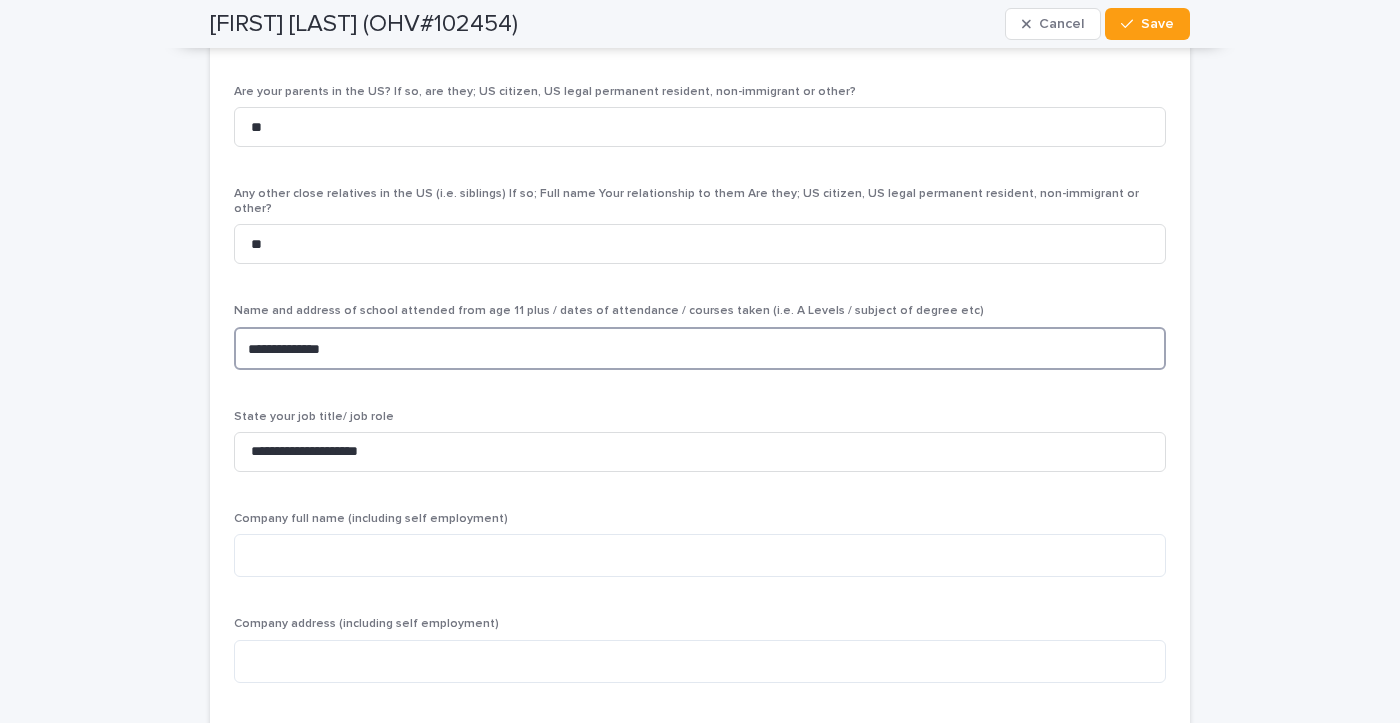 paste on "**********" 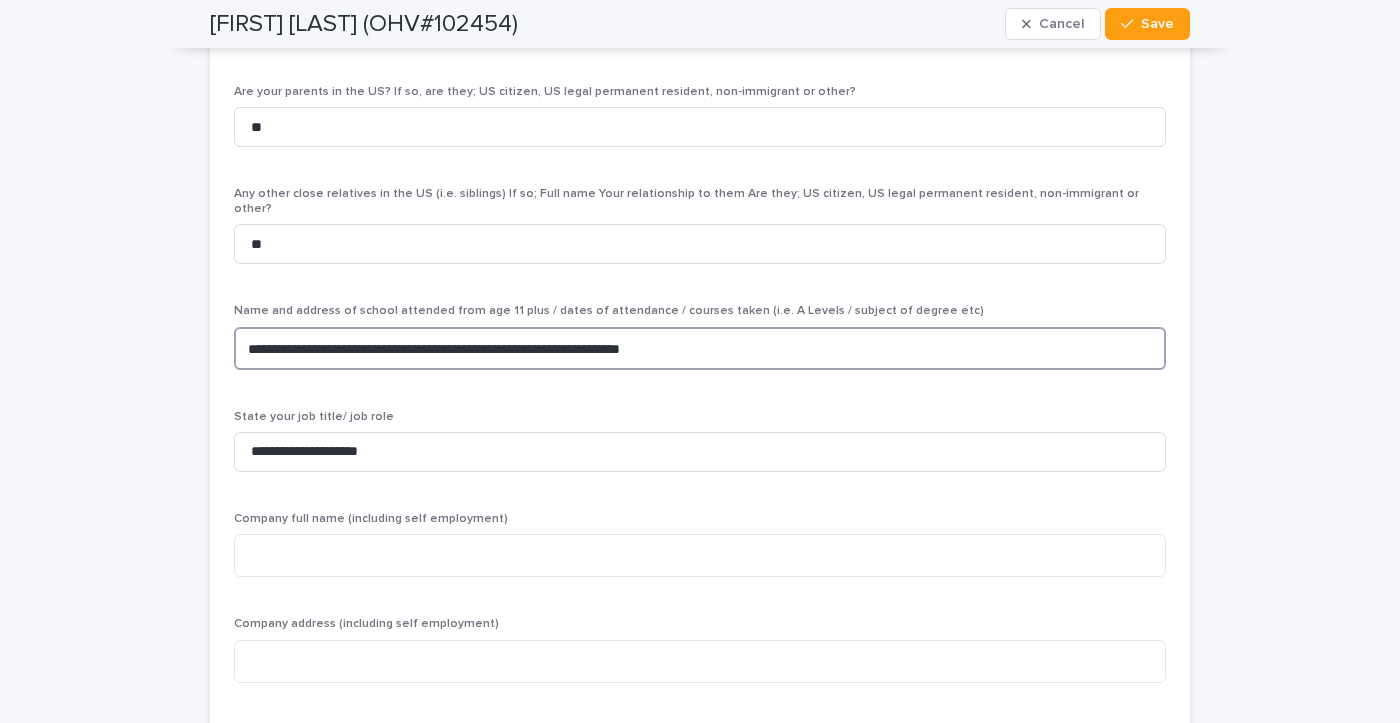 drag, startPoint x: 399, startPoint y: 335, endPoint x: 338, endPoint y: 335, distance: 61 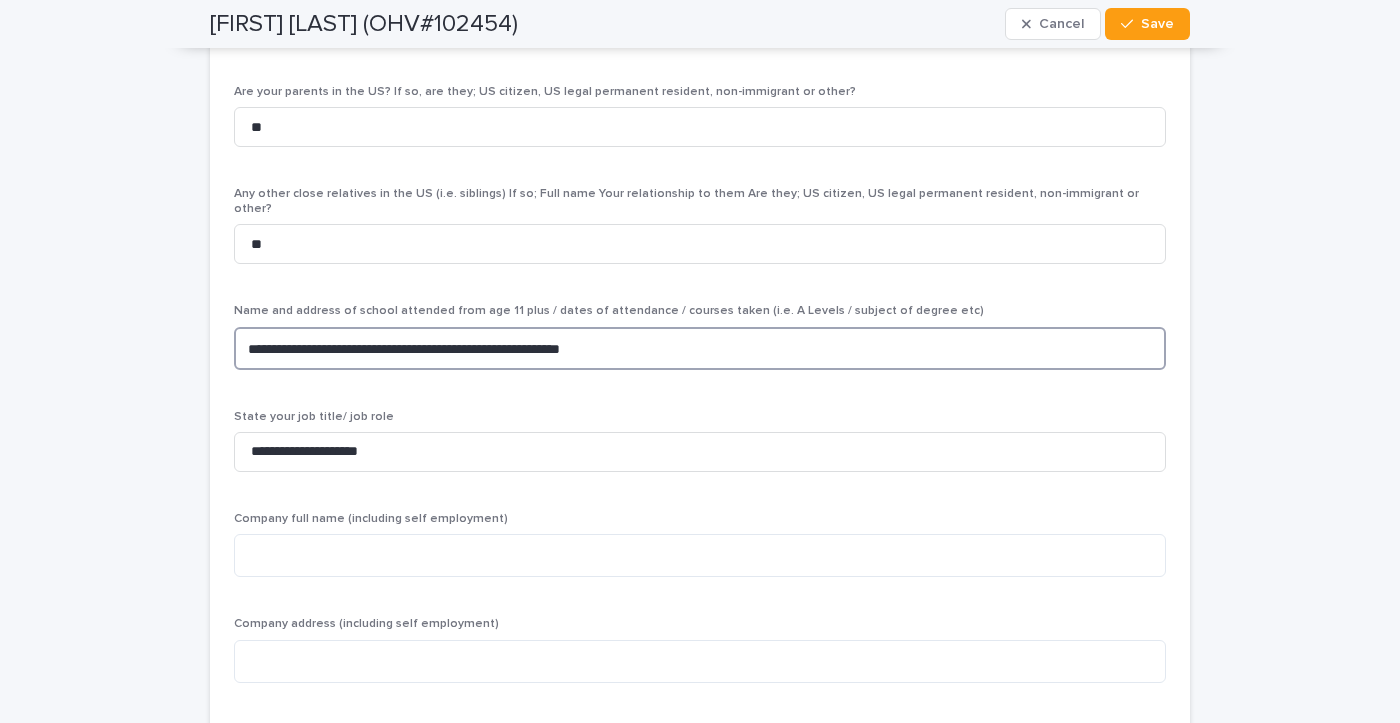 scroll, scrollTop: 5651, scrollLeft: 0, axis: vertical 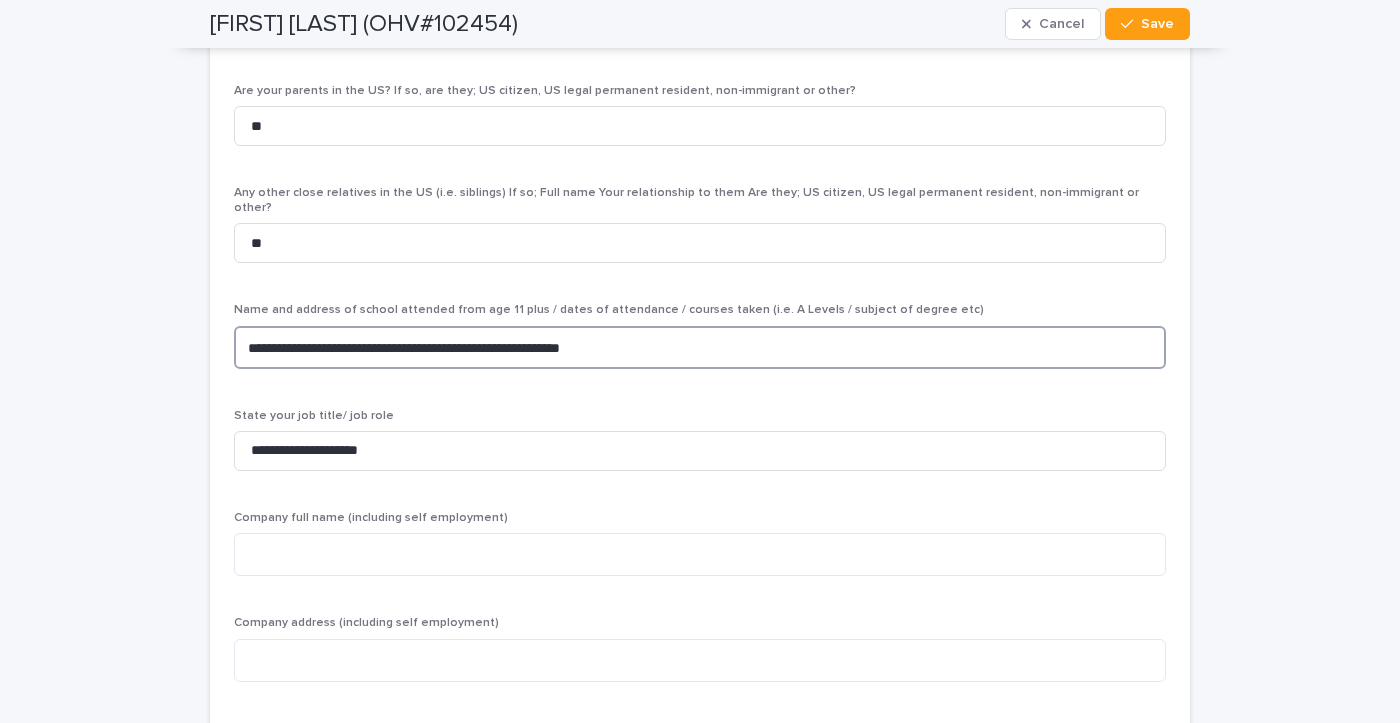 type on "**********" 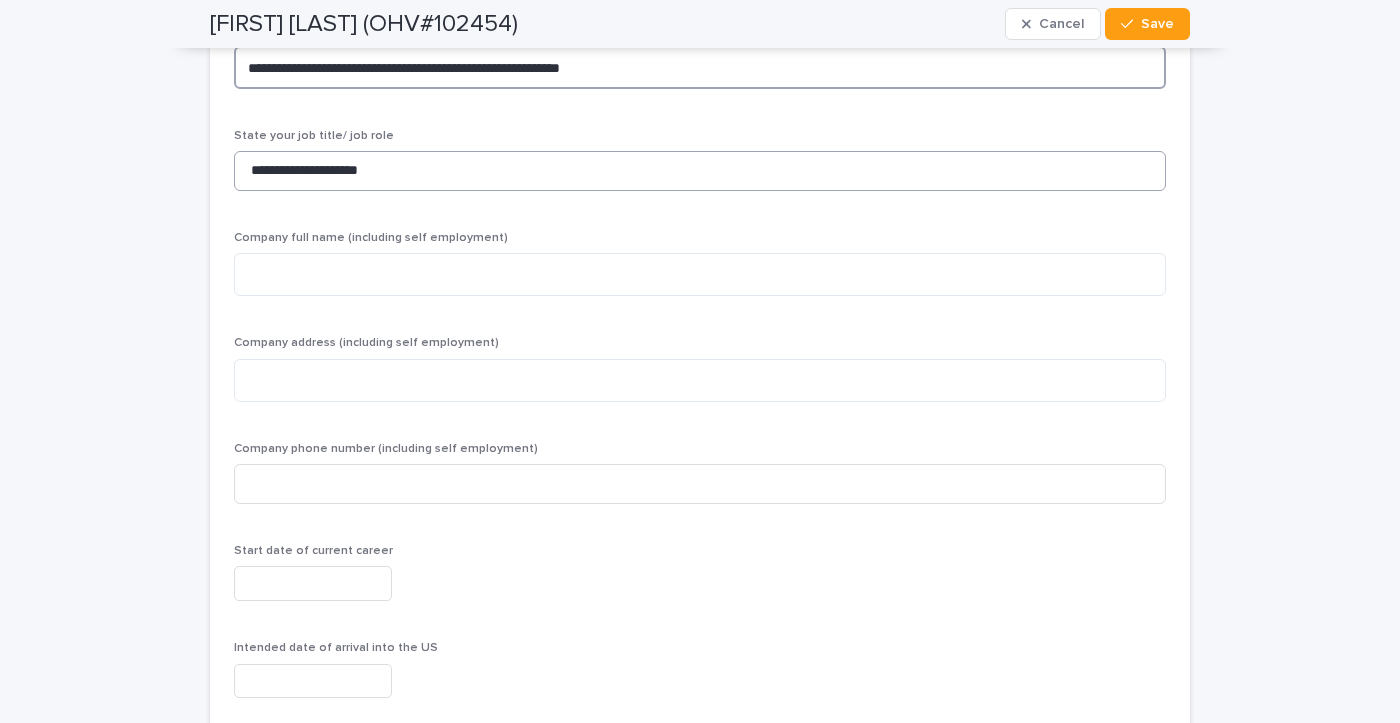 scroll, scrollTop: 5932, scrollLeft: 0, axis: vertical 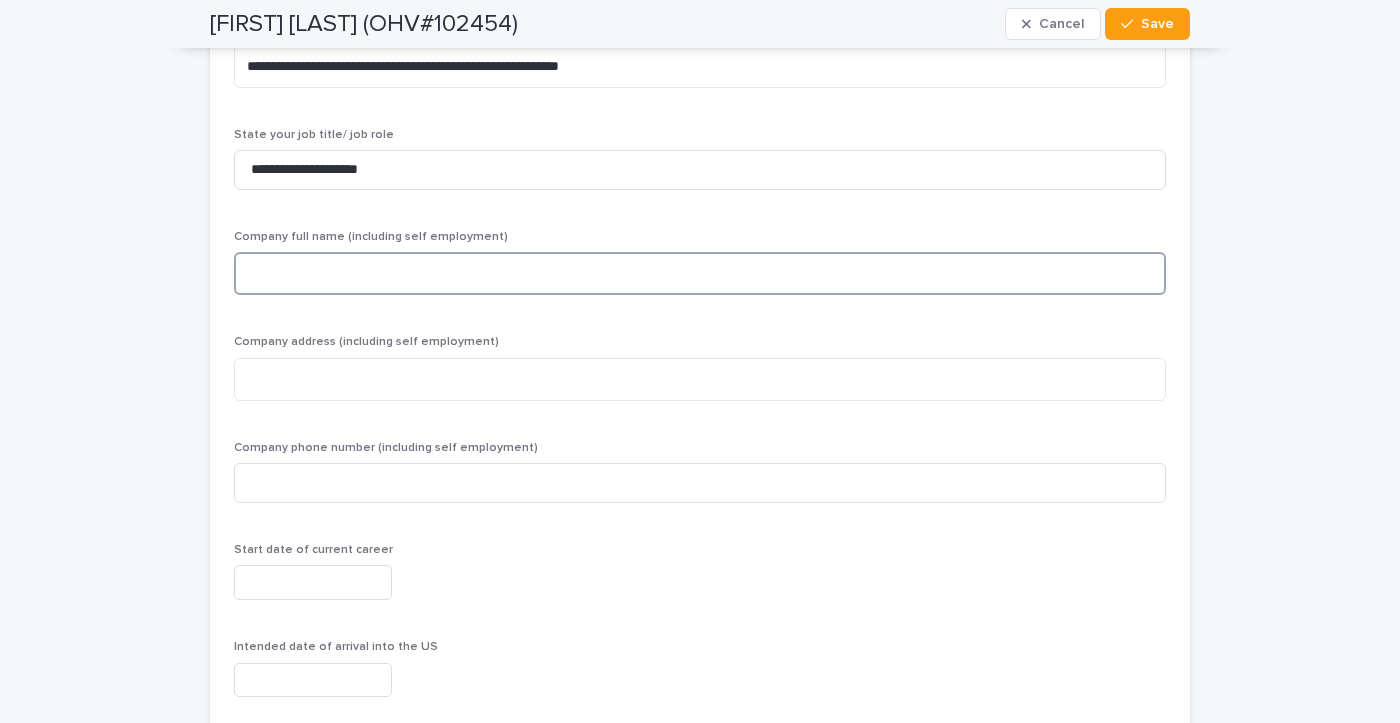 click at bounding box center [700, 273] 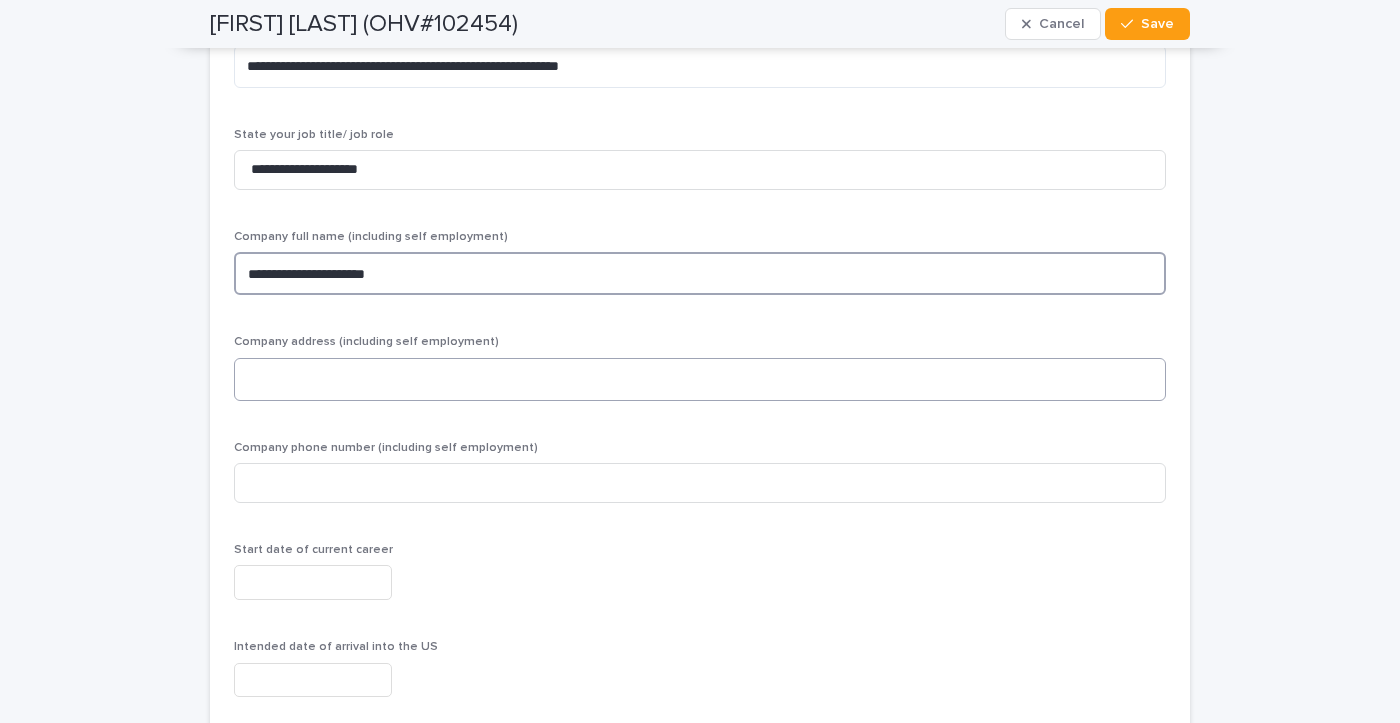 type on "**********" 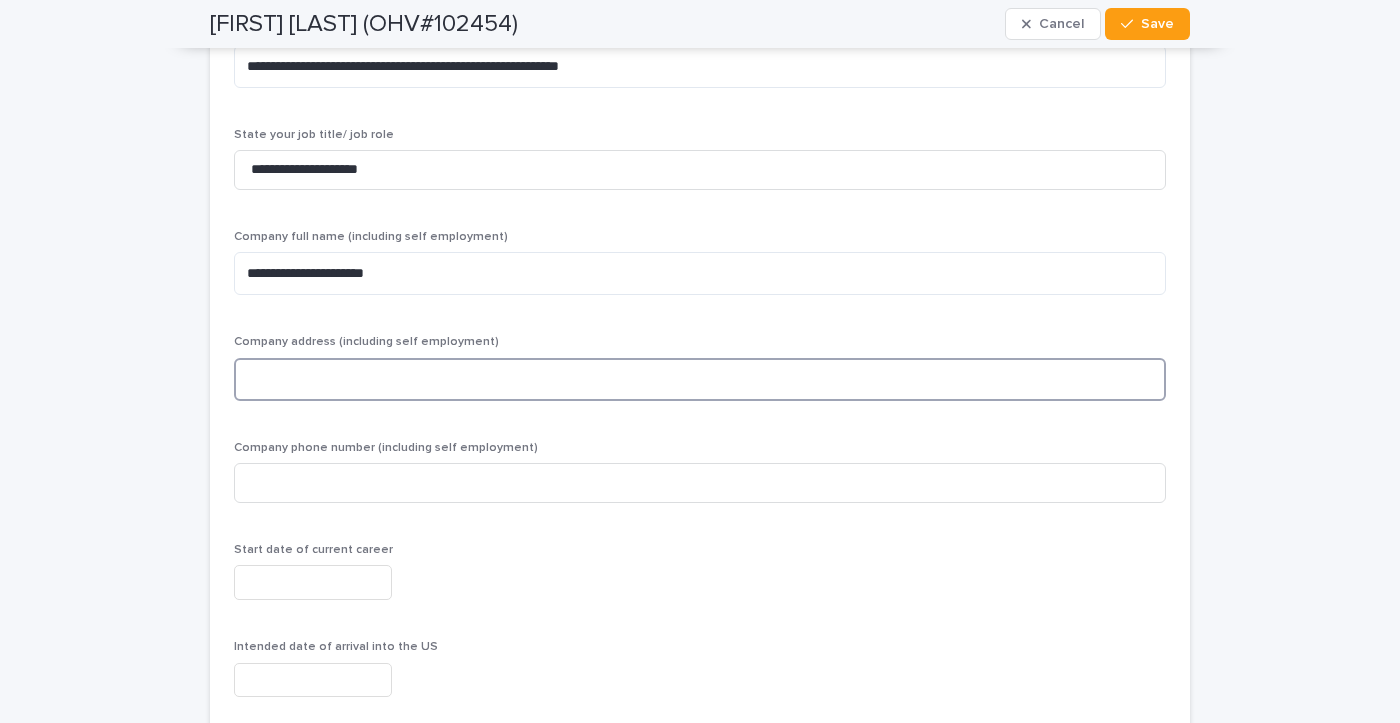 click at bounding box center (700, 379) 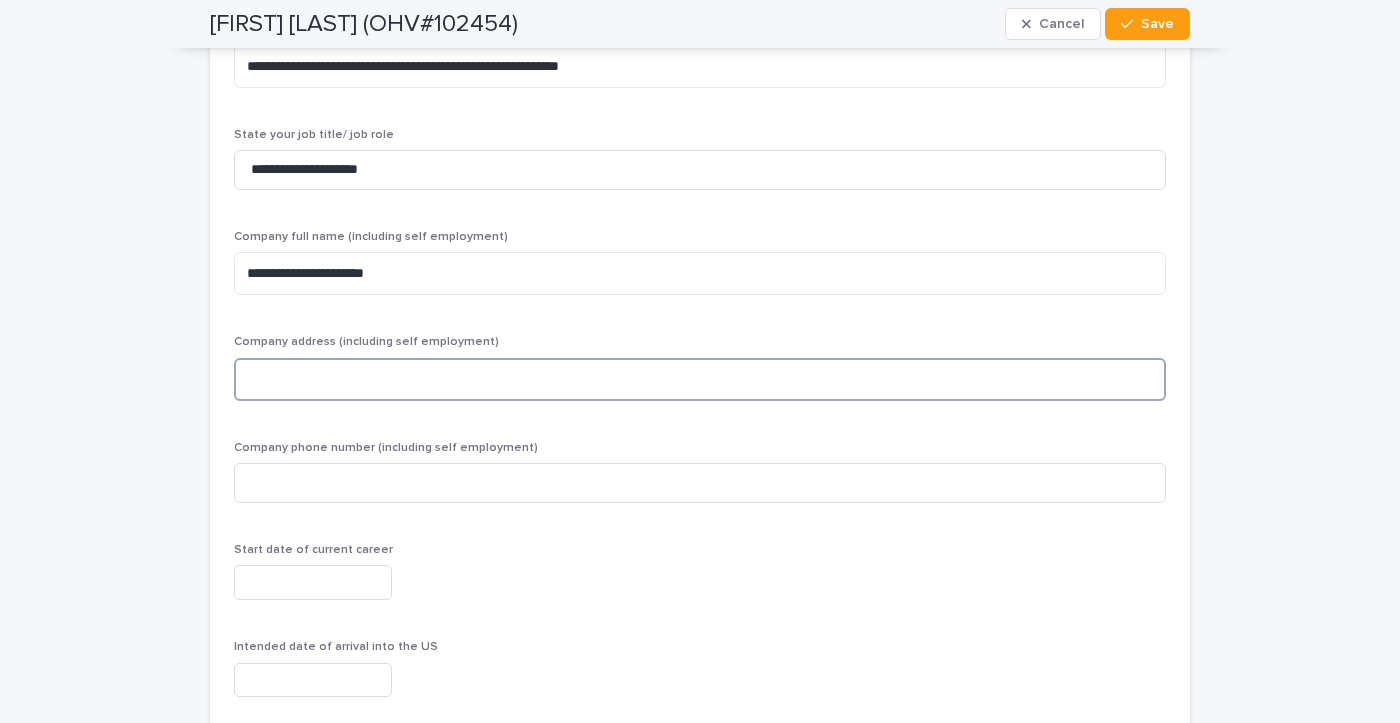 click at bounding box center [700, 379] 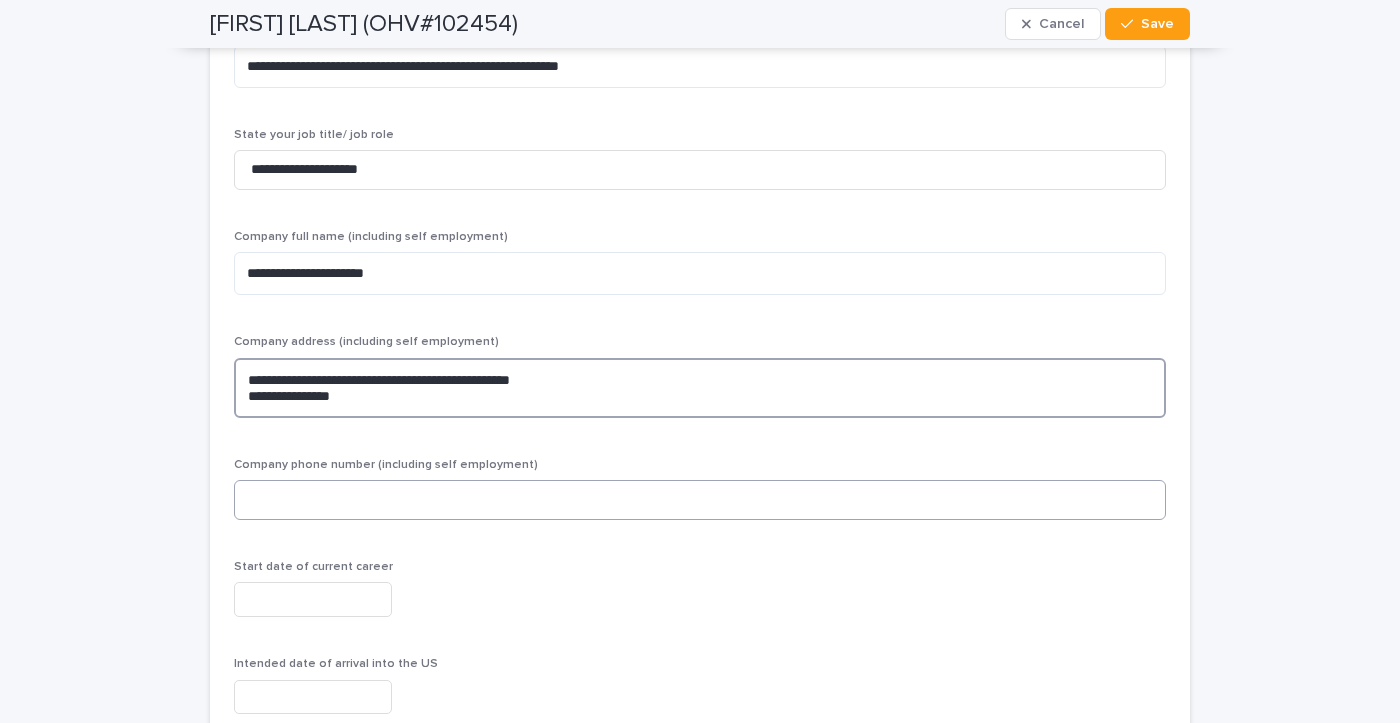 type on "**********" 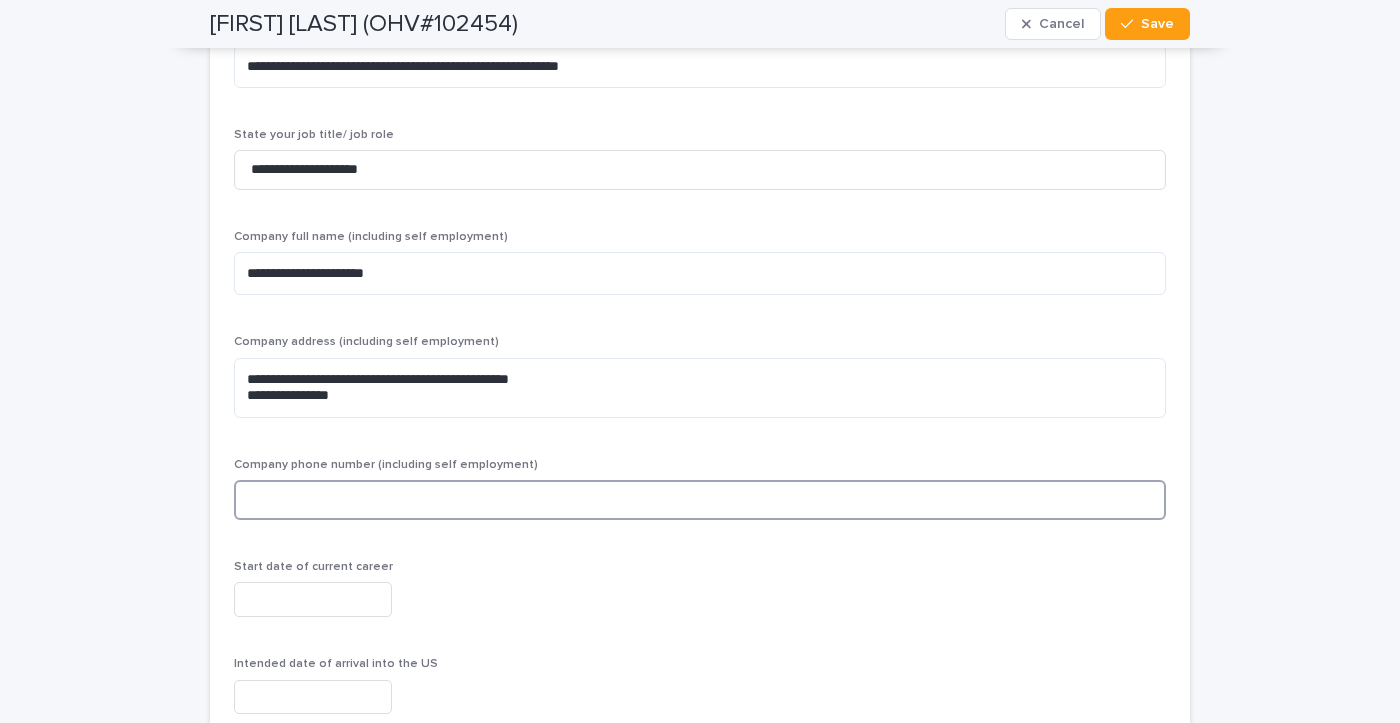 click at bounding box center [700, 500] 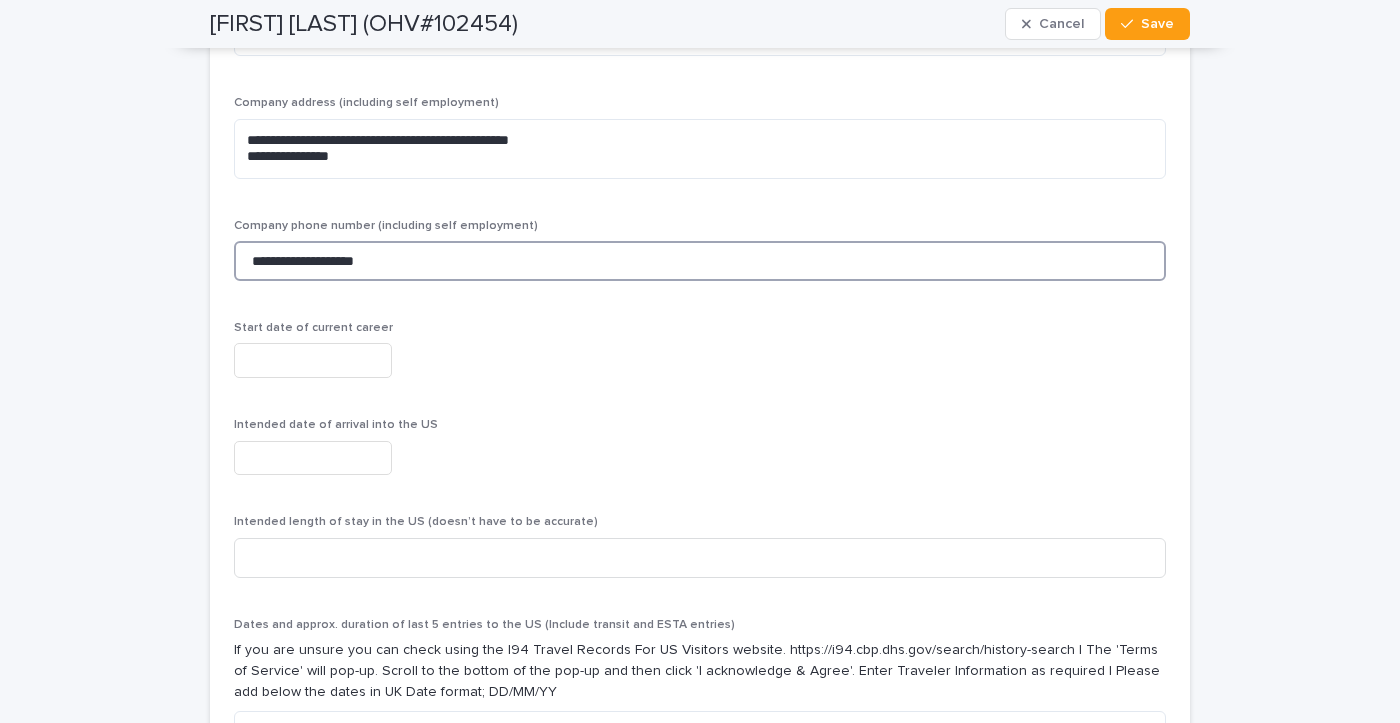 scroll, scrollTop: 6178, scrollLeft: 0, axis: vertical 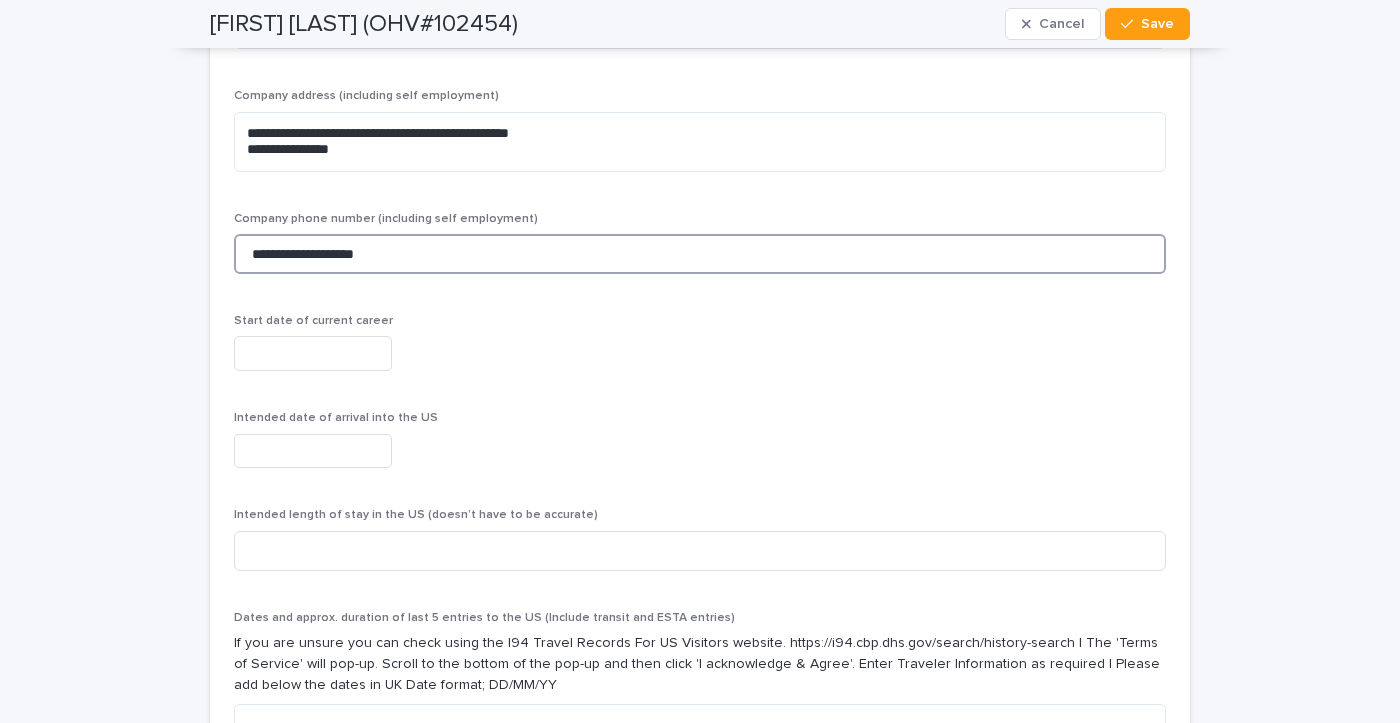 type on "**********" 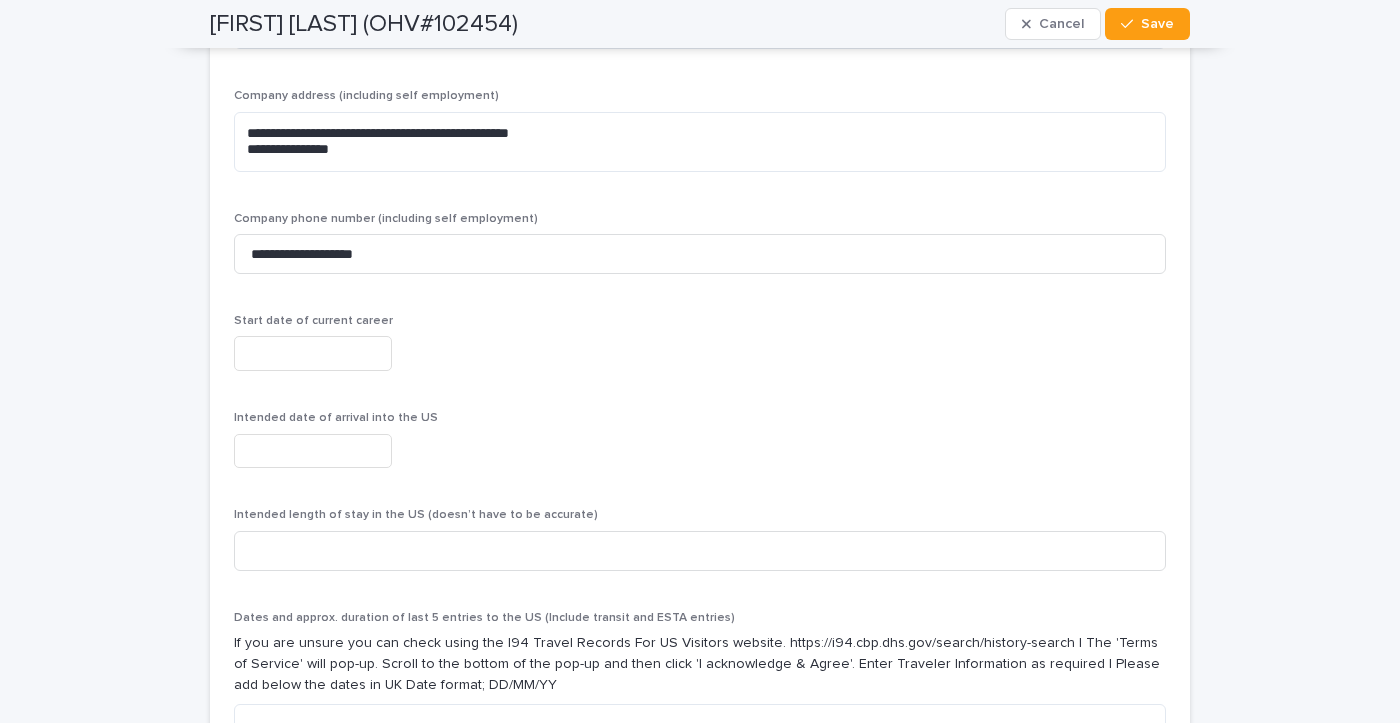 click at bounding box center [313, 353] 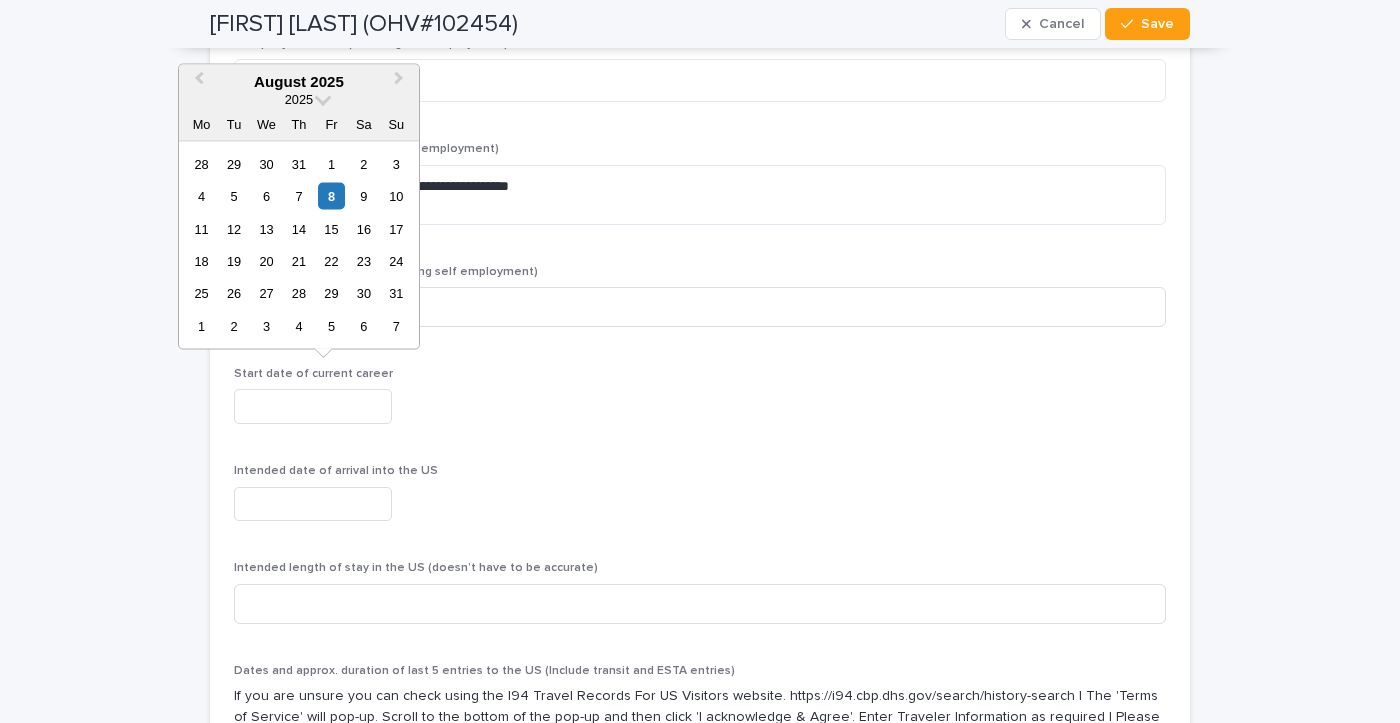 scroll, scrollTop: 6130, scrollLeft: 0, axis: vertical 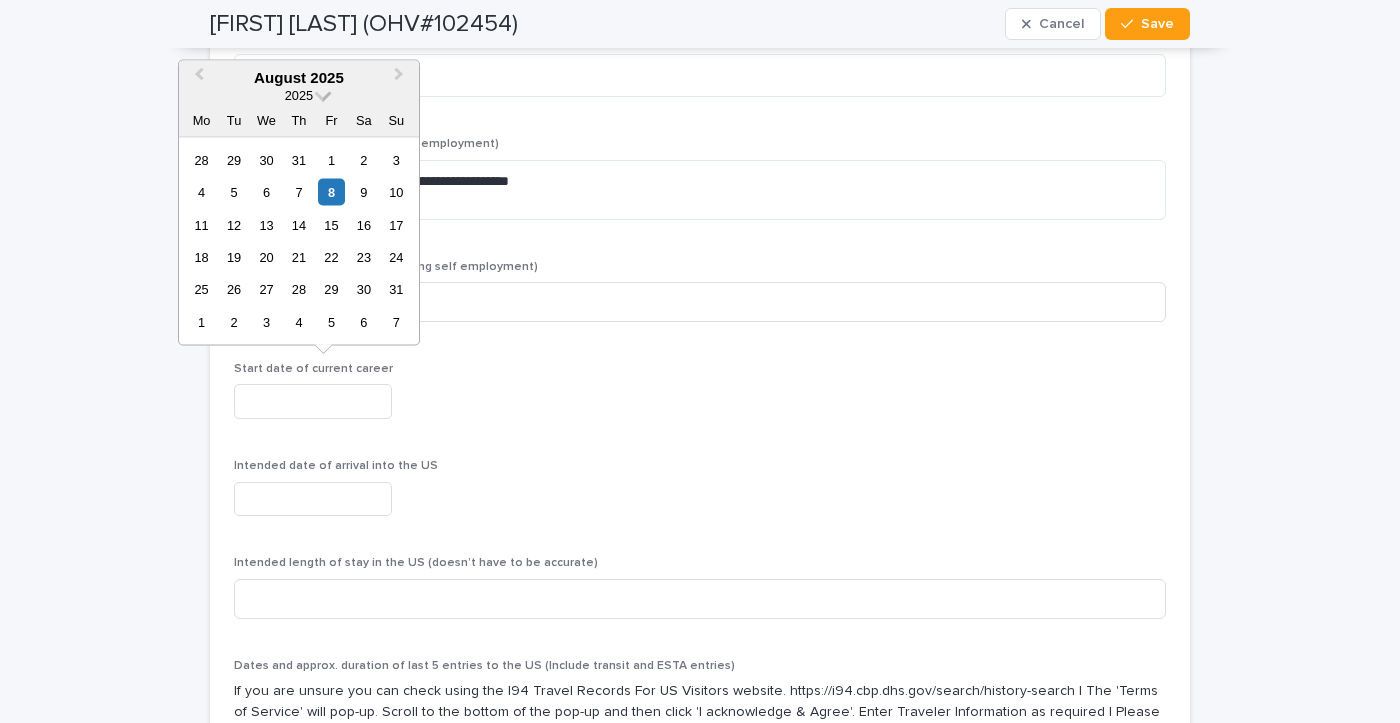 click at bounding box center [323, 93] 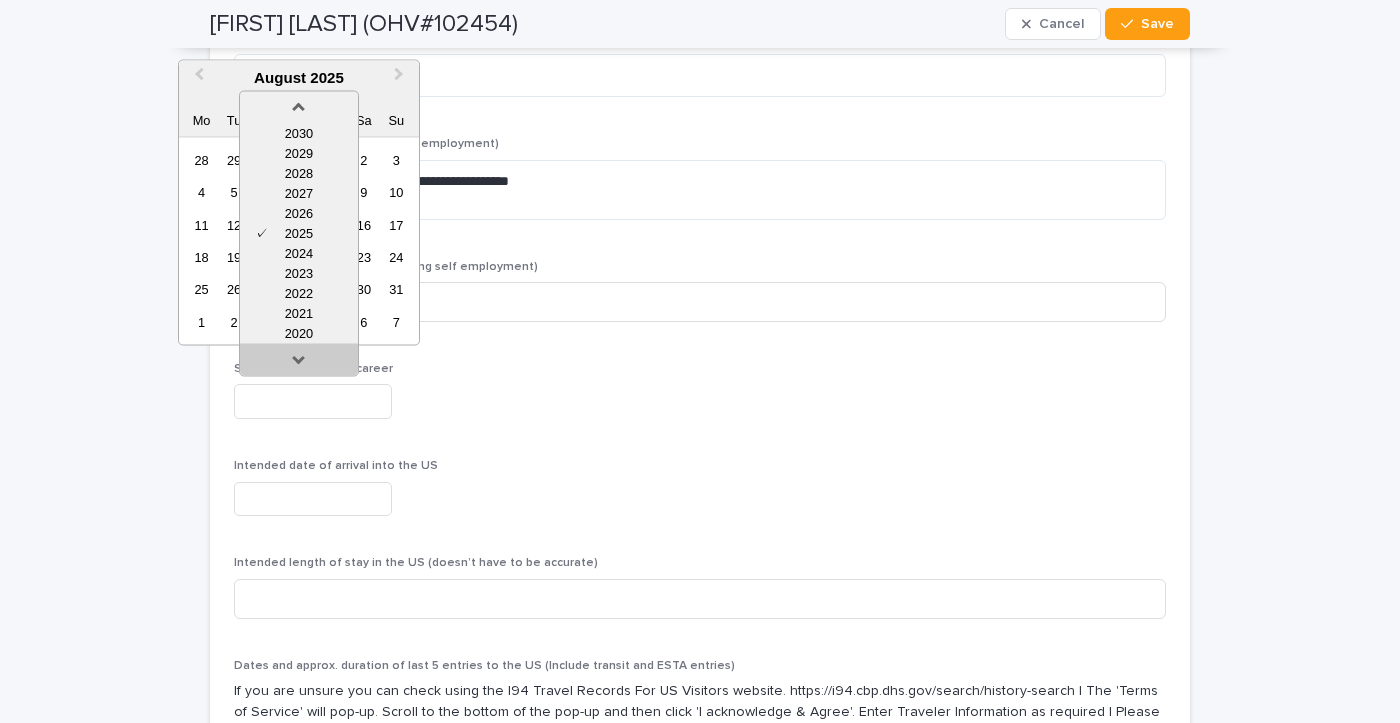 click at bounding box center [299, 363] 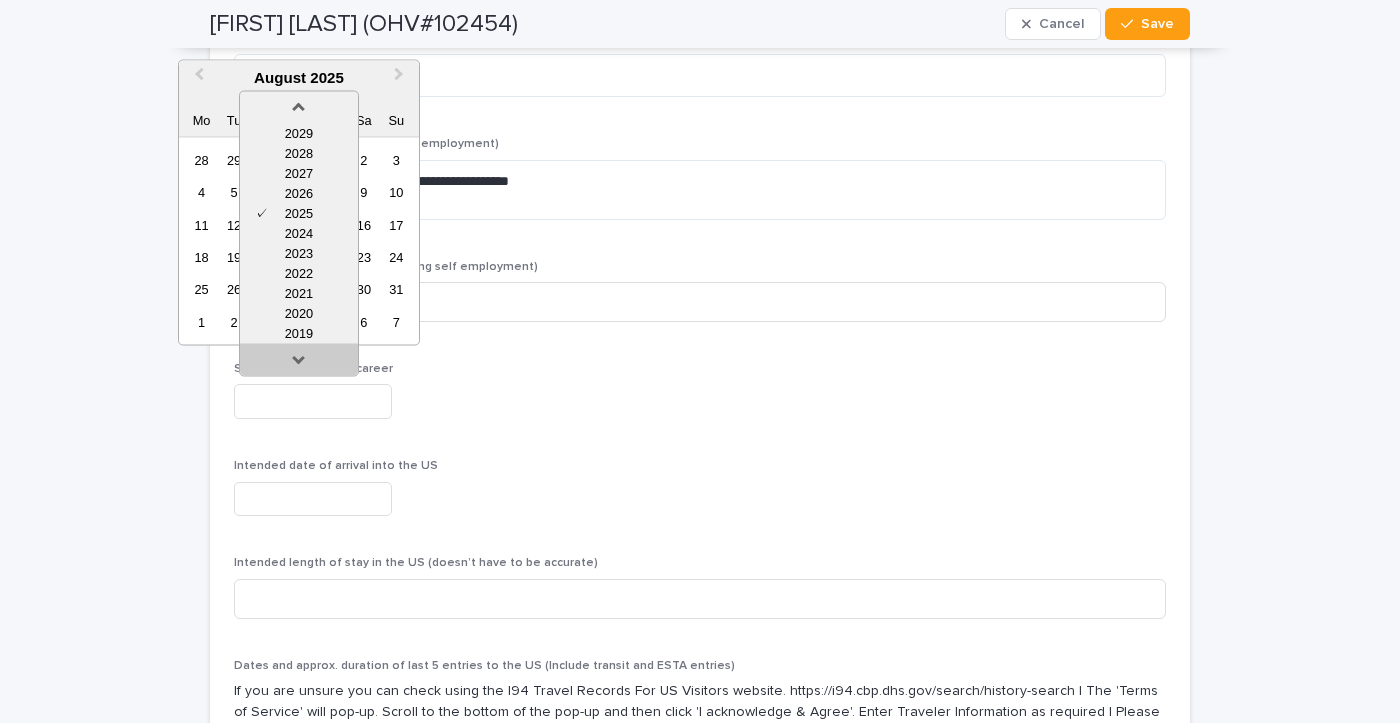 click at bounding box center [299, 363] 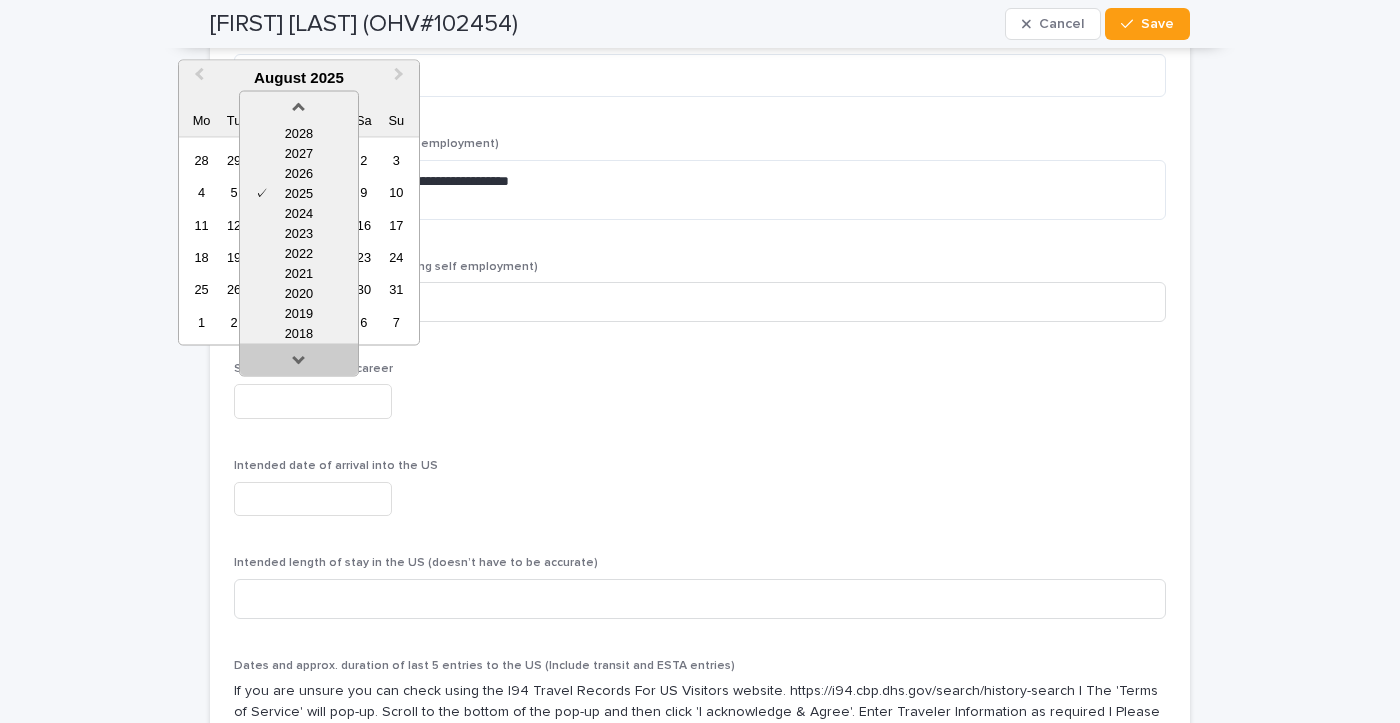 click at bounding box center [299, 363] 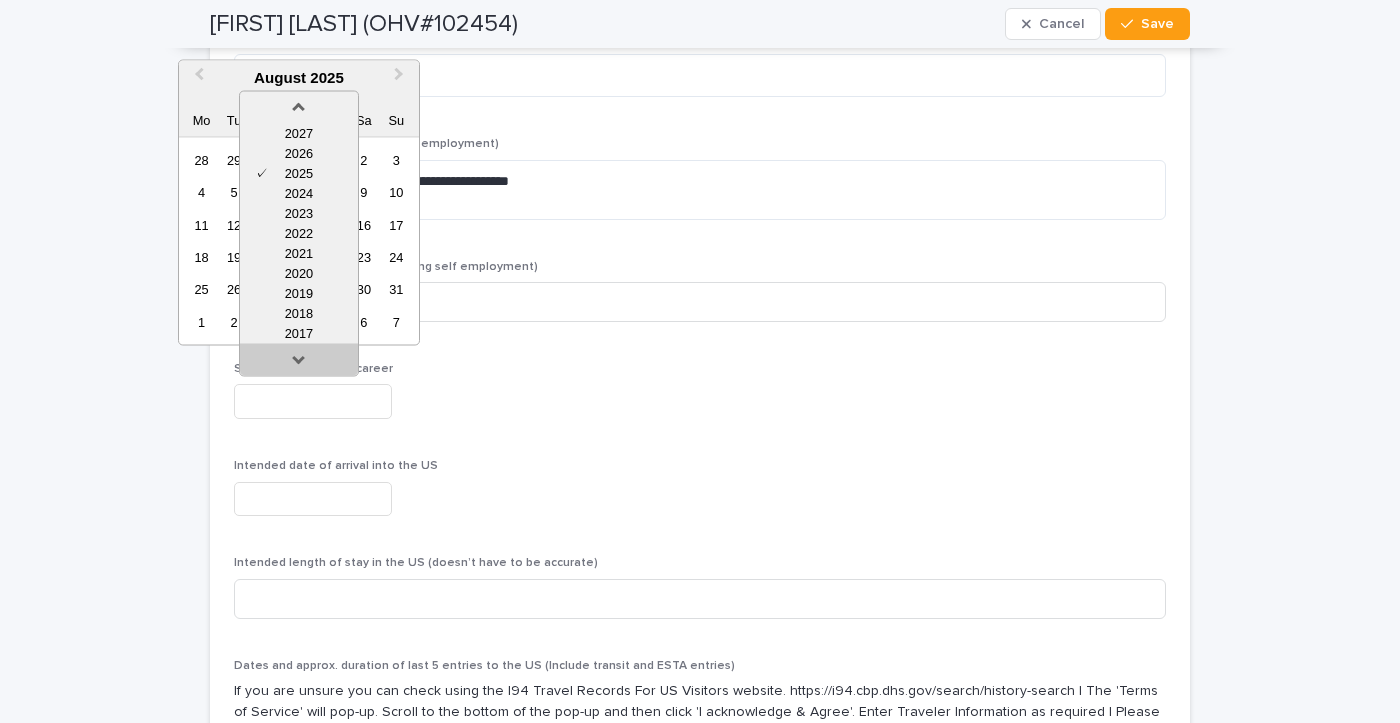 click at bounding box center [299, 363] 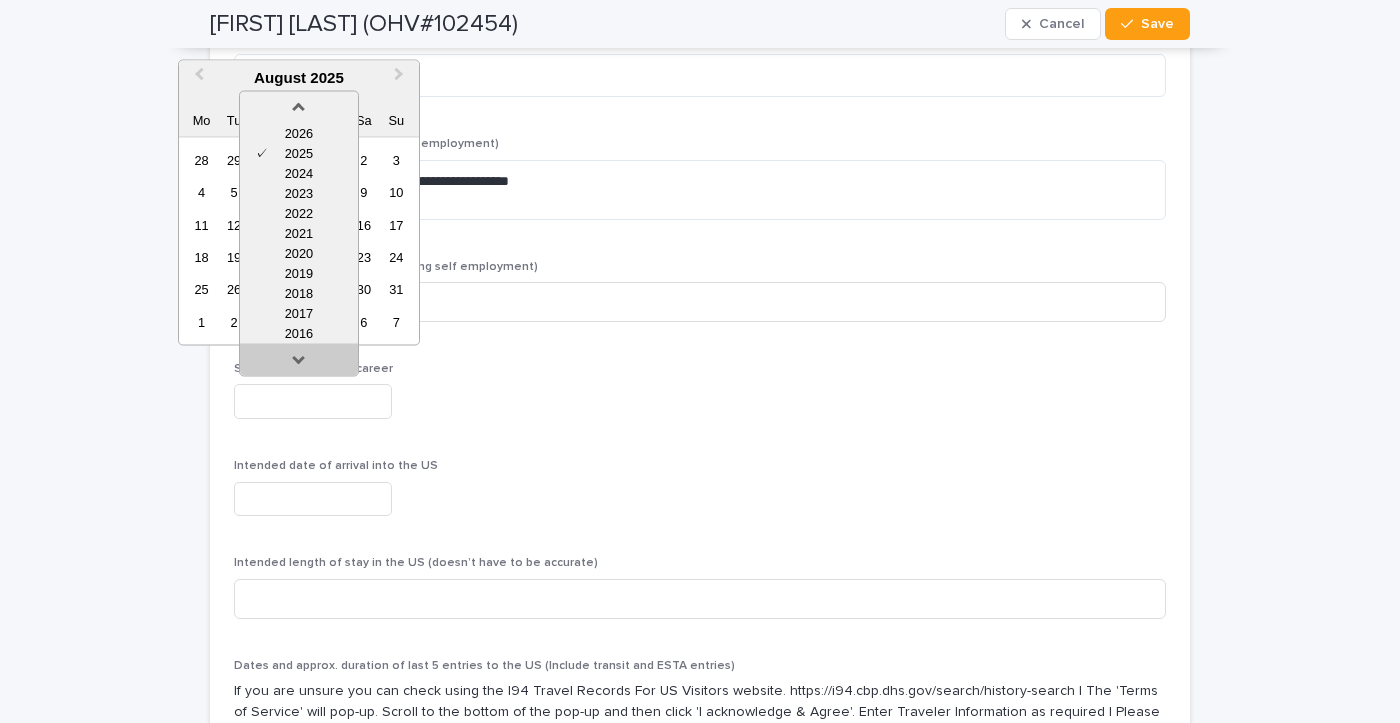 click at bounding box center (299, 363) 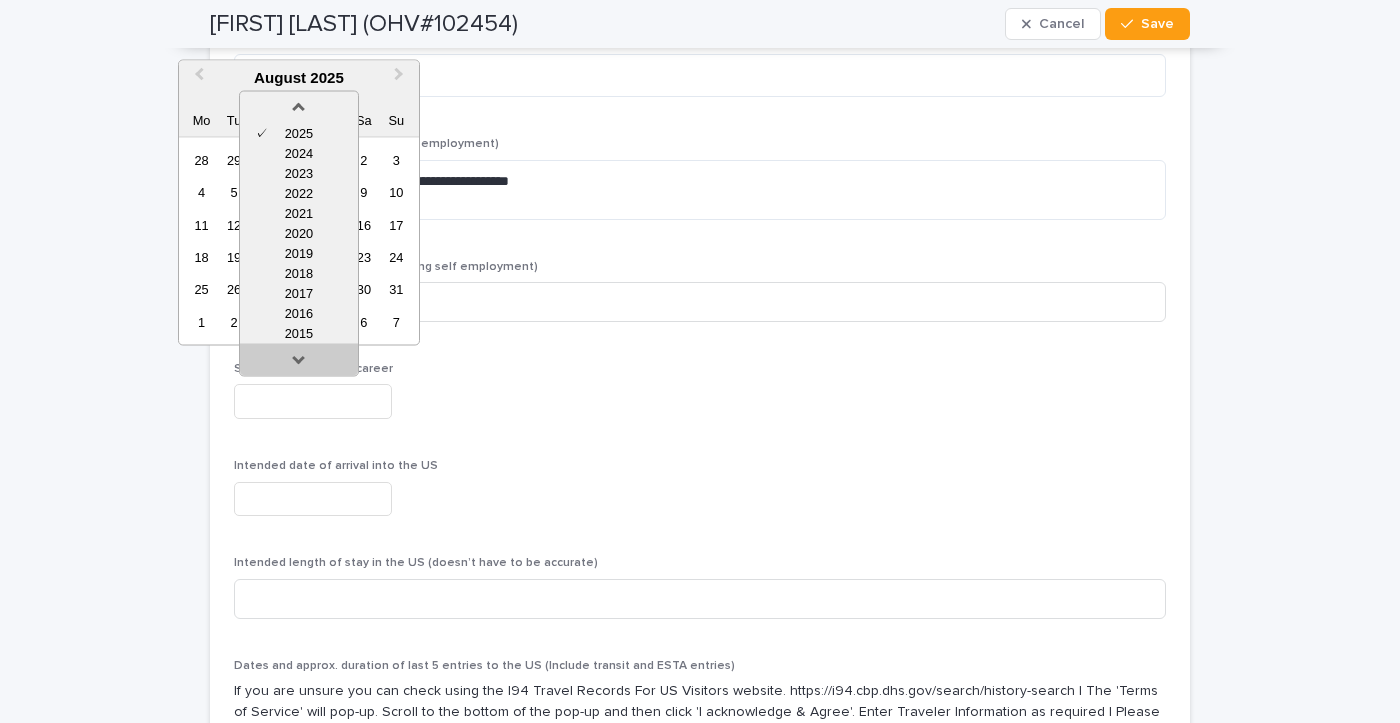 click at bounding box center [299, 363] 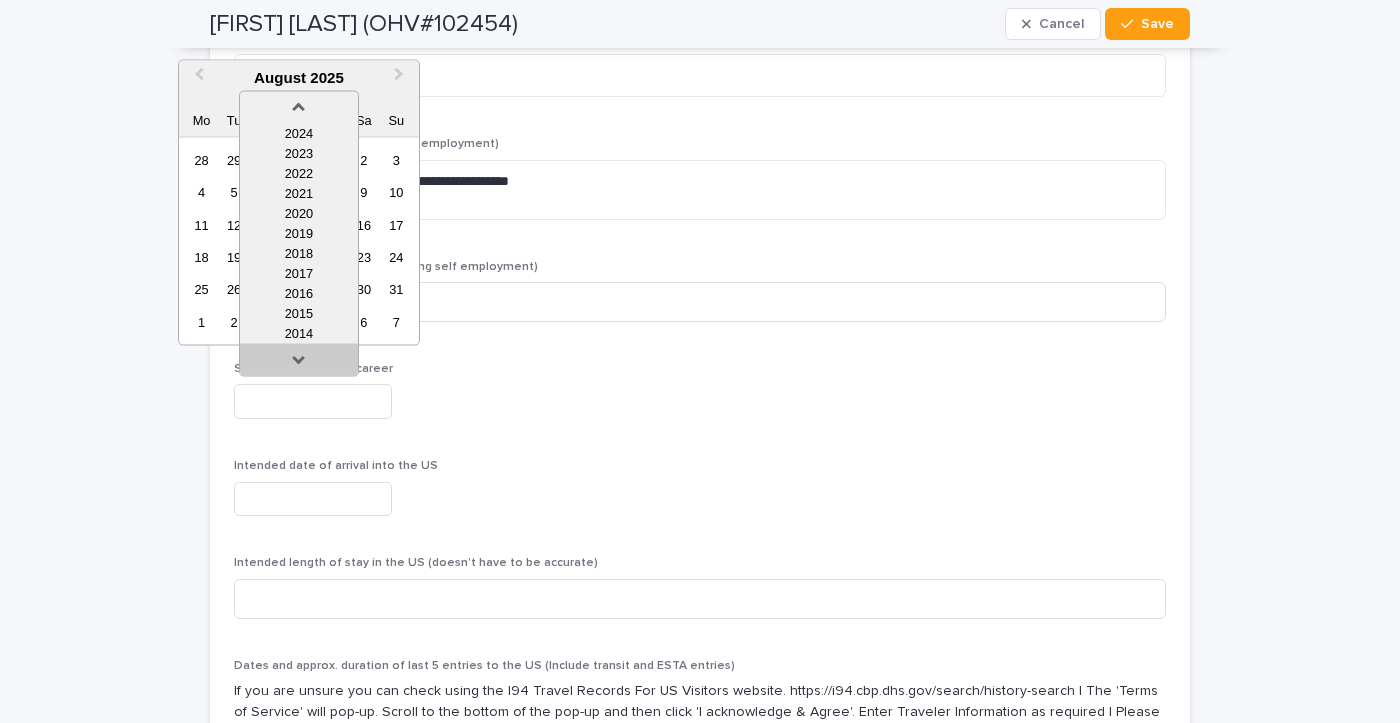 click at bounding box center (299, 363) 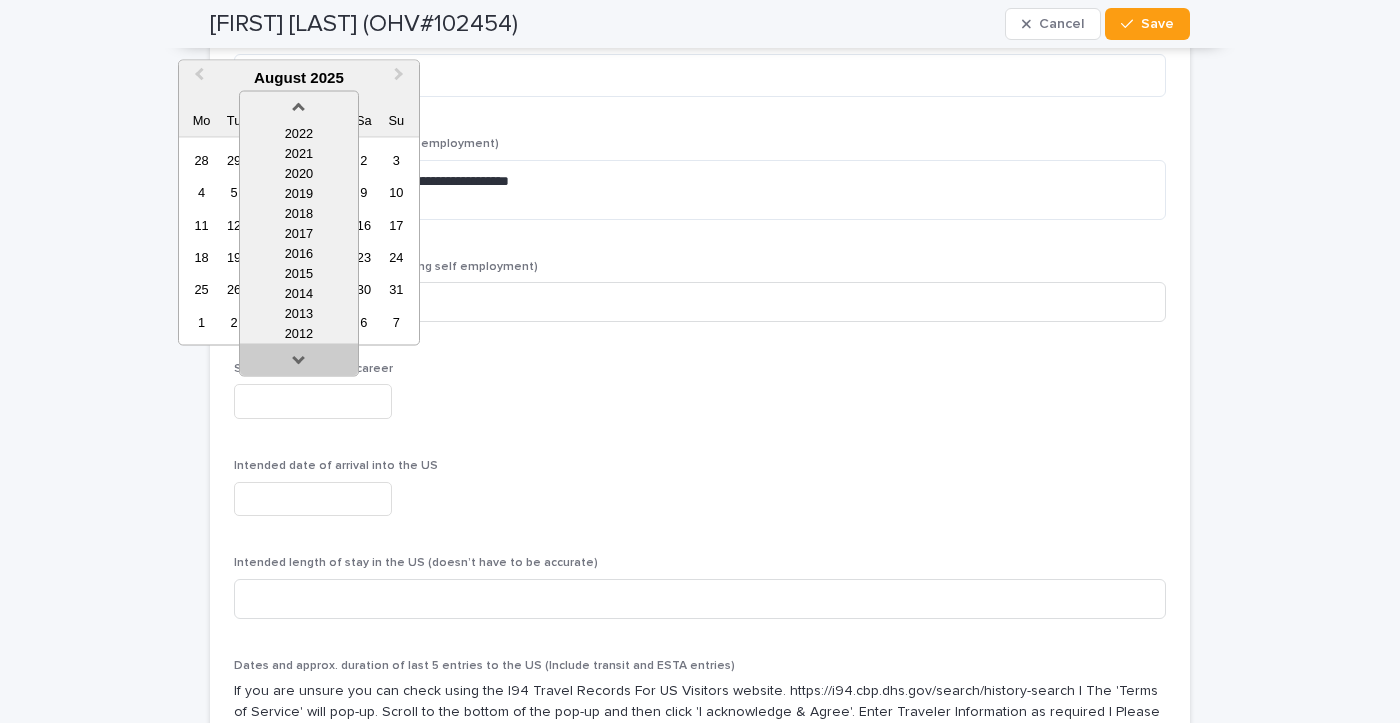 click at bounding box center (299, 363) 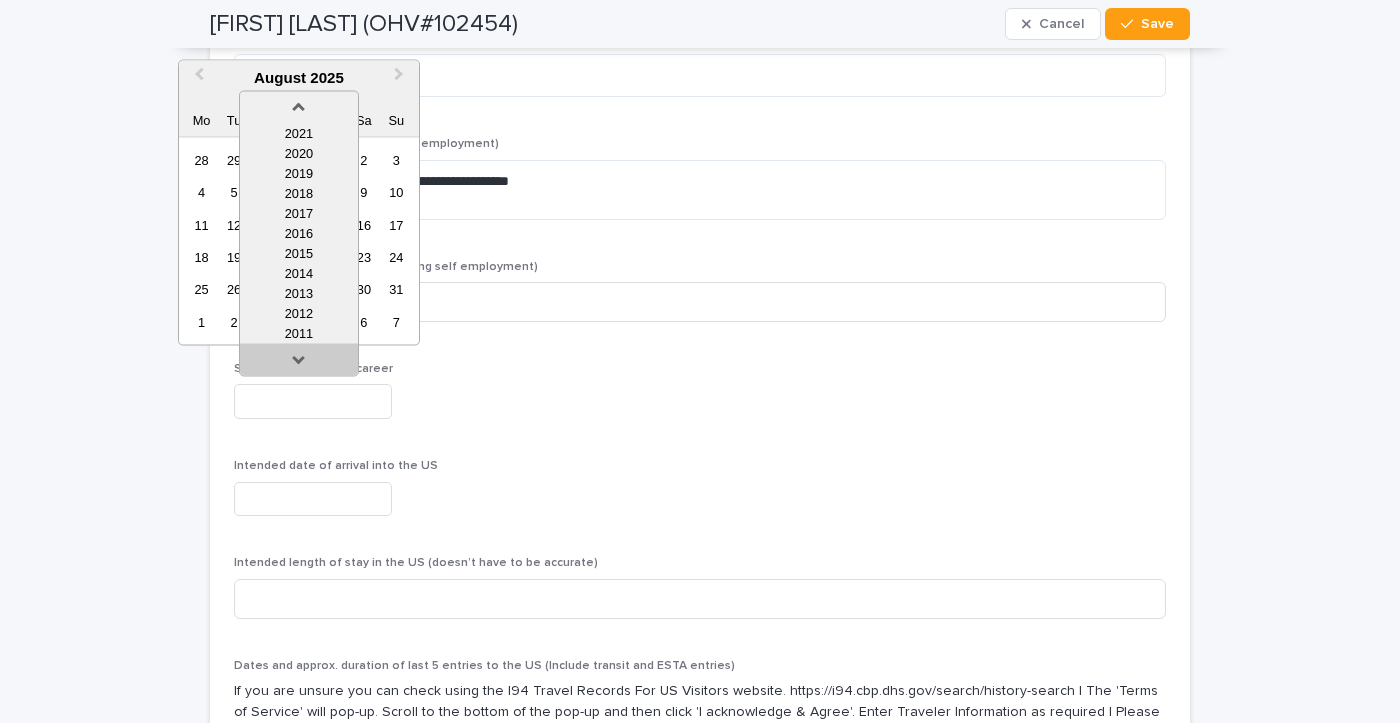 click at bounding box center [299, 363] 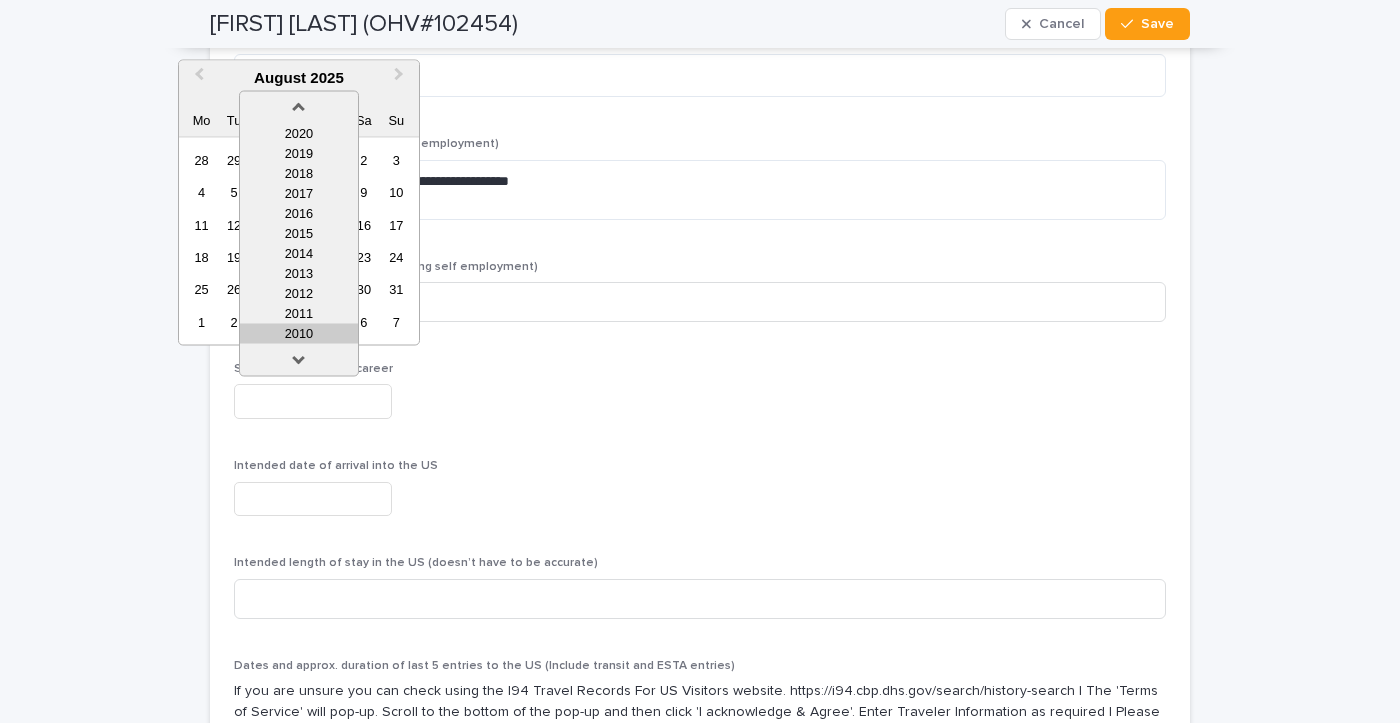 click on "2010" at bounding box center [299, 333] 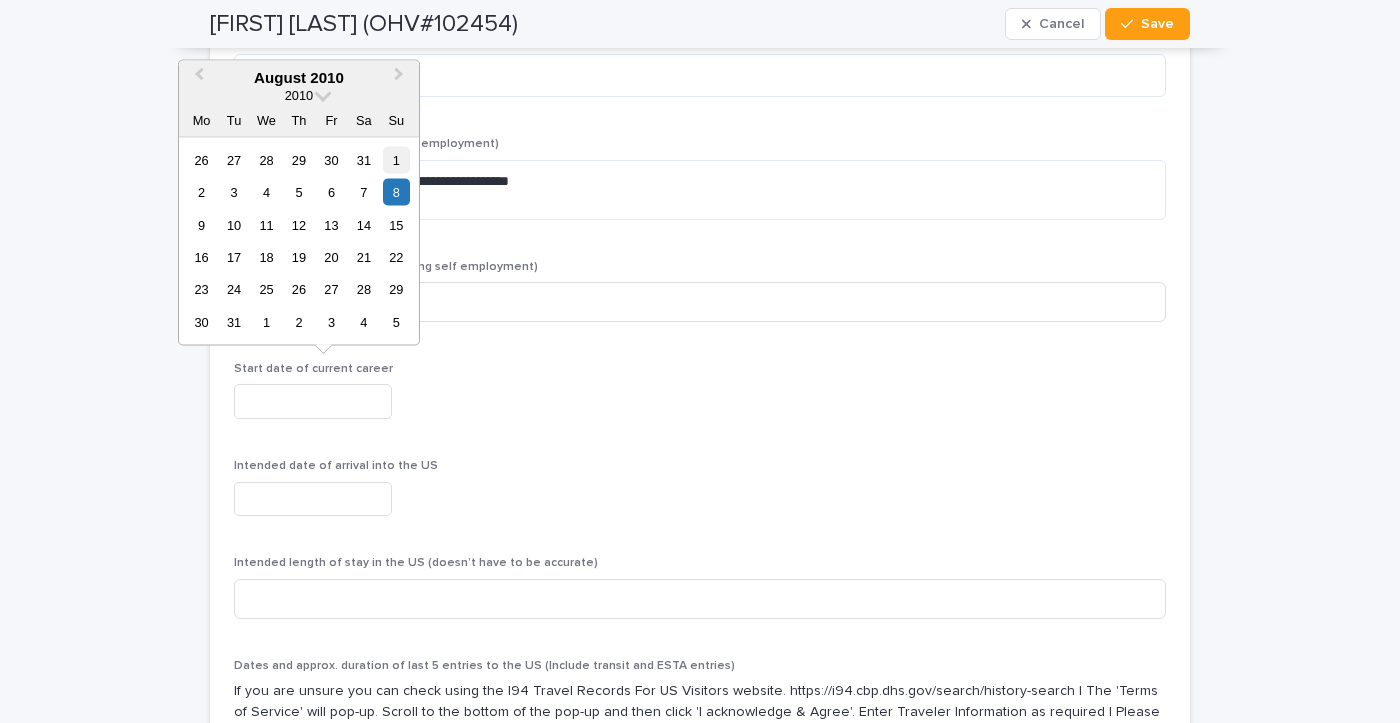 click on "1" at bounding box center (396, 159) 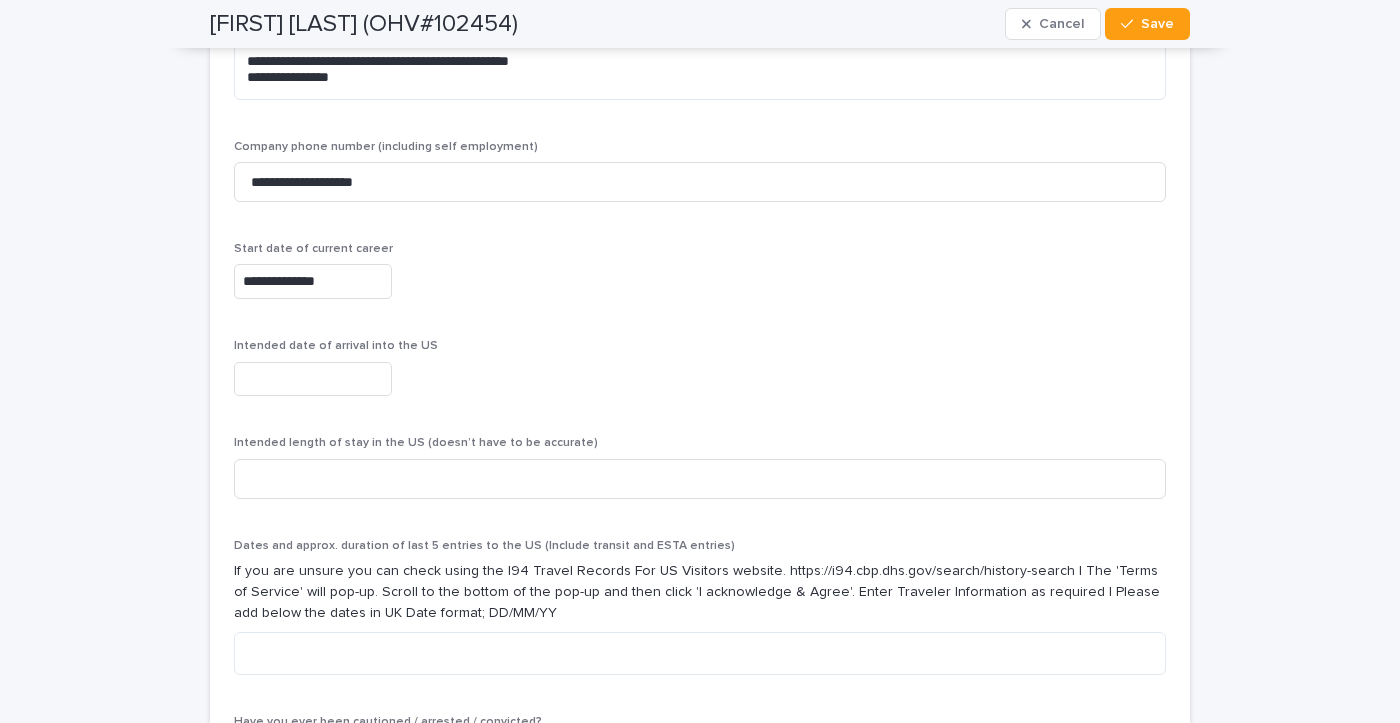 scroll, scrollTop: 6259, scrollLeft: 0, axis: vertical 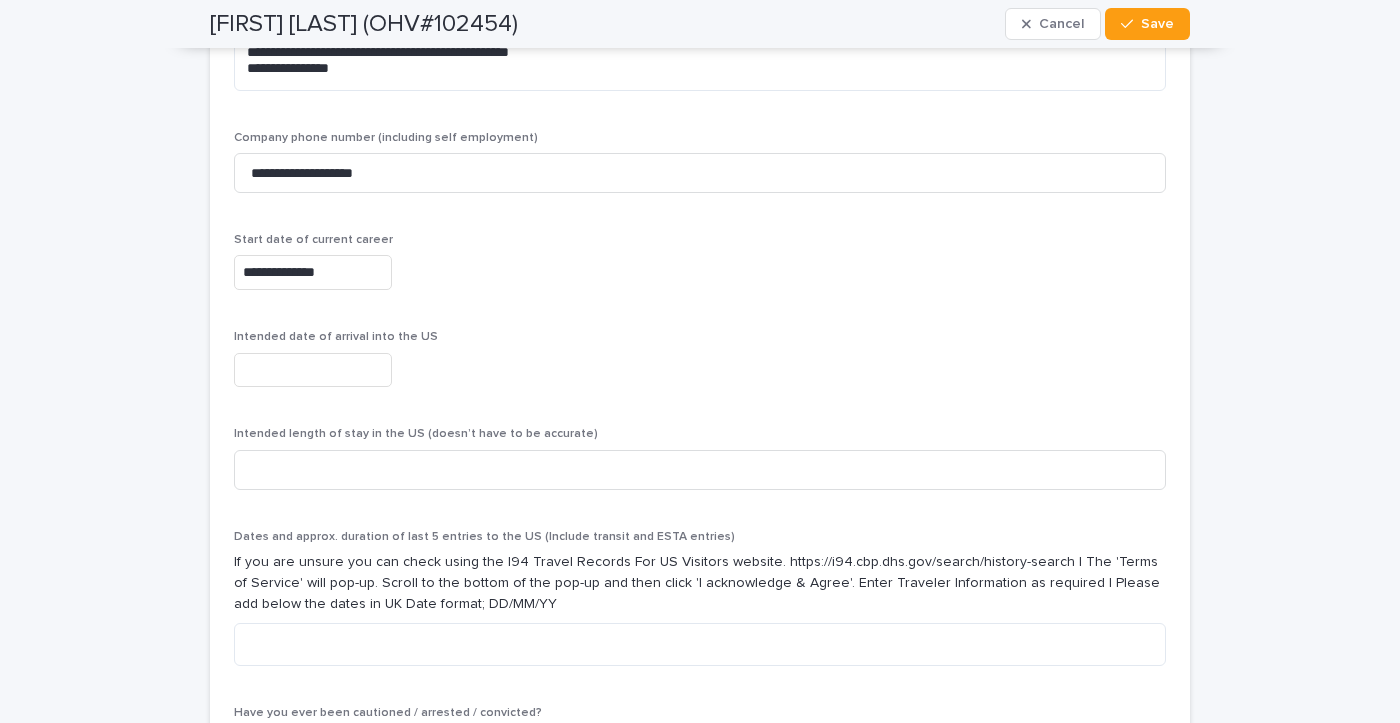 click at bounding box center (313, 370) 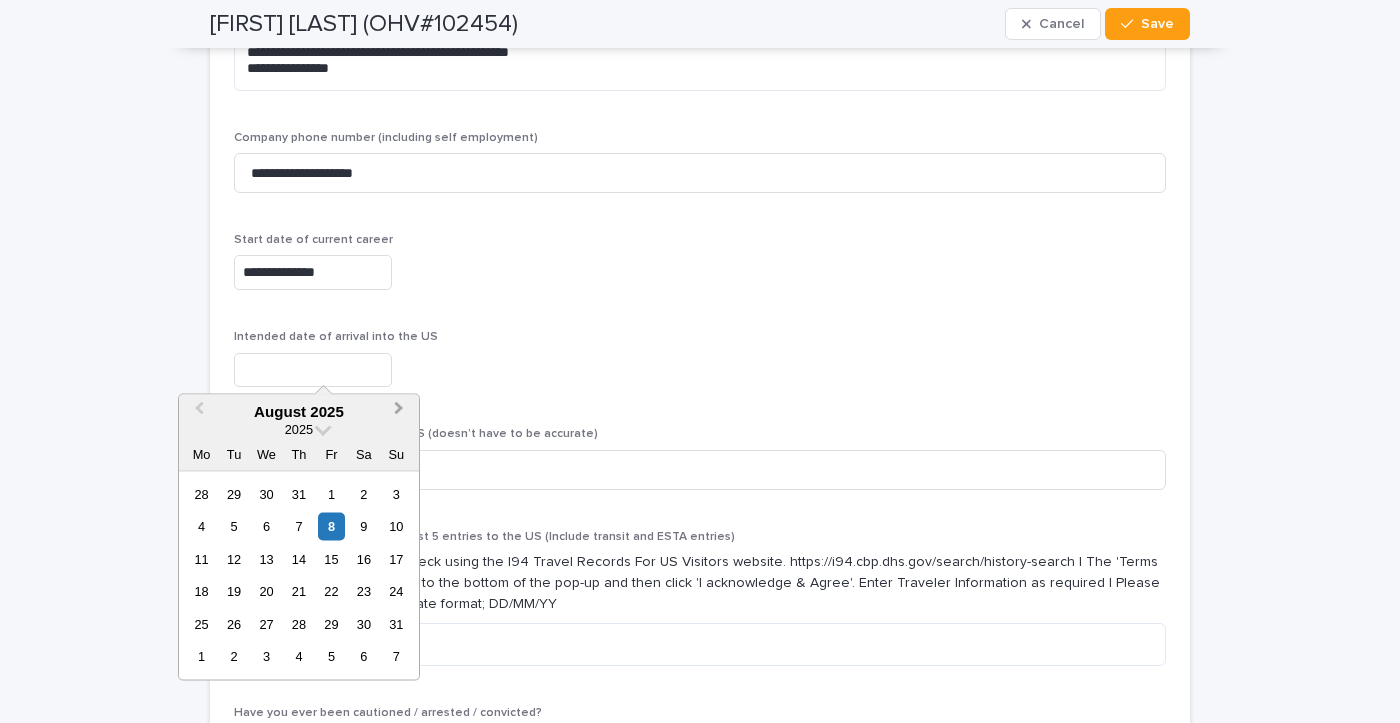 click on "Next Month" at bounding box center [401, 413] 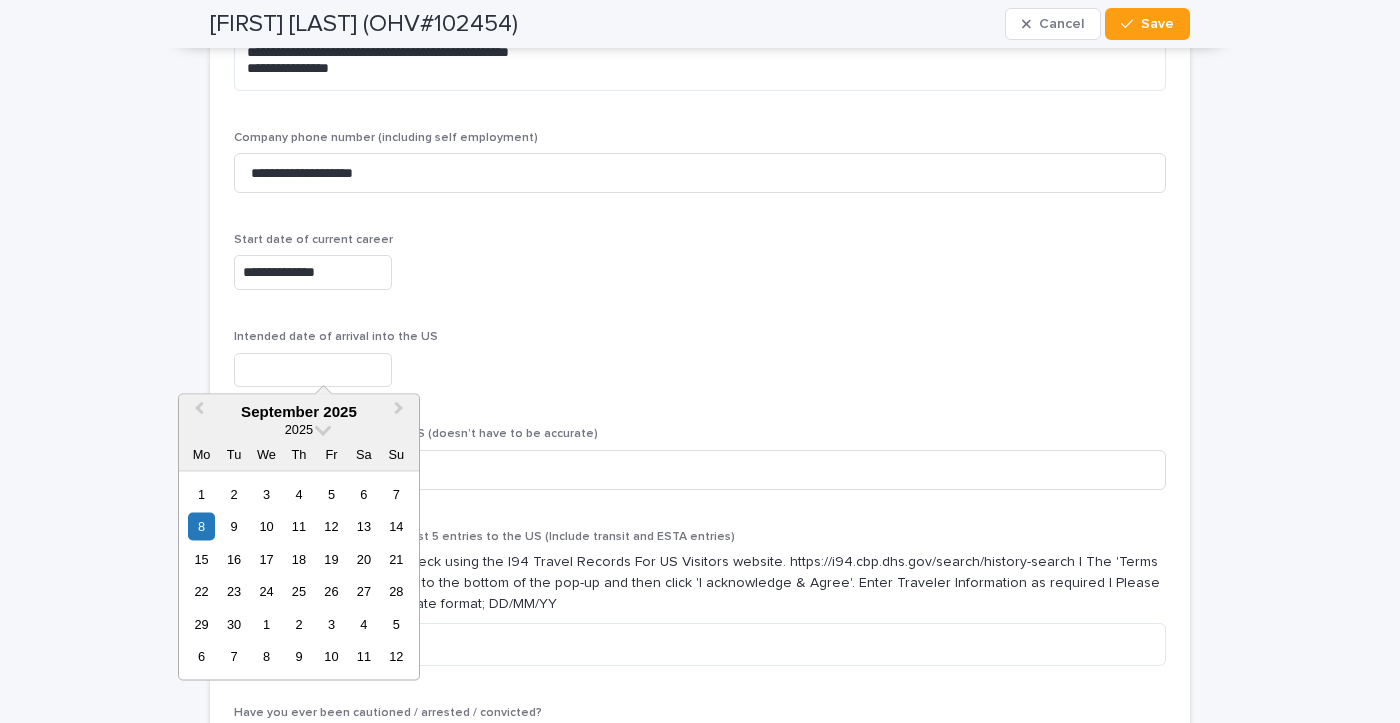 click on "September 2025" at bounding box center [299, 412] 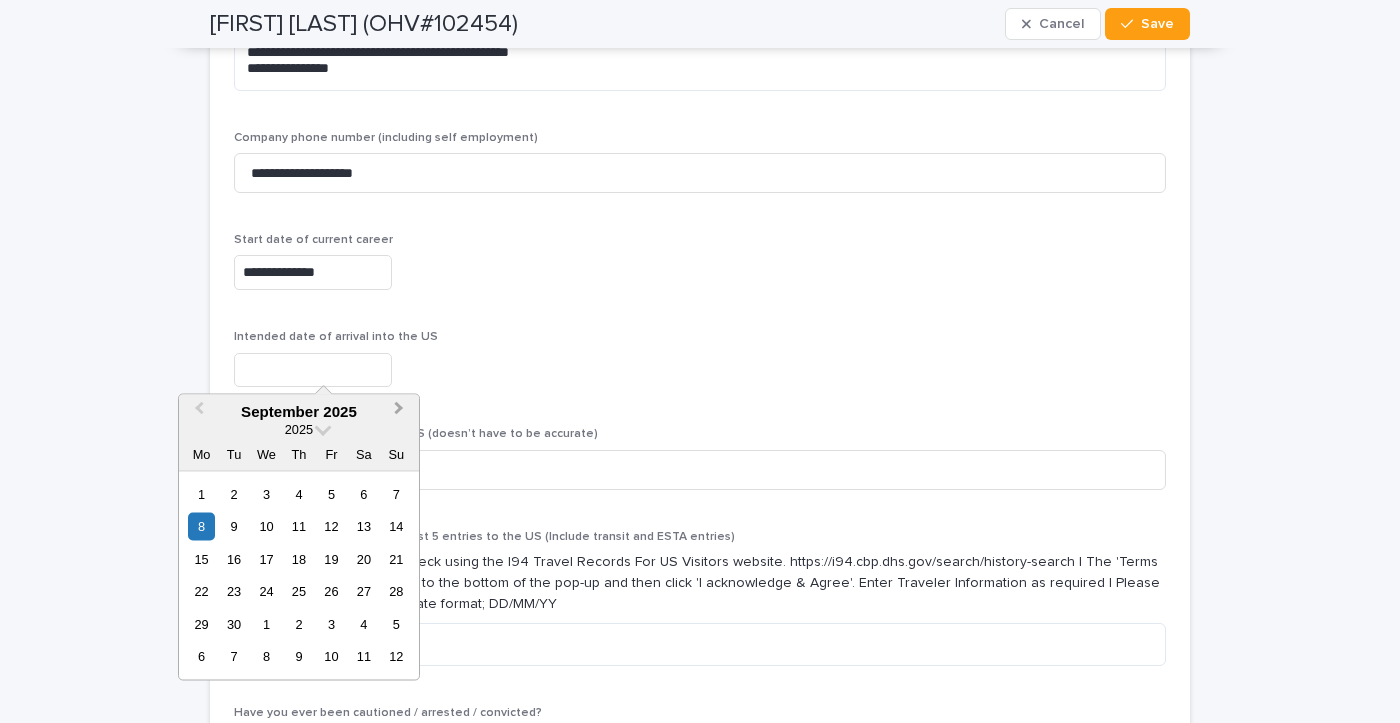 click on "Next Month" at bounding box center (399, 411) 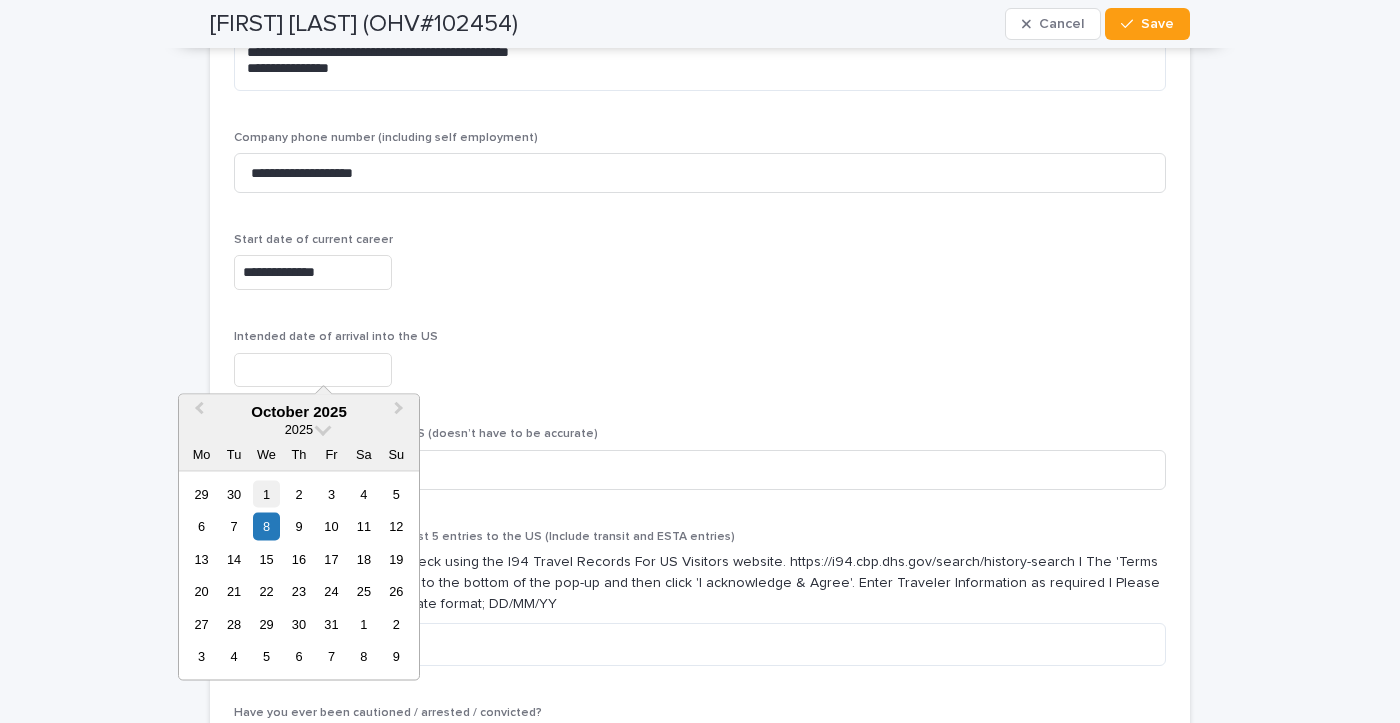 click on "1" at bounding box center (266, 493) 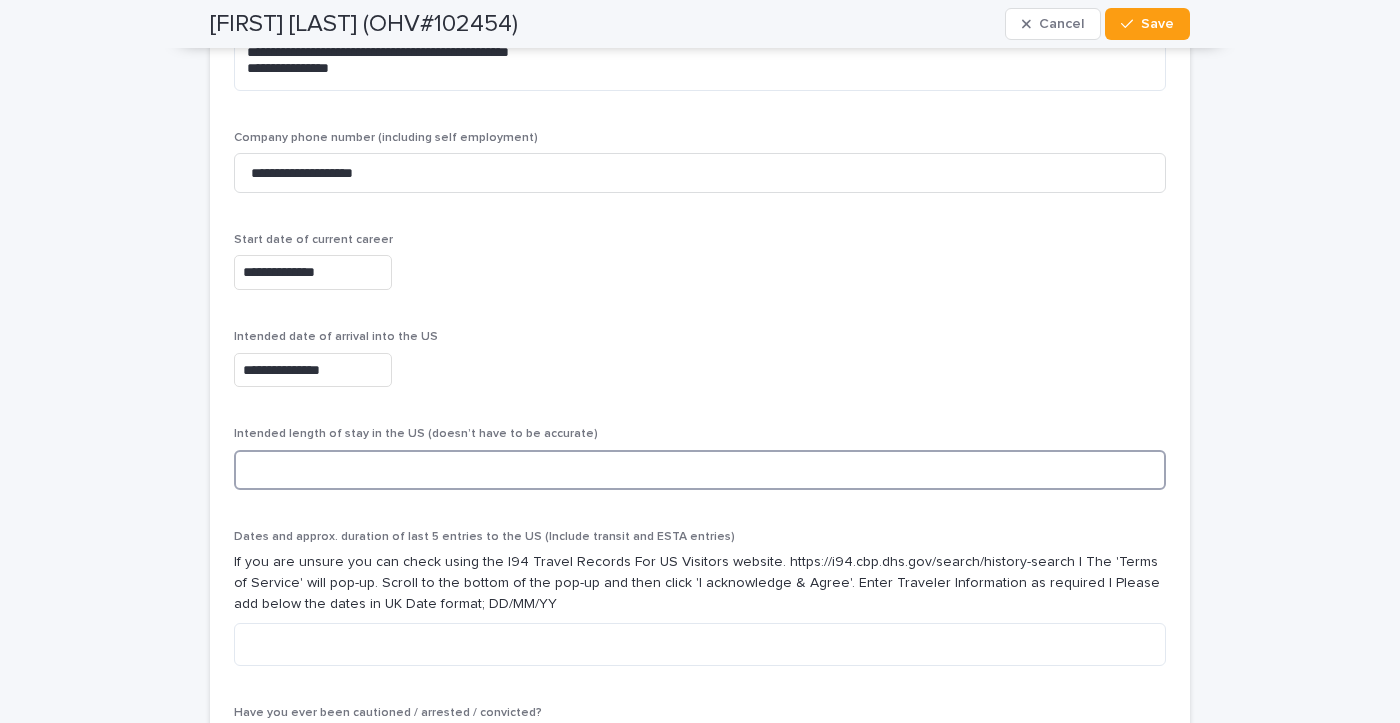 click at bounding box center [700, 470] 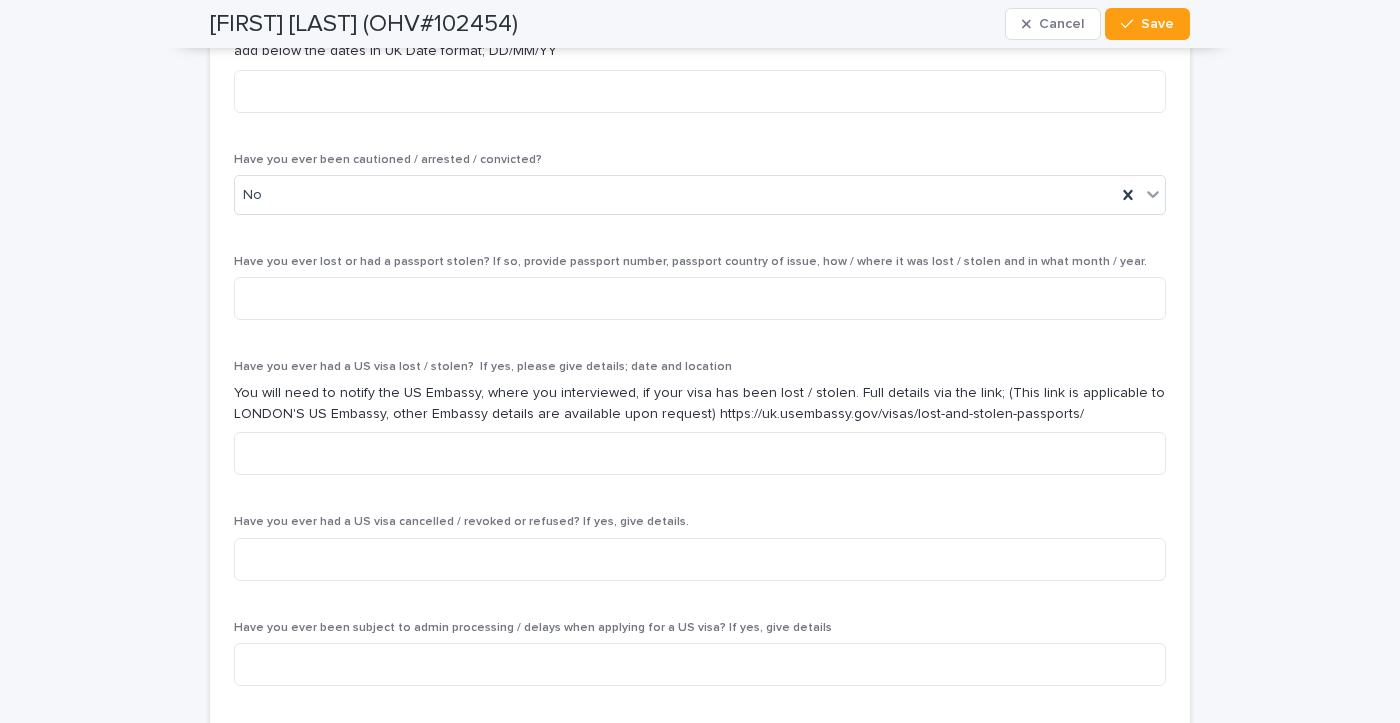 scroll, scrollTop: 6832, scrollLeft: 0, axis: vertical 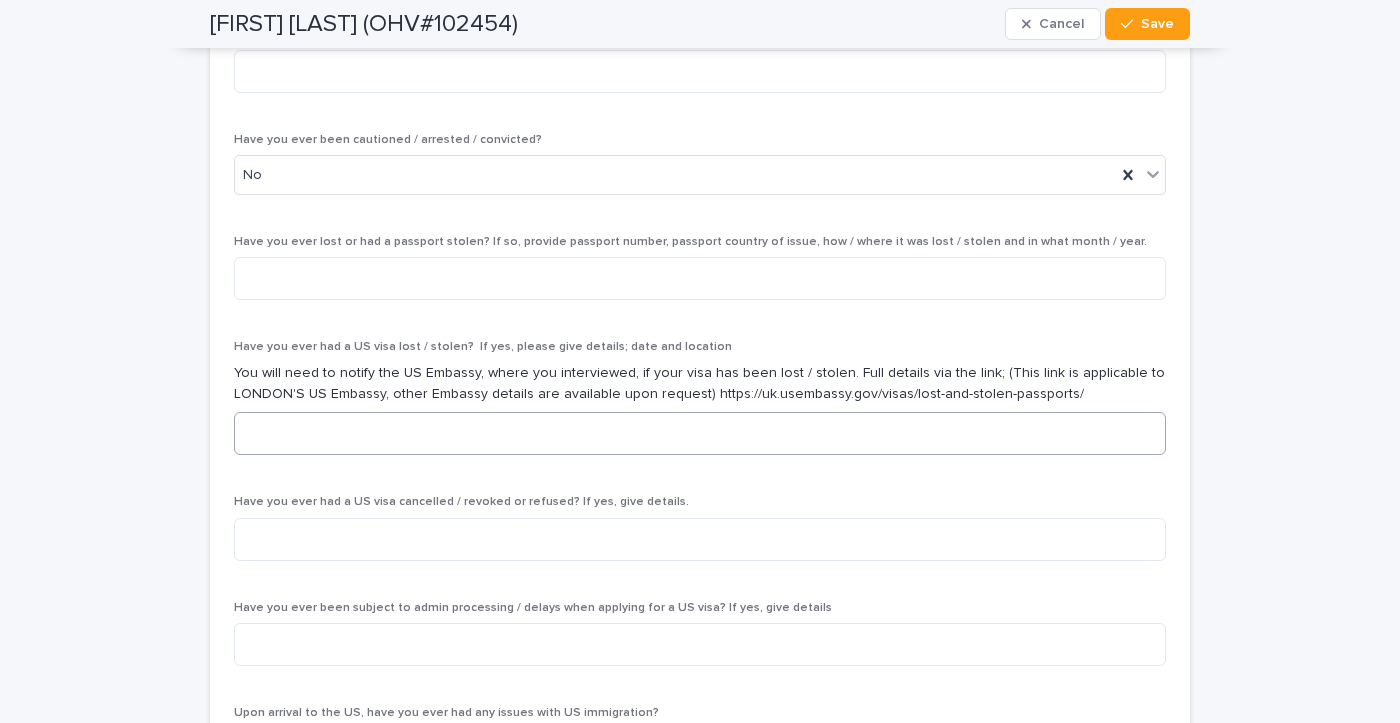 type on "*******" 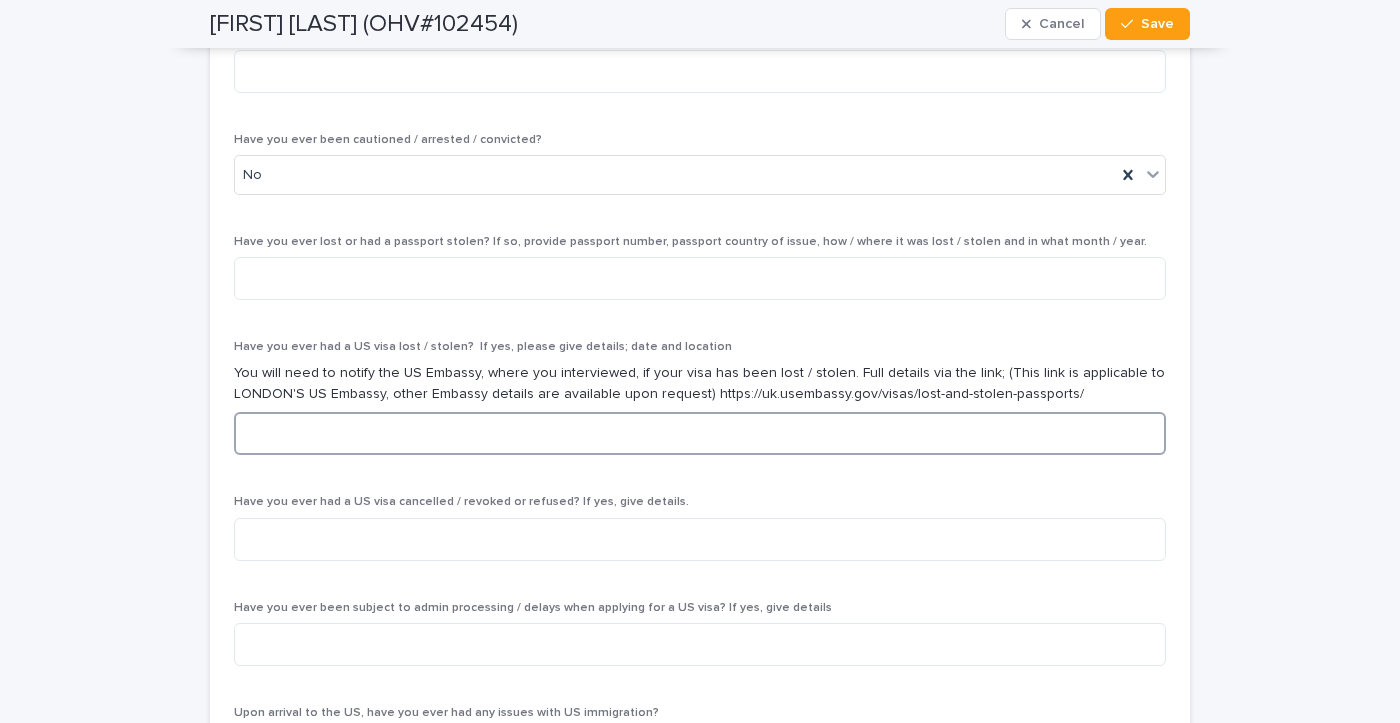 click at bounding box center [700, 433] 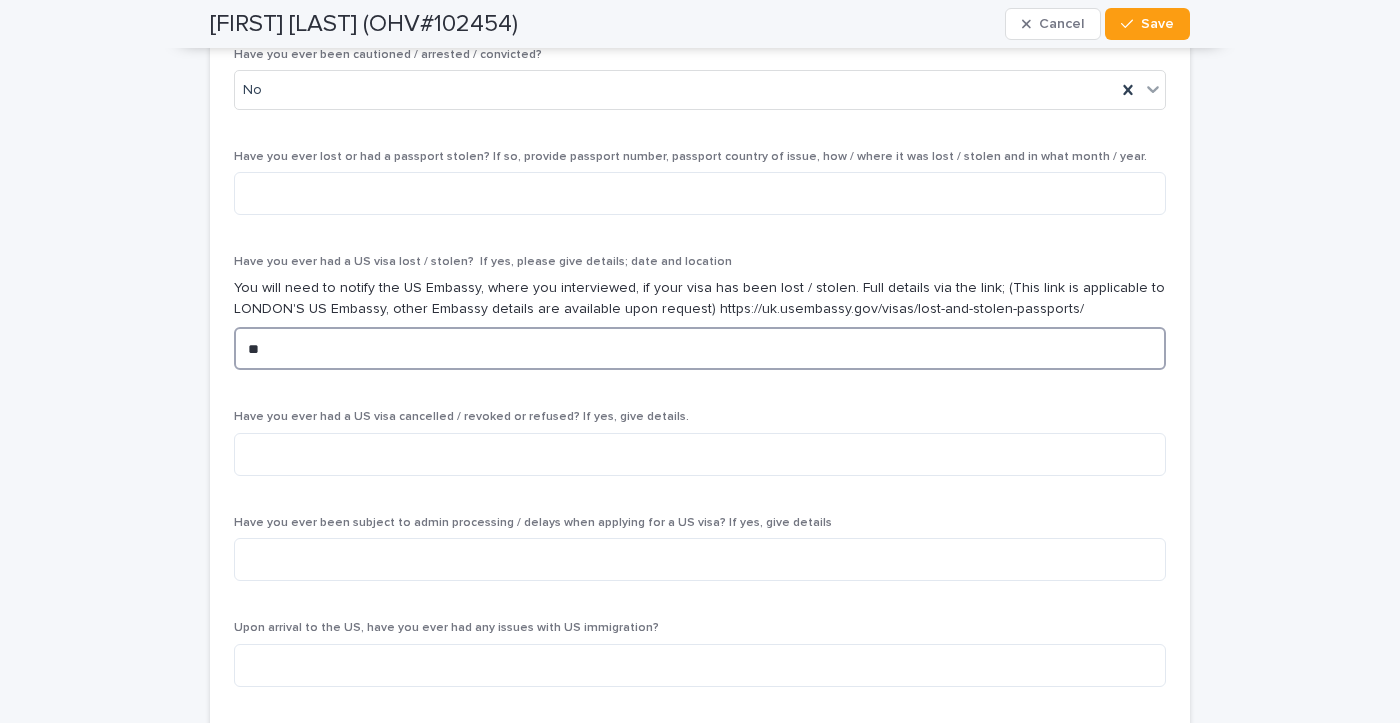 scroll, scrollTop: 6919, scrollLeft: 0, axis: vertical 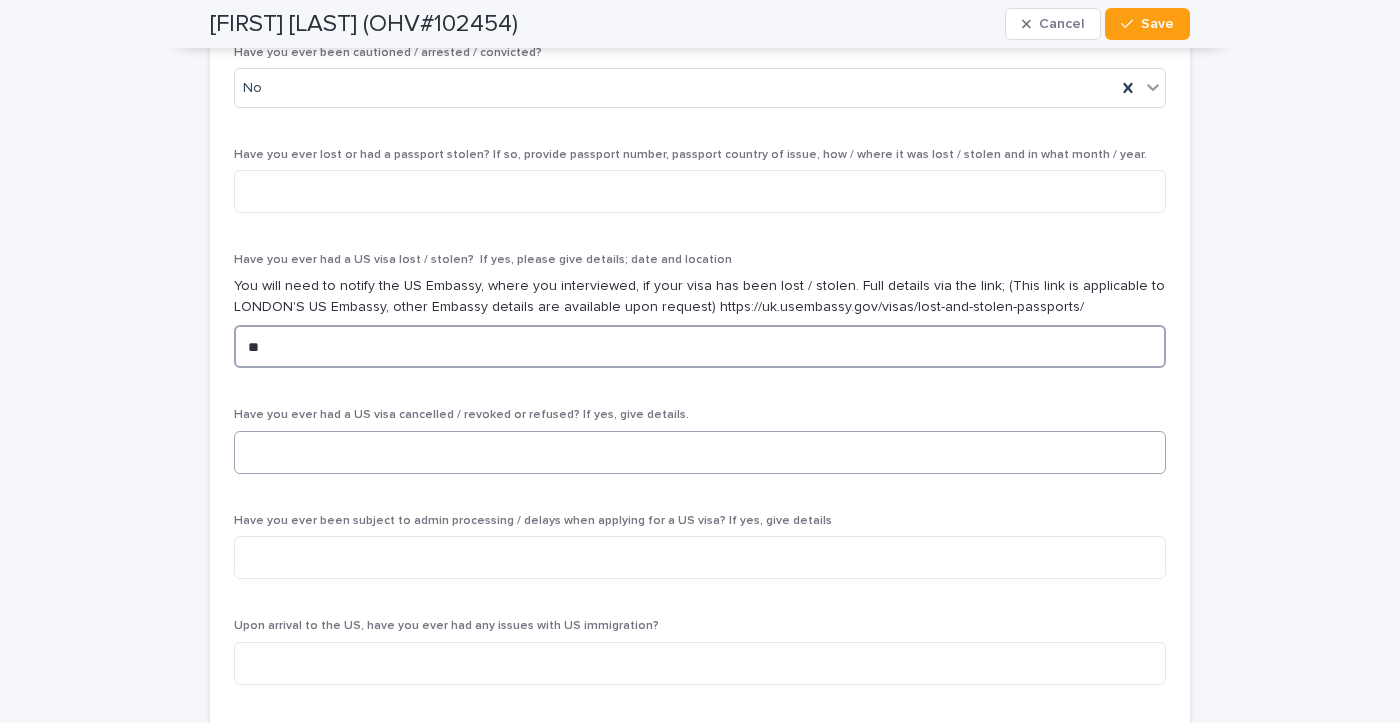 type on "**" 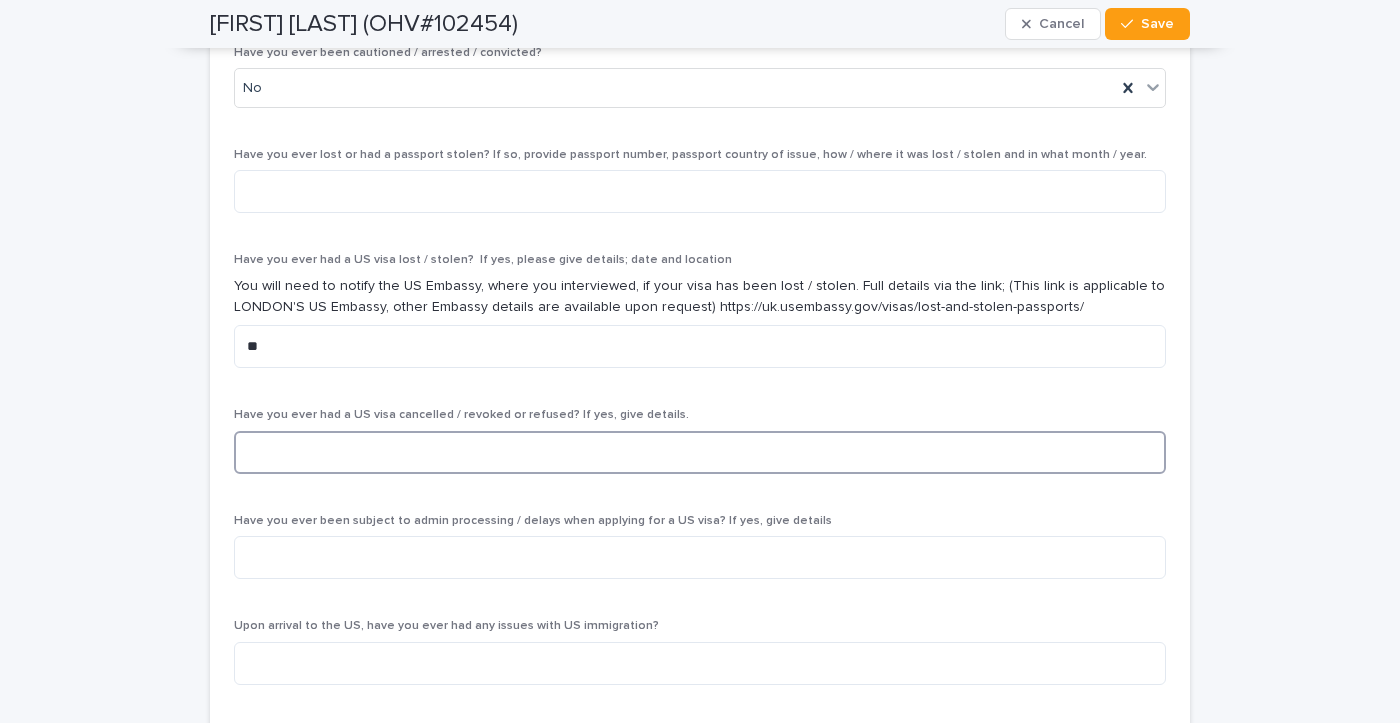 click at bounding box center (700, 452) 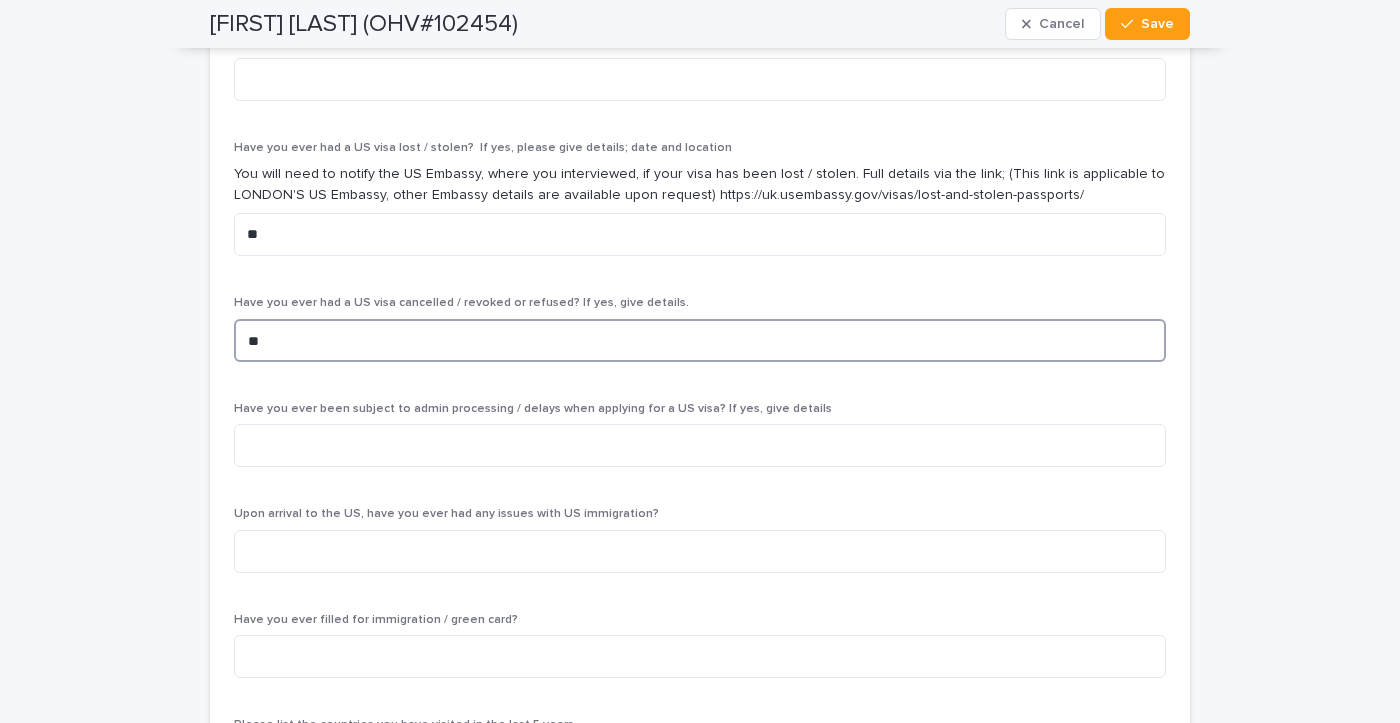 scroll, scrollTop: 7040, scrollLeft: 0, axis: vertical 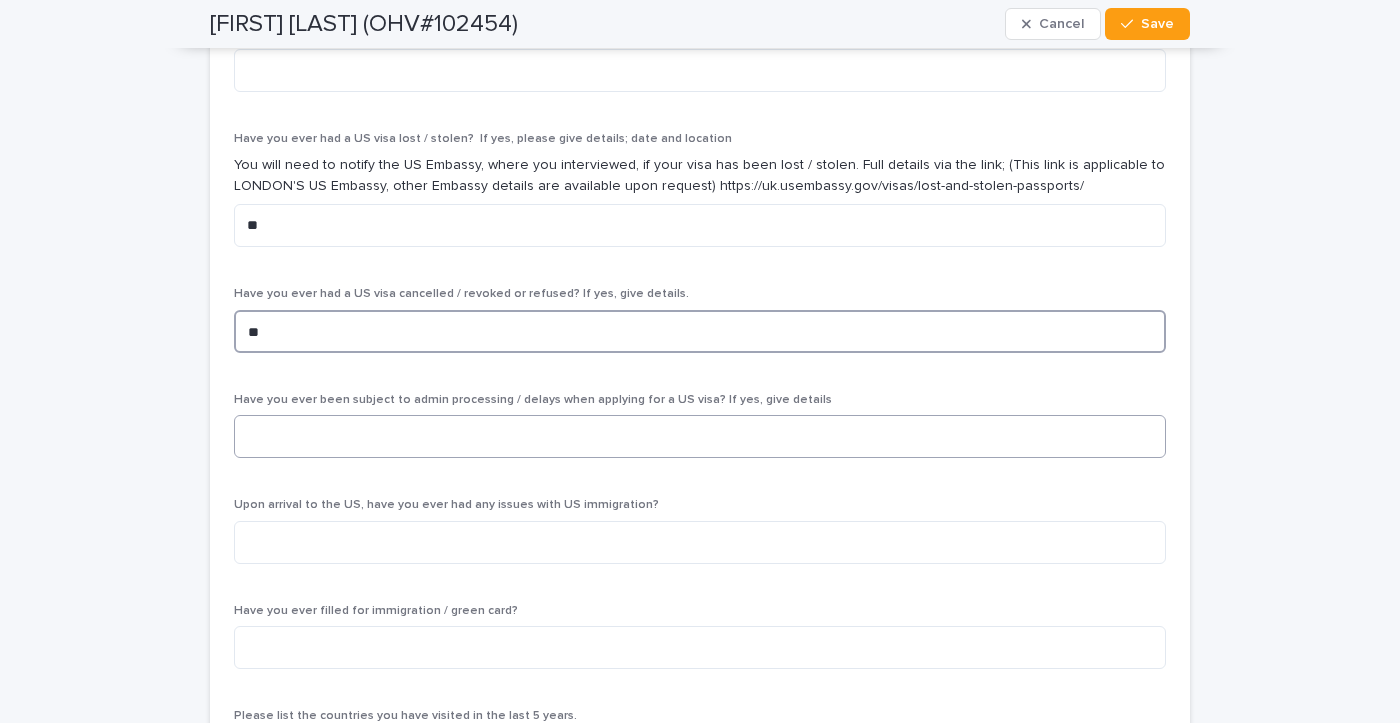 type on "**" 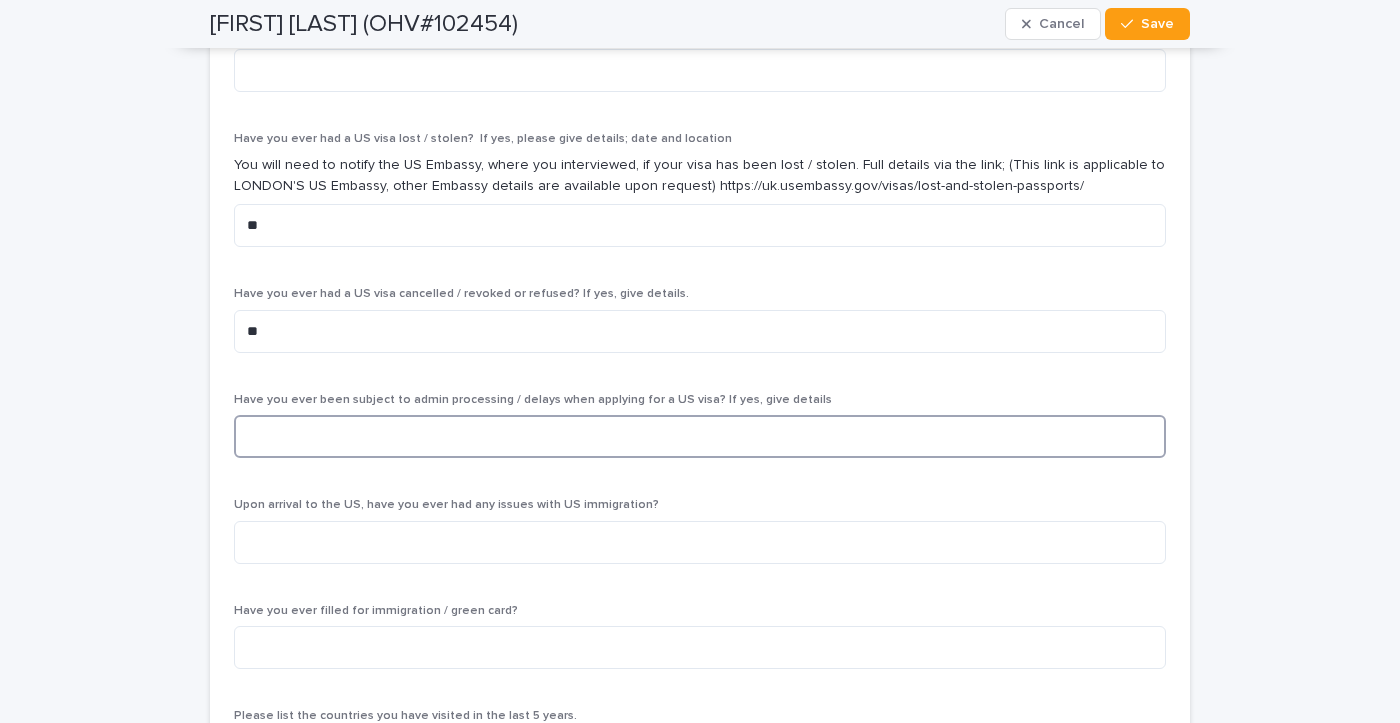 click at bounding box center (700, 436) 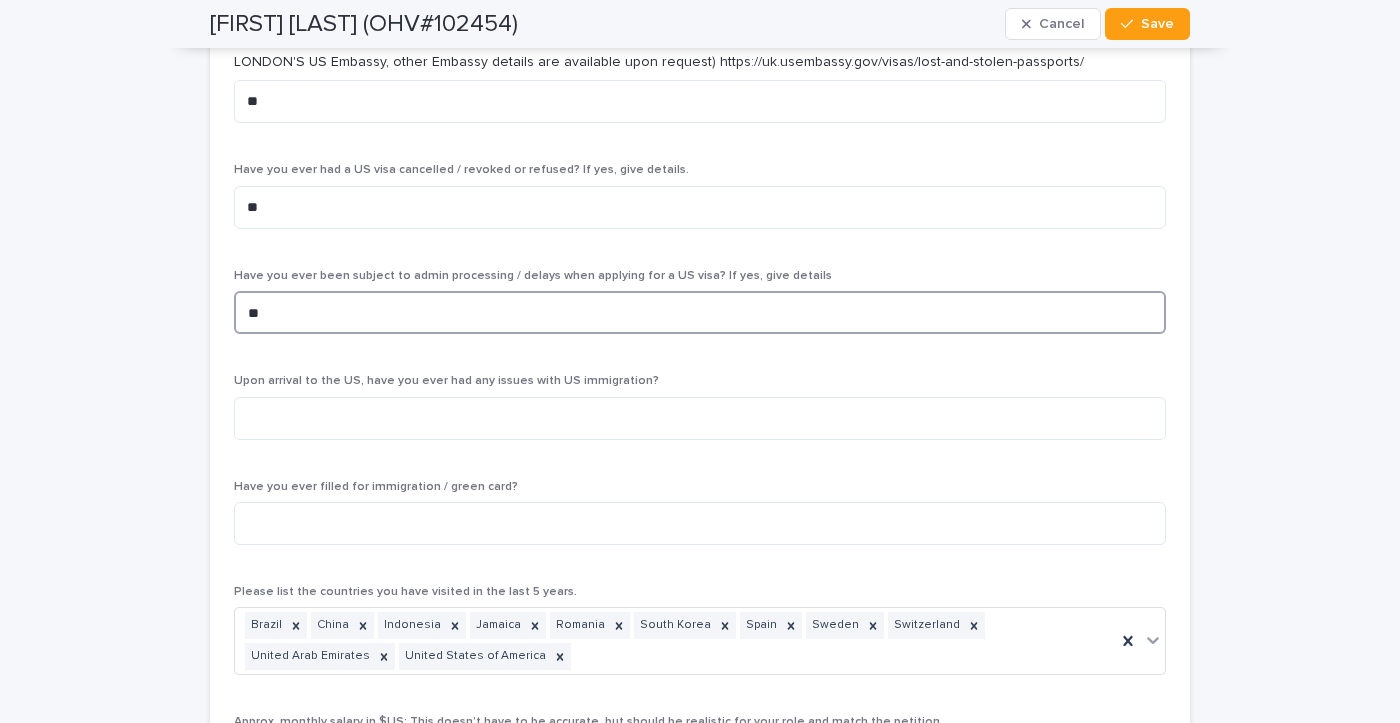 scroll, scrollTop: 7165, scrollLeft: 0, axis: vertical 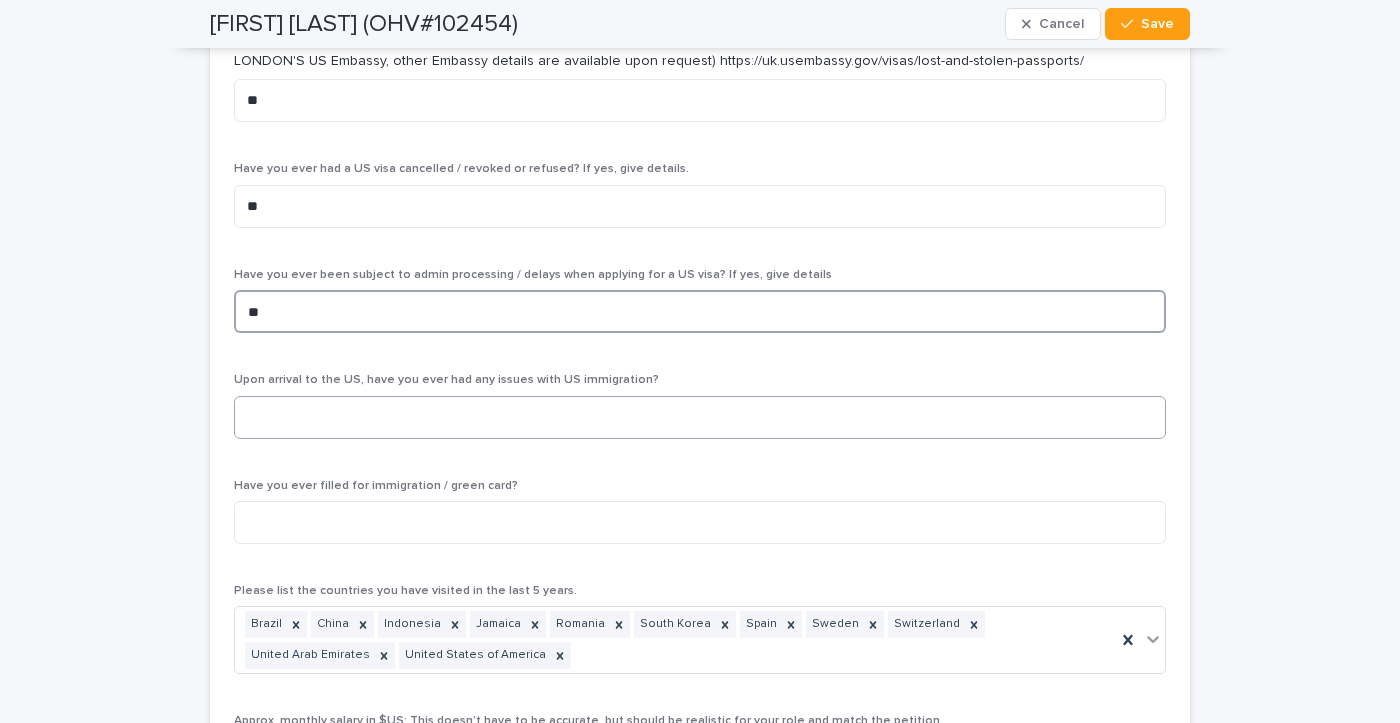 type on "**" 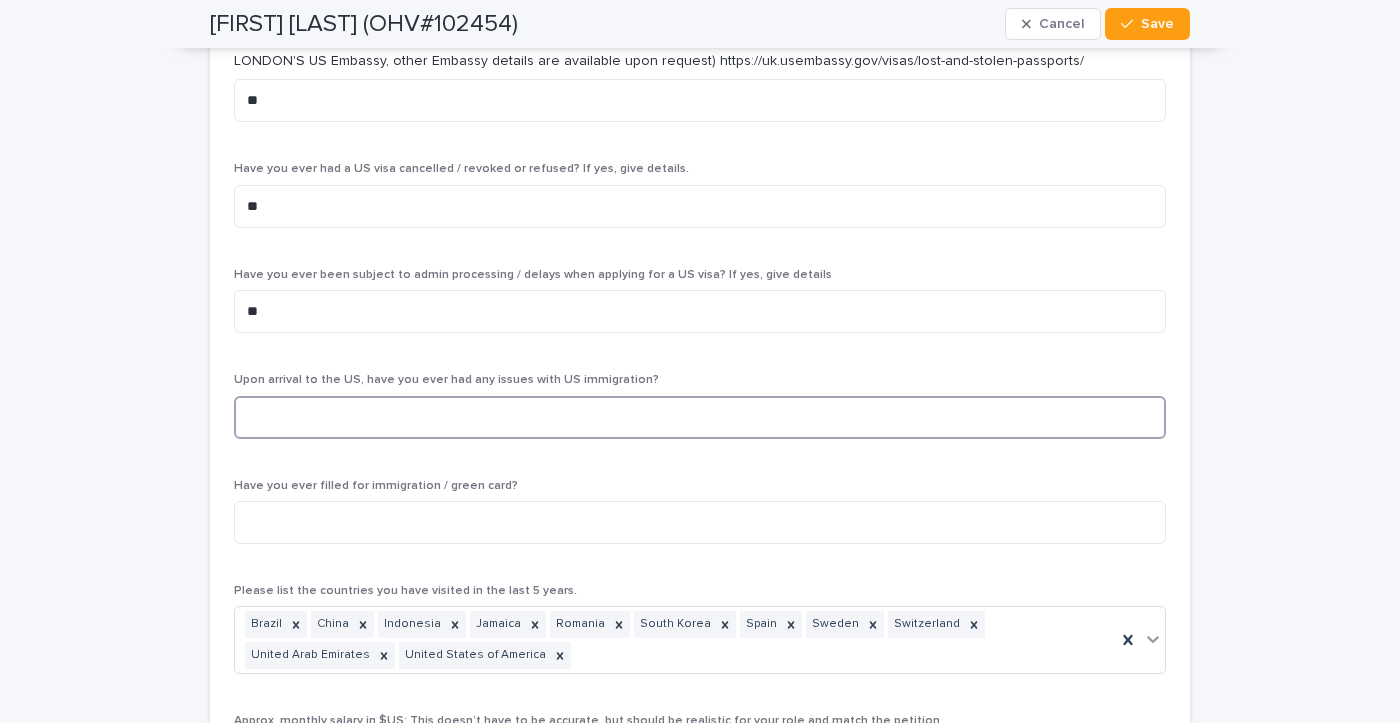 click at bounding box center (700, 417) 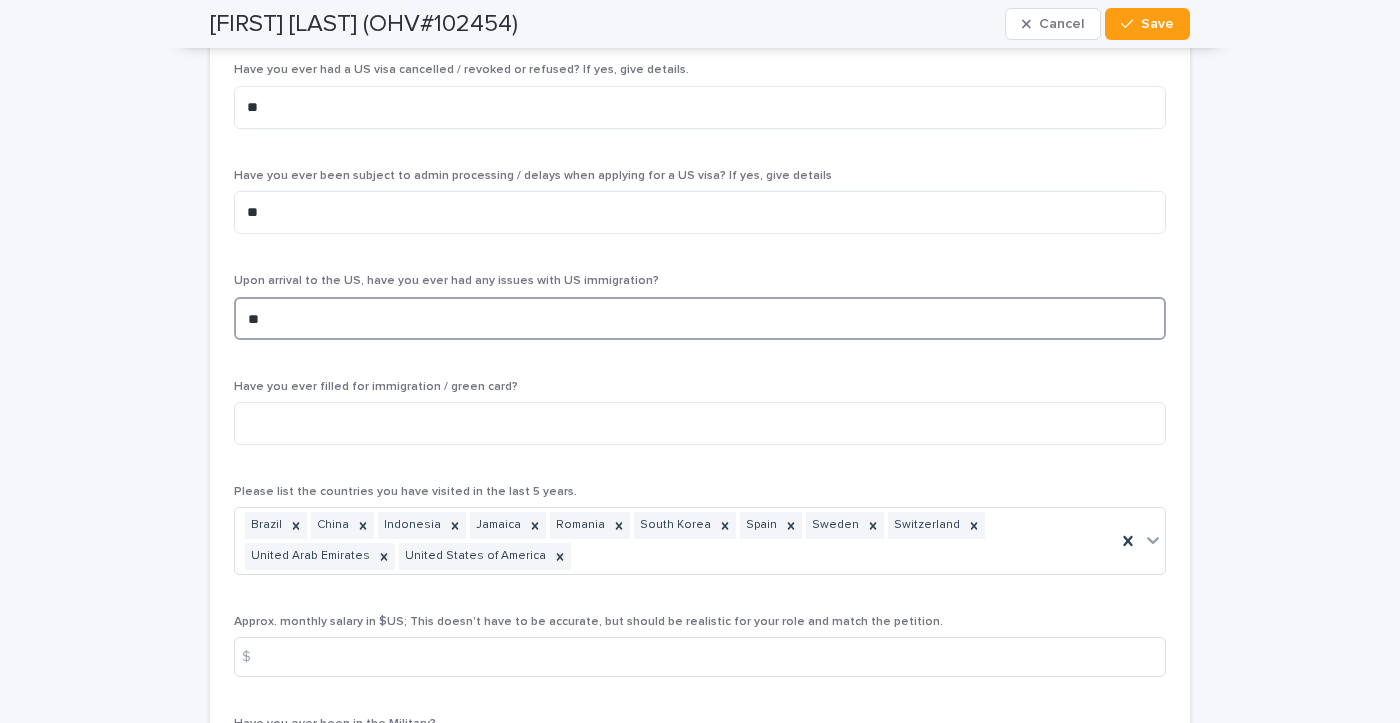 scroll, scrollTop: 7270, scrollLeft: 0, axis: vertical 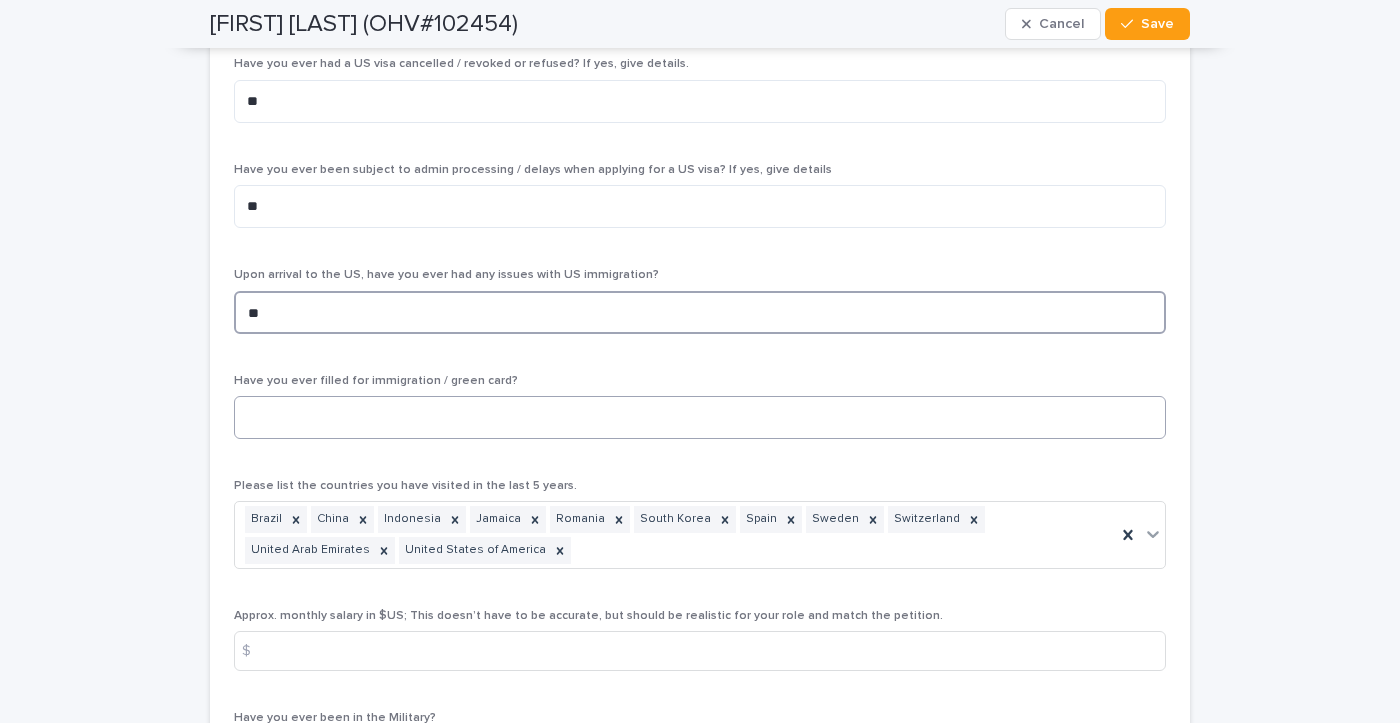 type on "**" 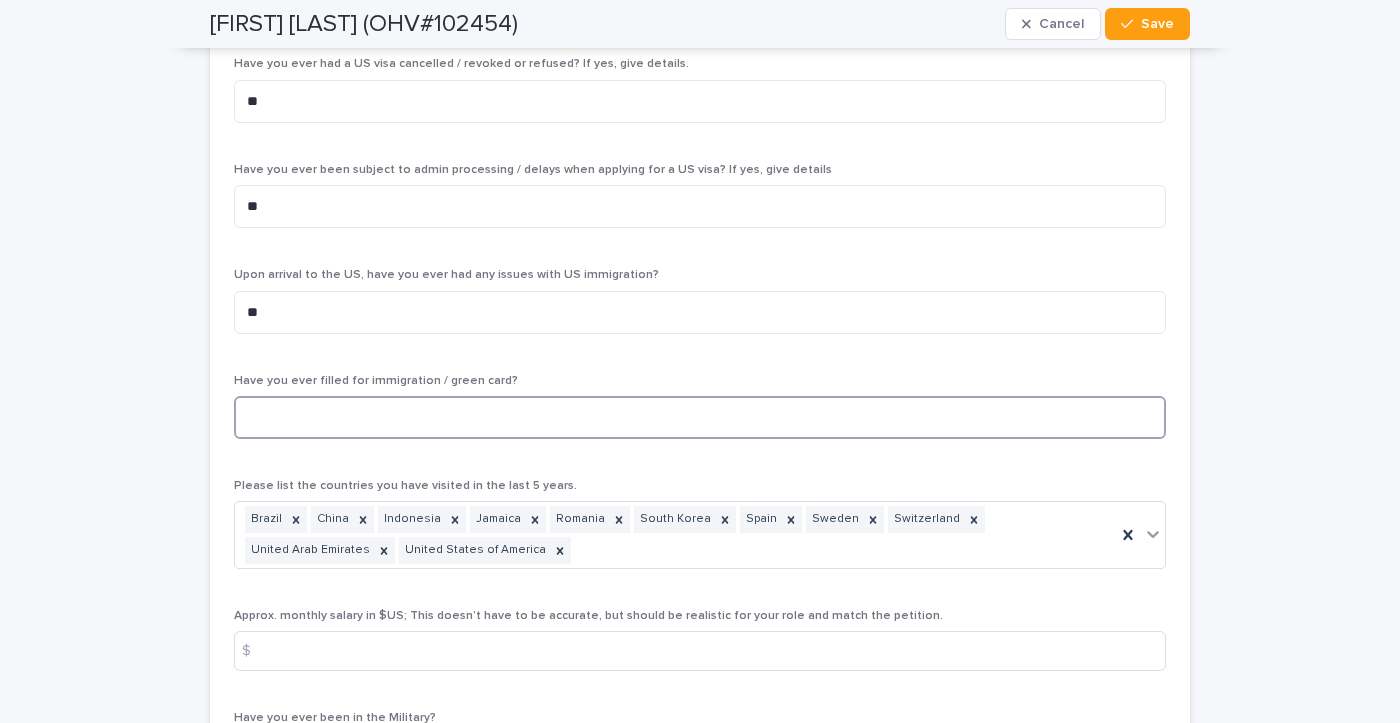 click at bounding box center [700, 417] 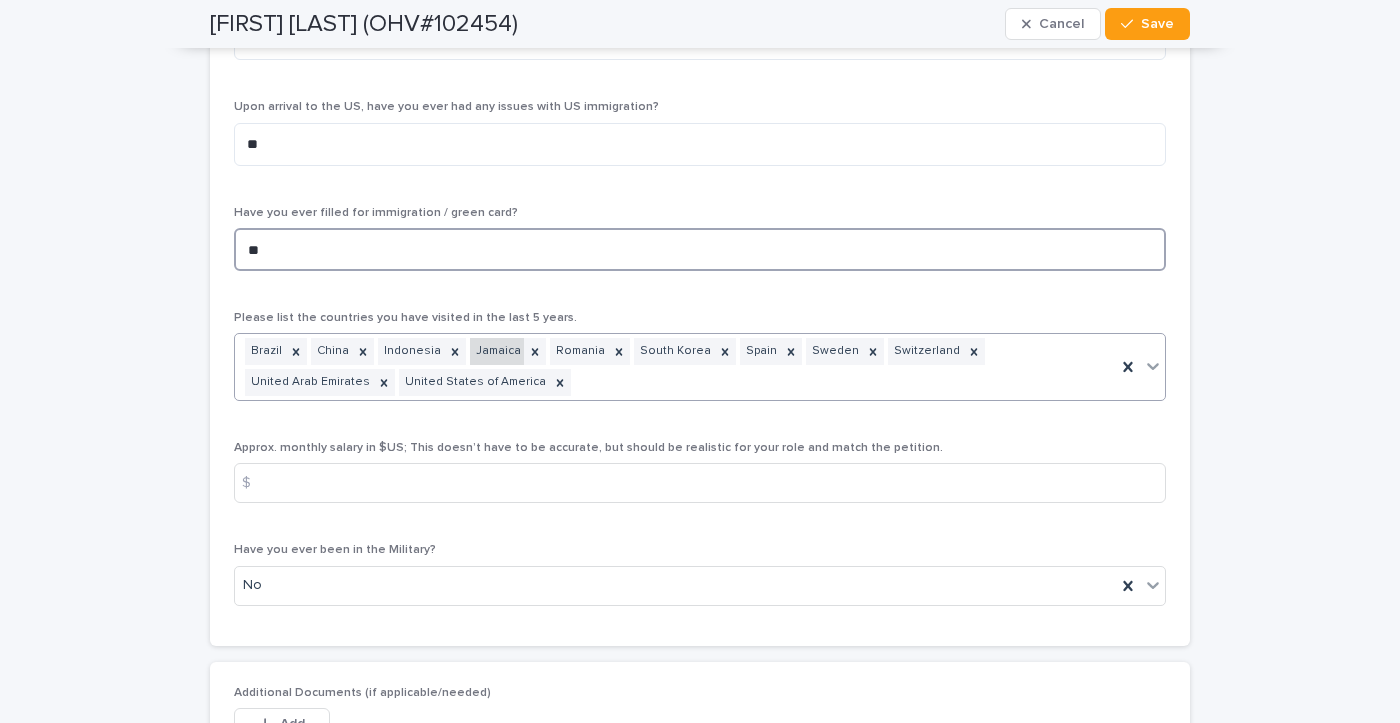 scroll, scrollTop: 7423, scrollLeft: 0, axis: vertical 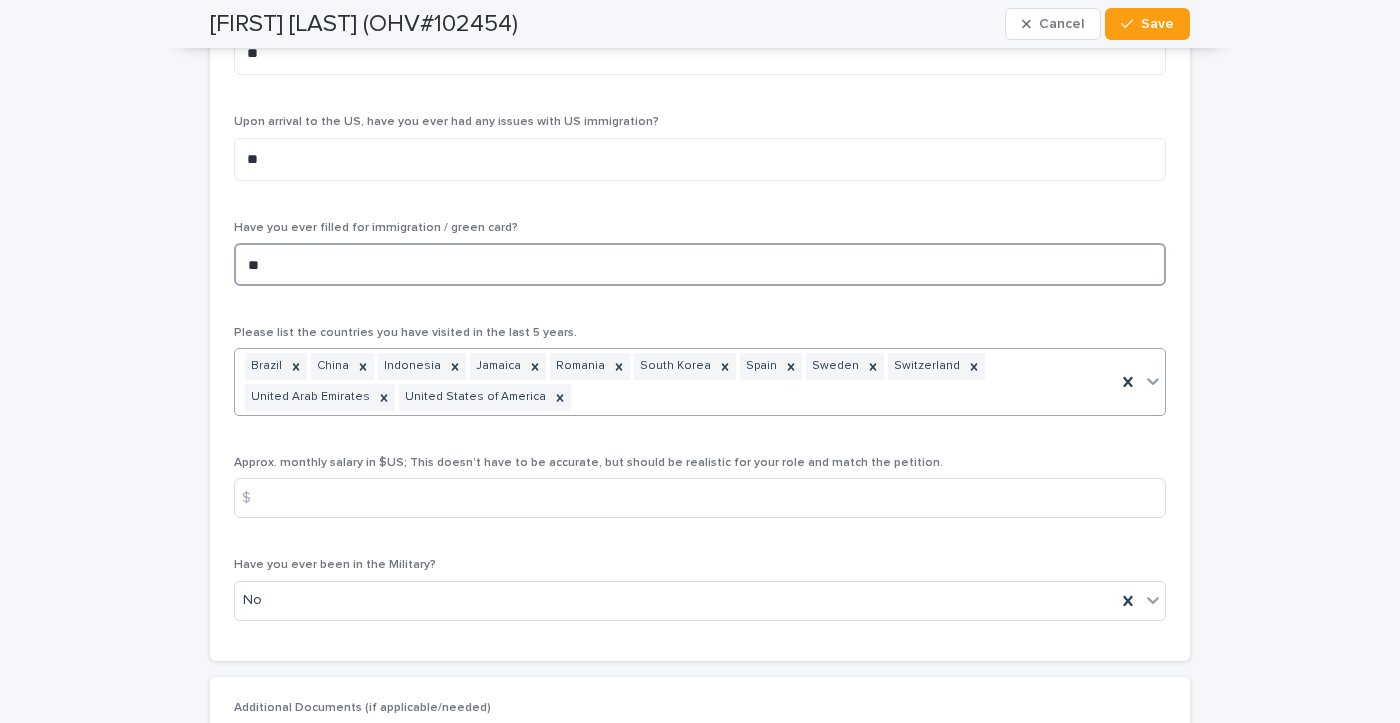 type on "**" 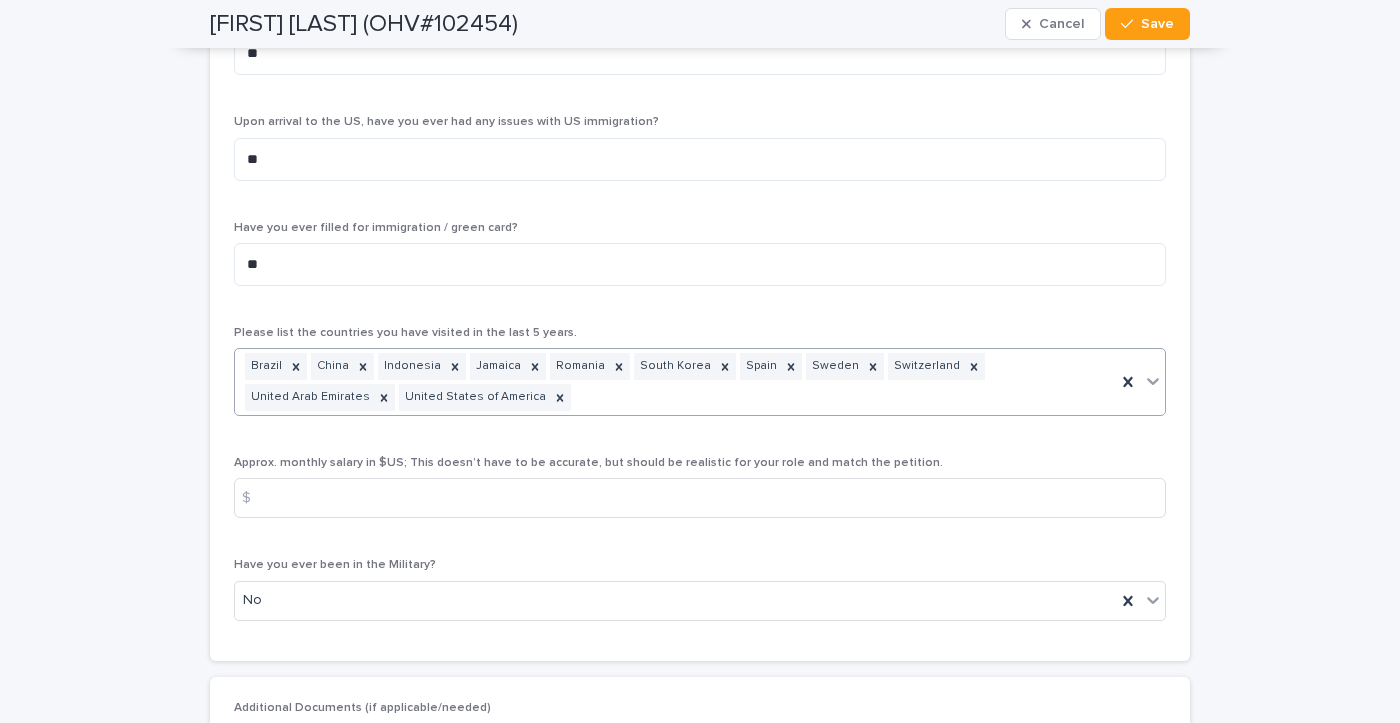 click 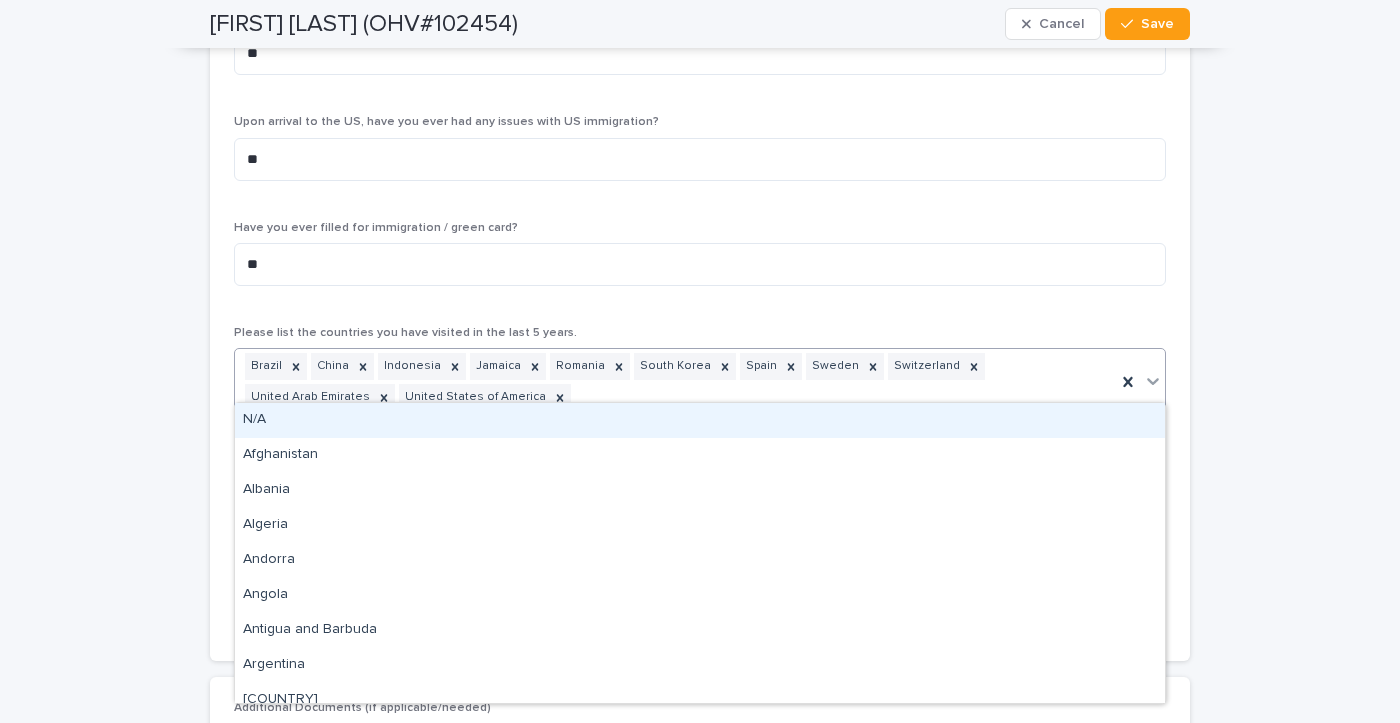 click 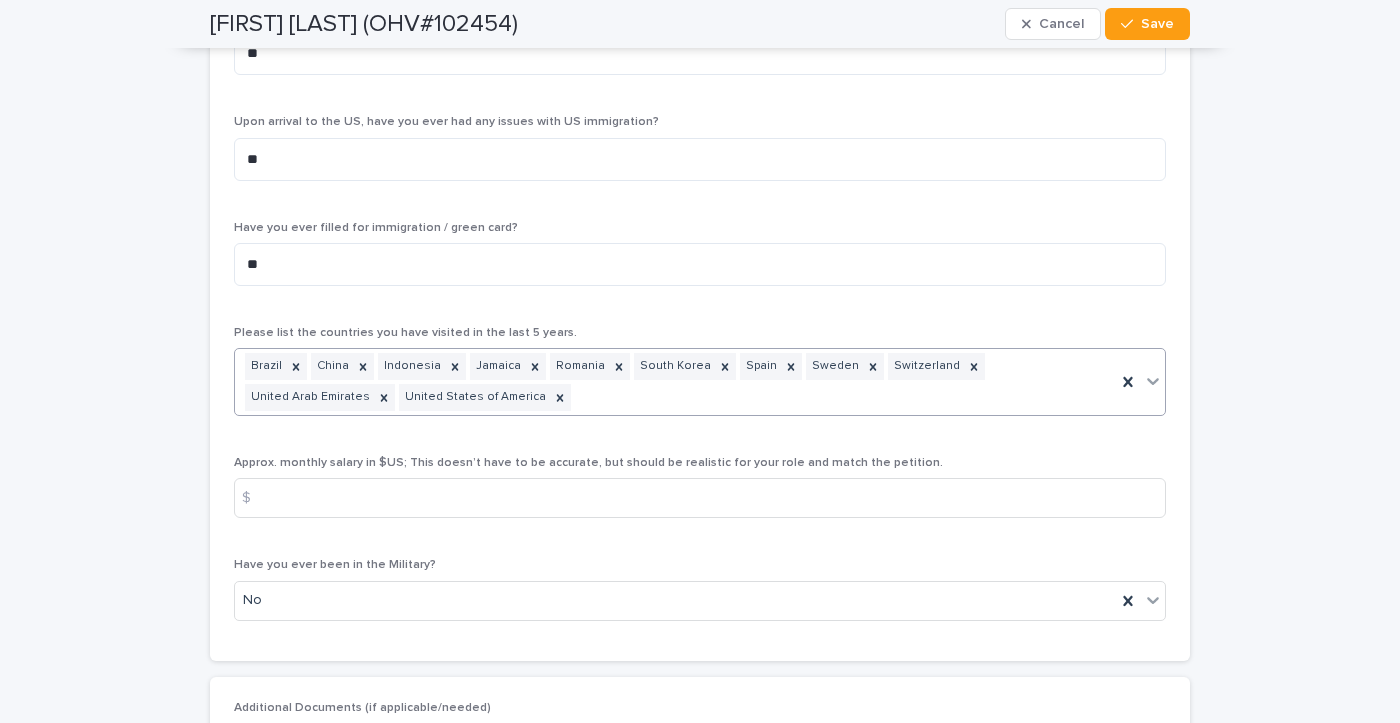 click on "[COUNTRY] [COUNTRY] [COUNTRY] [COUNTRY] [COUNTRY] [COUNTRY] [COUNTRY] [COUNTRY] [COUNTRY] [COUNTRY]" at bounding box center (675, 382) 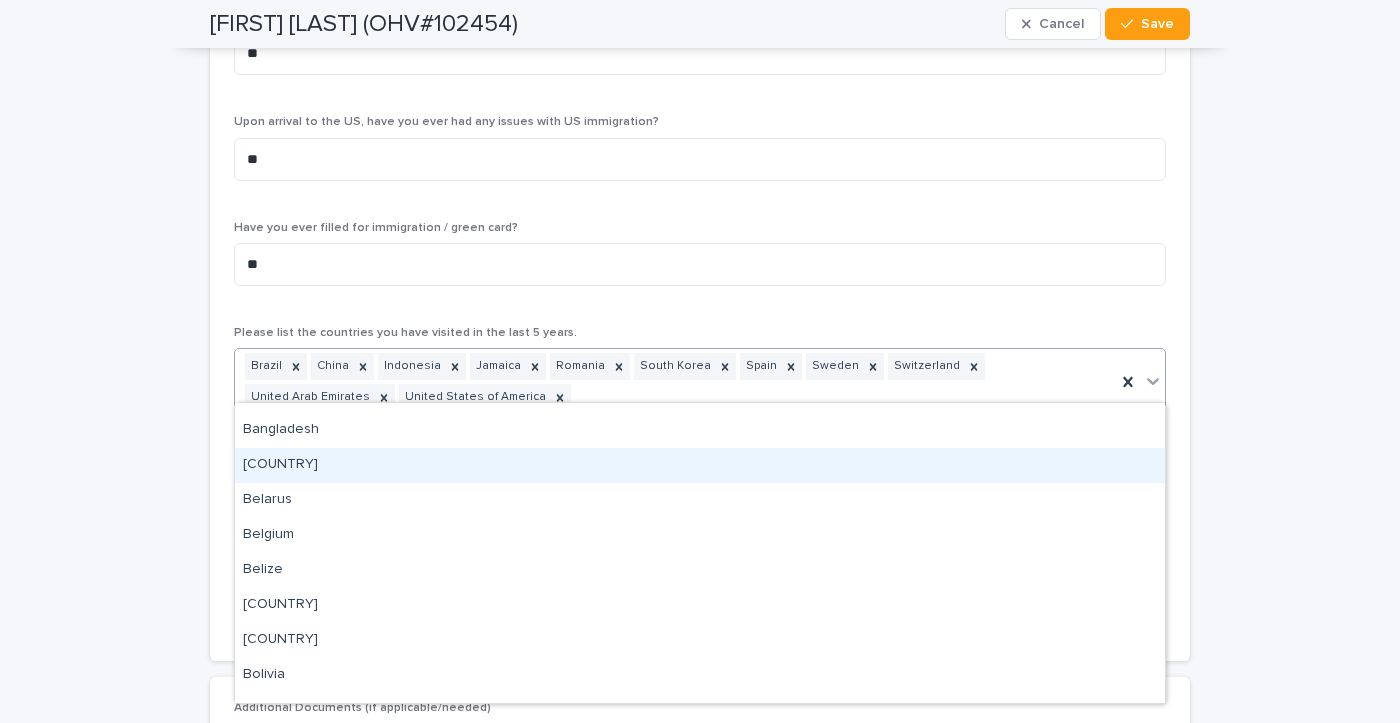 scroll, scrollTop: 481, scrollLeft: 0, axis: vertical 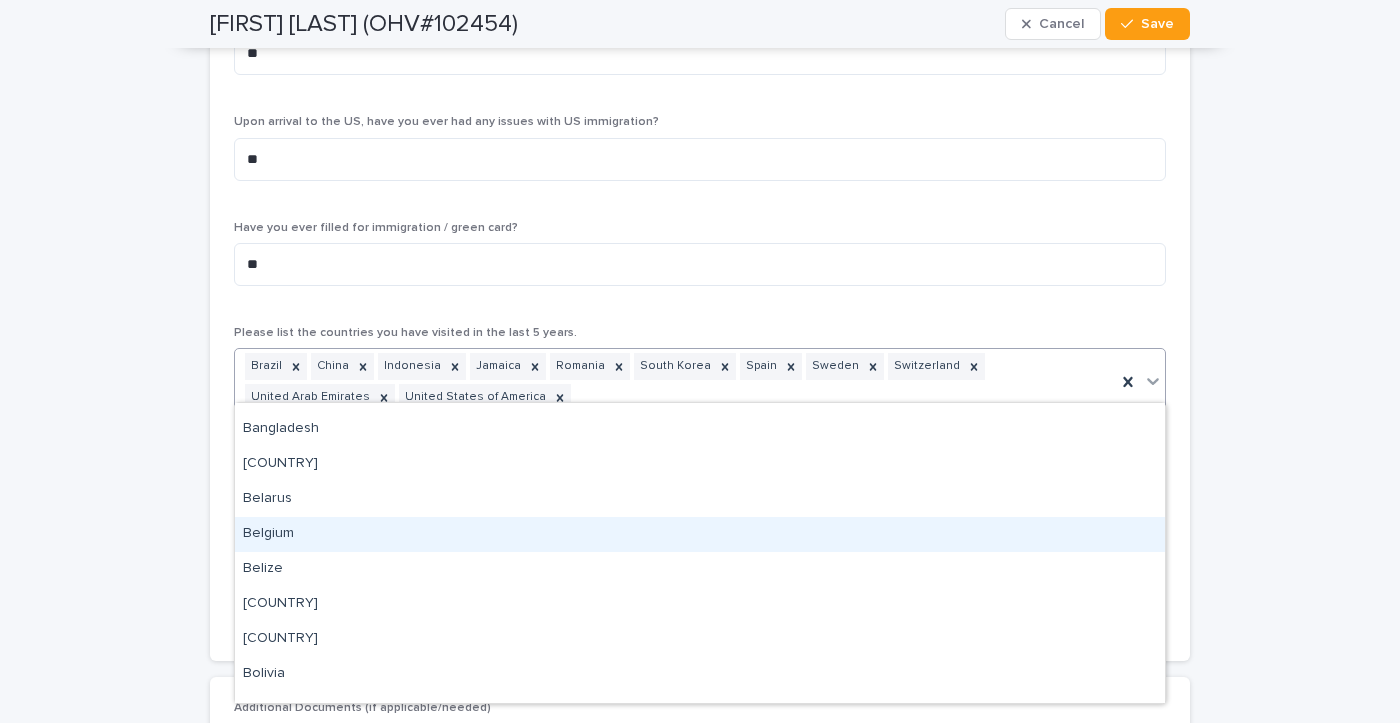 click on "Belgium" at bounding box center [700, 534] 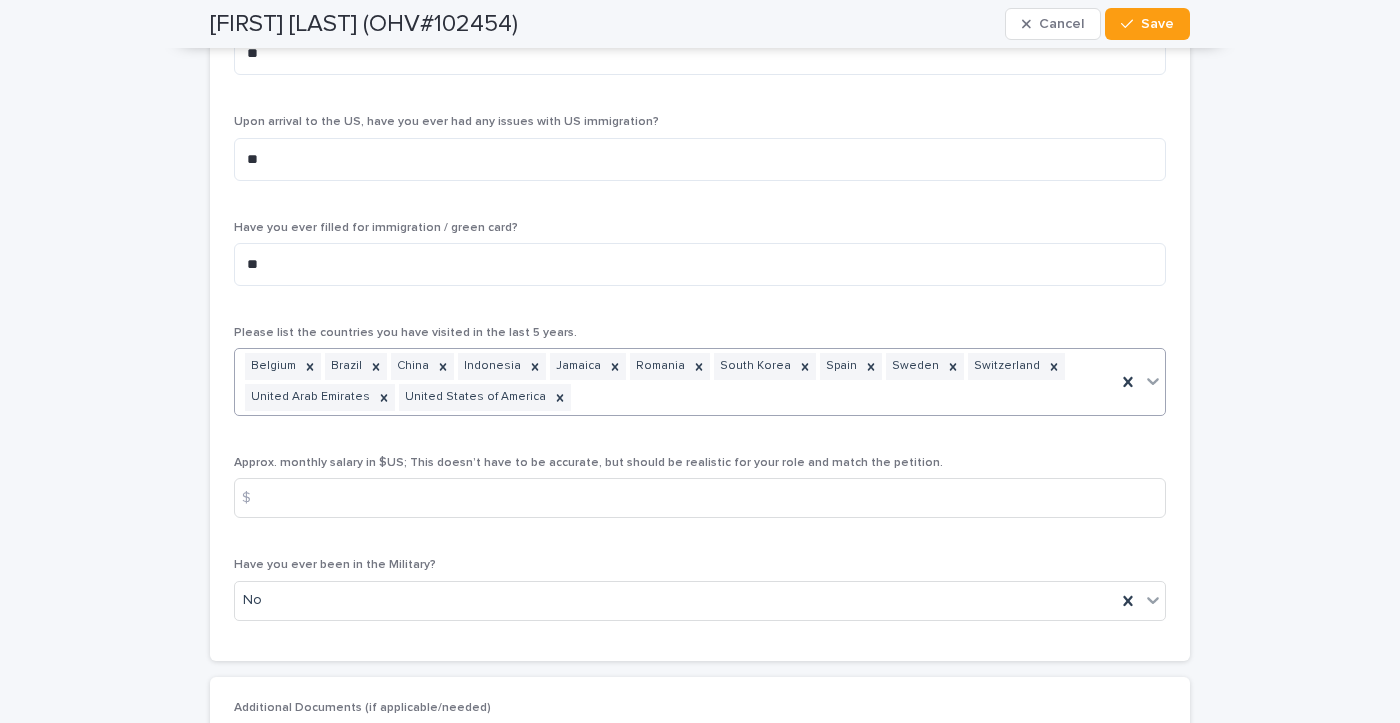 click on "[COUNTRY] [COUNTRY] [COUNTRY] [COUNTRY] [COUNTRY] [COUNTRY] [COUNTRY] [COUNTRY] [COUNTRY] [COUNTRY]" at bounding box center (675, 382) 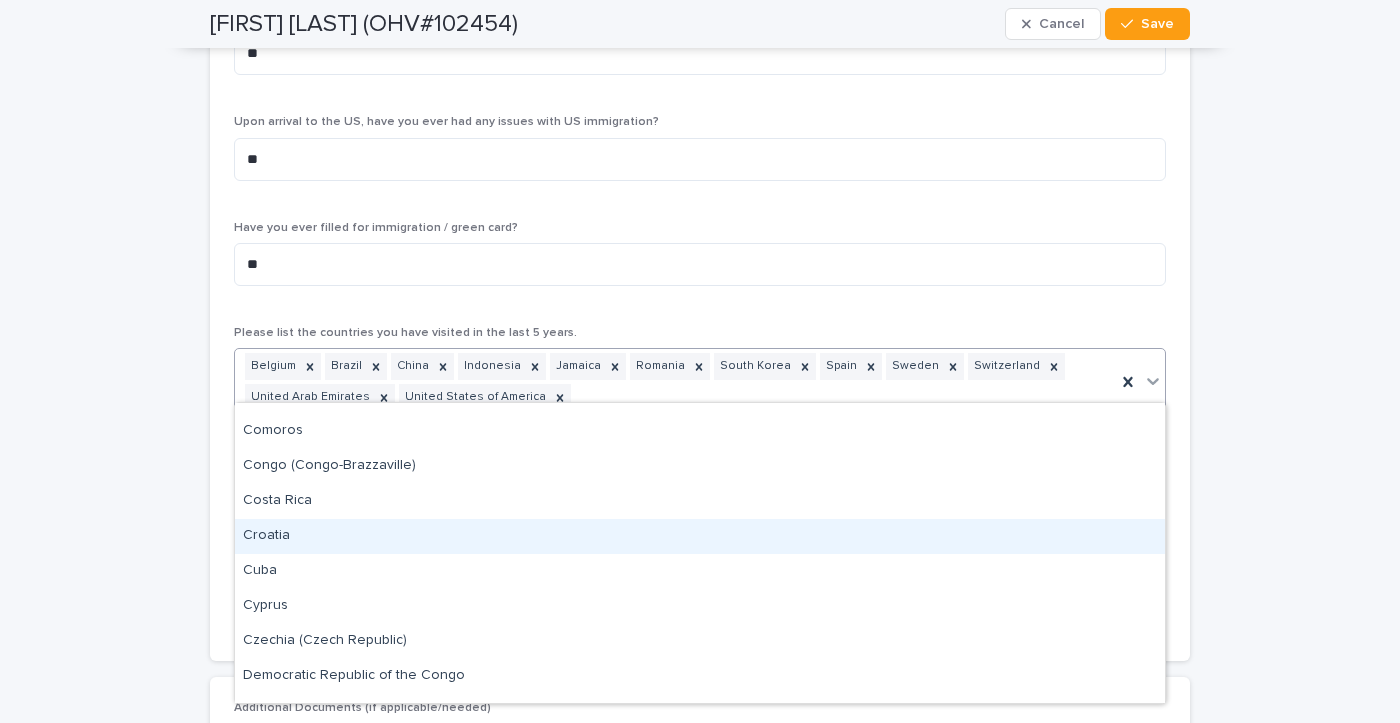 scroll, scrollTop: 1252, scrollLeft: 0, axis: vertical 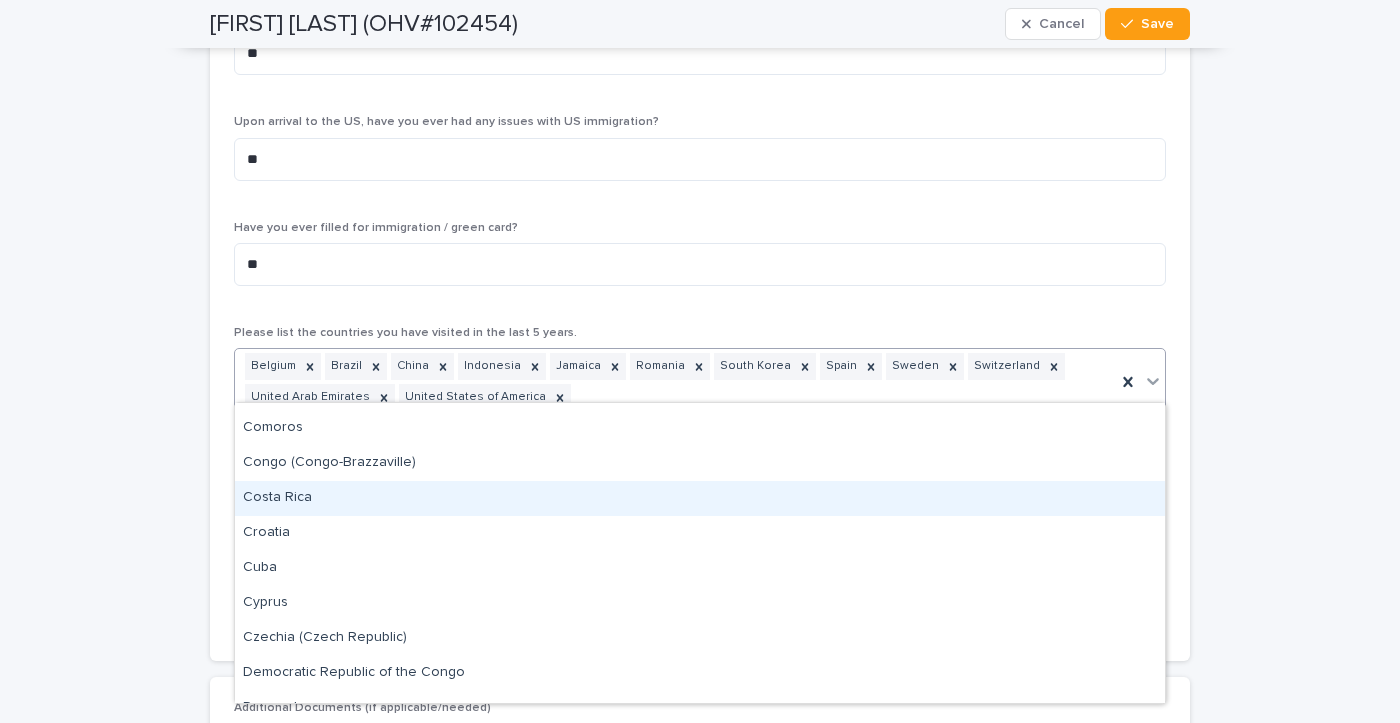 click on "Costa Rica" at bounding box center (700, 498) 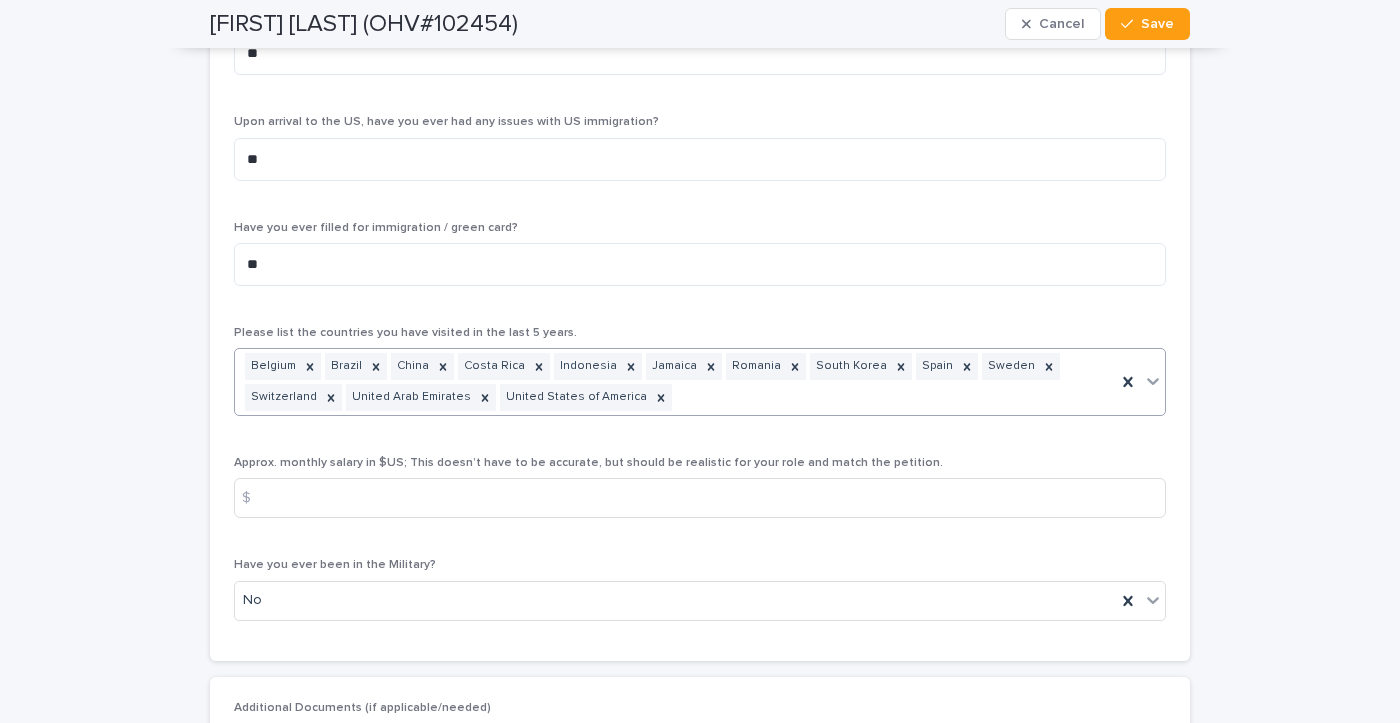 click on "Belgium Brazil China Costa Rica Indonesia Jamaica Romania South Korea Spain Sweden Switzerland United Arab Emirates United States of America" at bounding box center (675, 382) 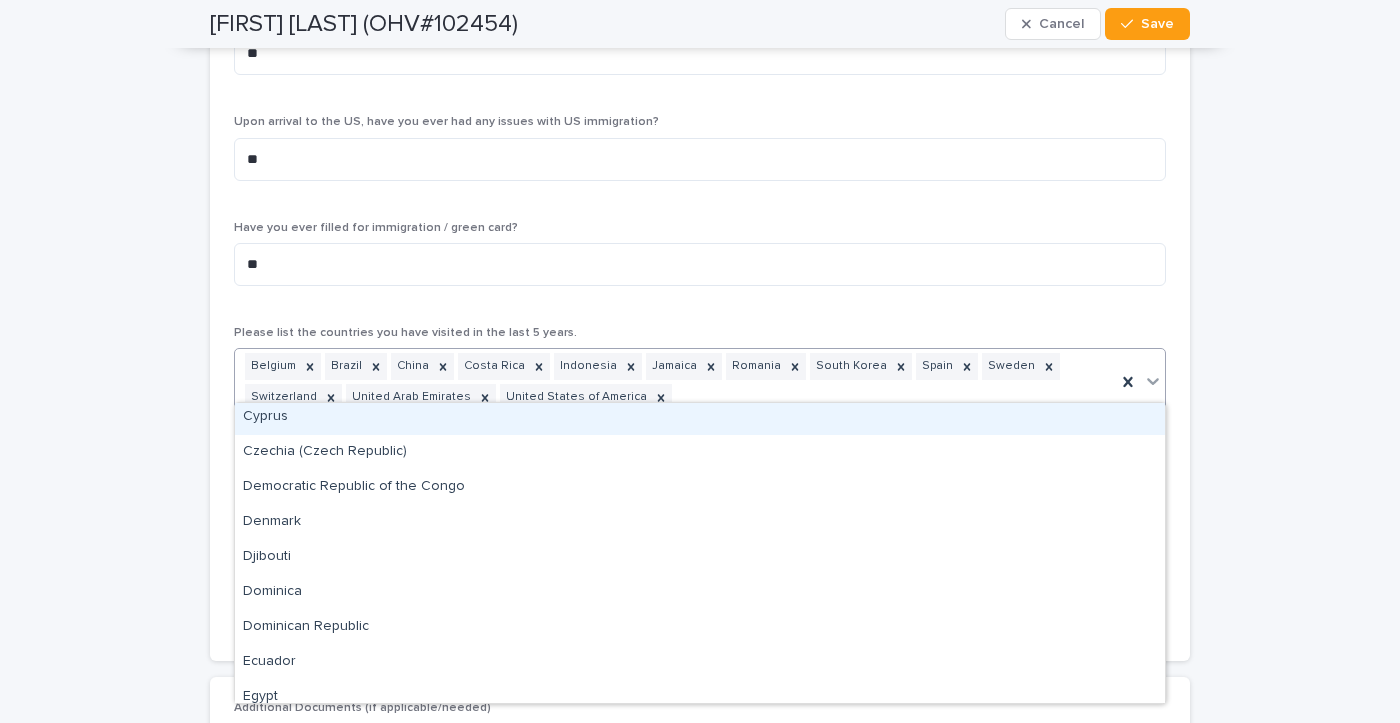 scroll, scrollTop: 1406, scrollLeft: 0, axis: vertical 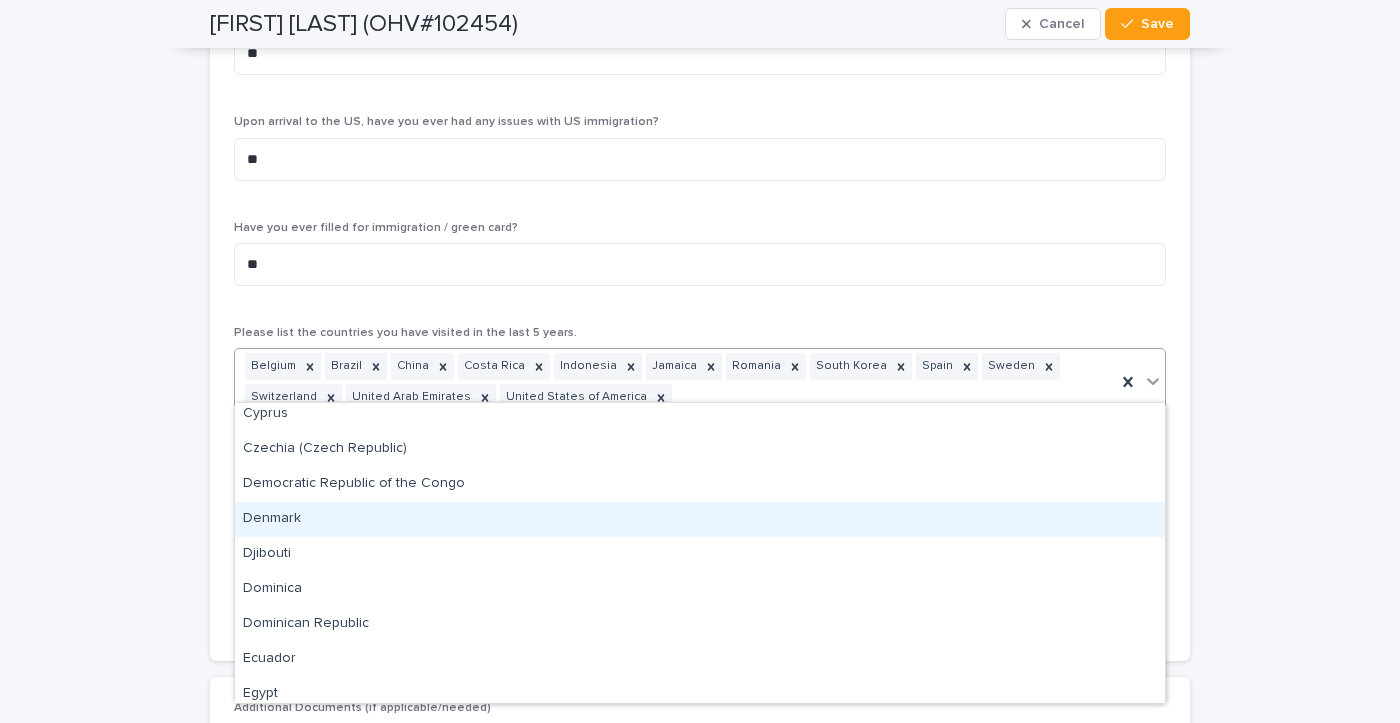 click on "Denmark" at bounding box center [700, 519] 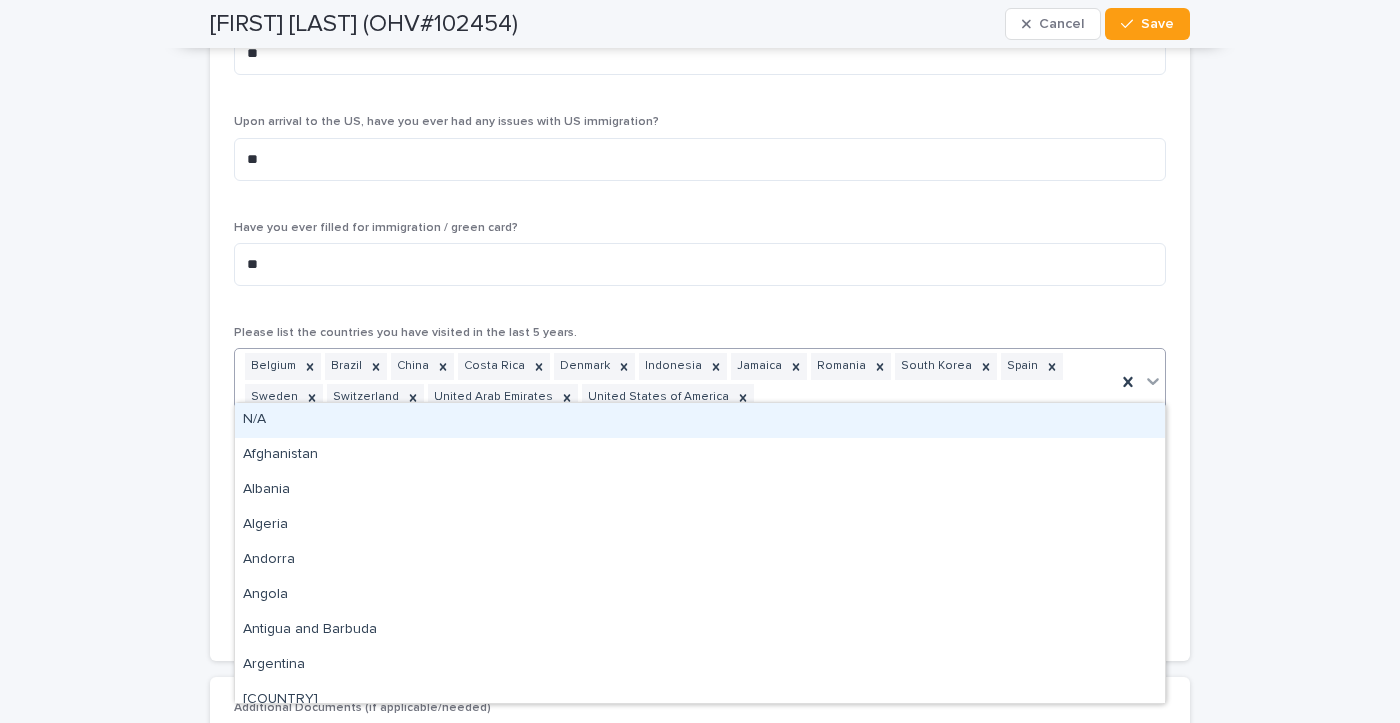 click on "Belgium Brazil China Costa Rica Denmark Indonesia Jamaica Romania South Korea Spain Sweden Switzerland United Arab Emirates United States of America" at bounding box center [675, 382] 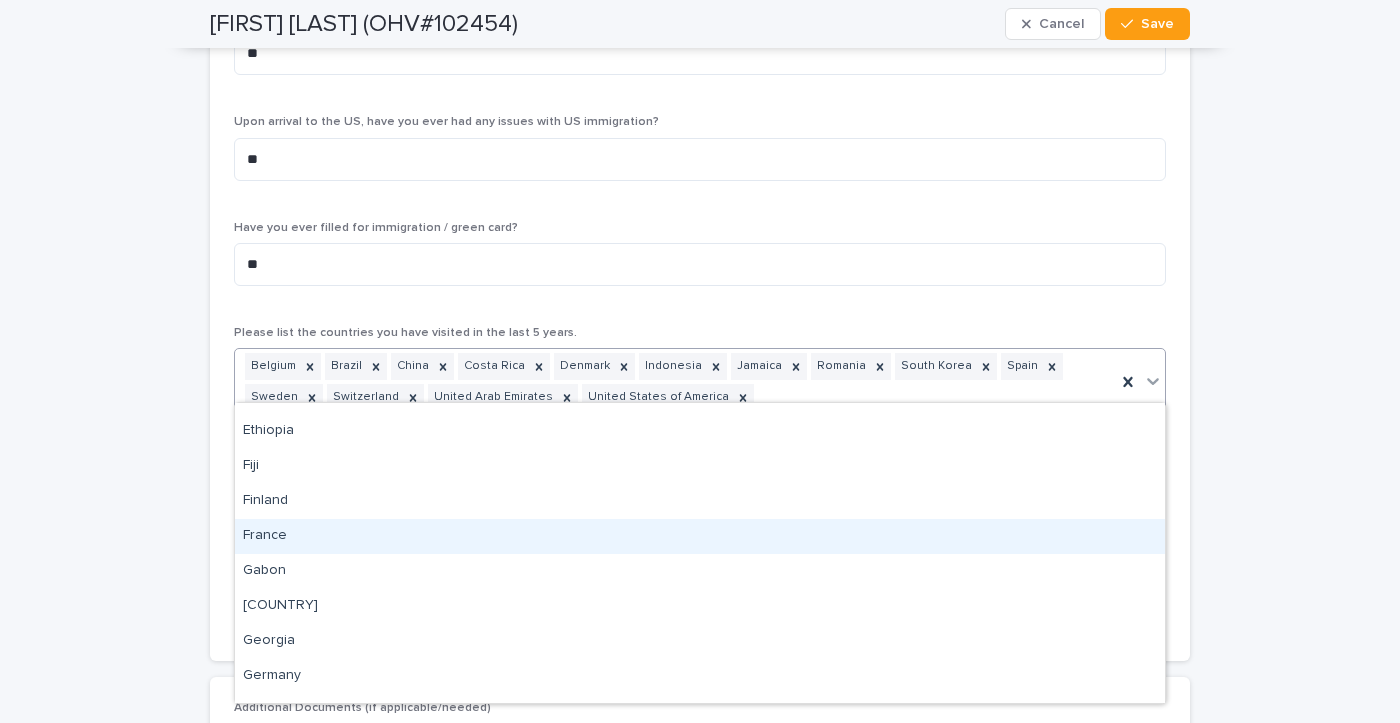 scroll, scrollTop: 1850, scrollLeft: 0, axis: vertical 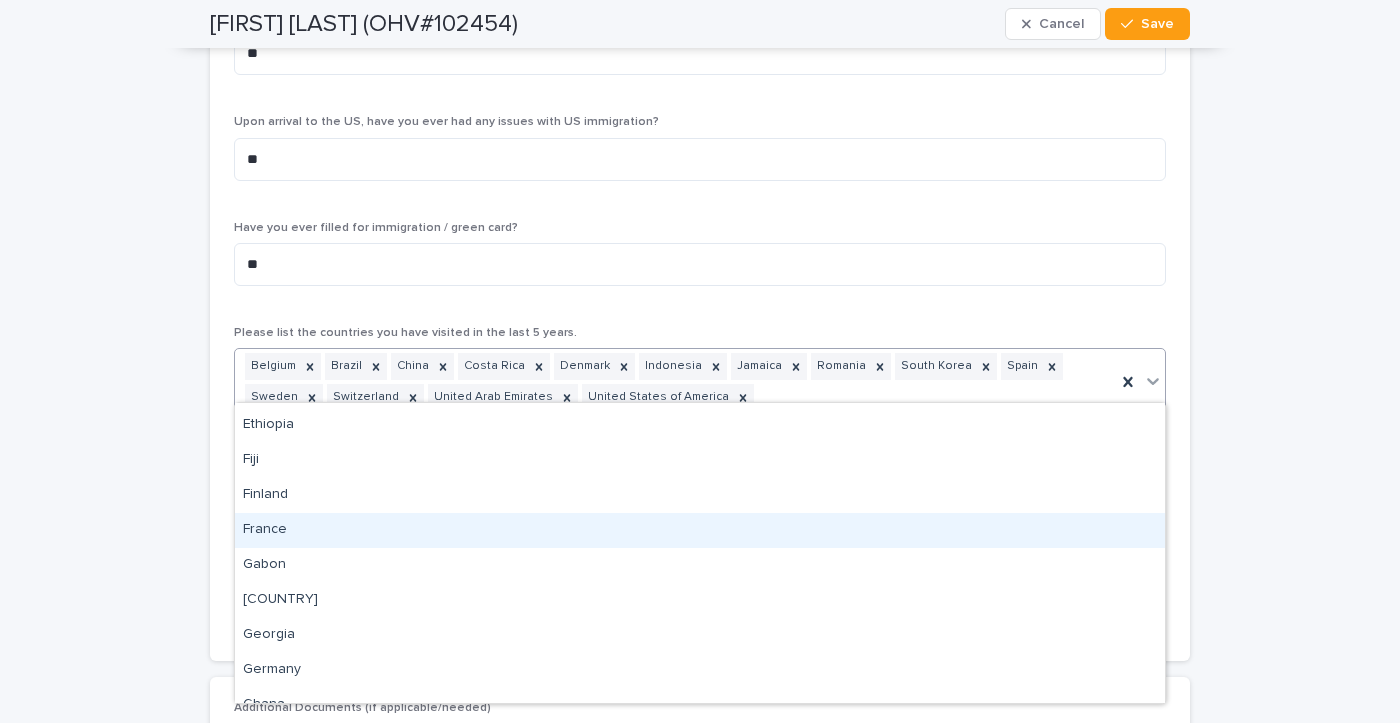 click on "France" at bounding box center [700, 530] 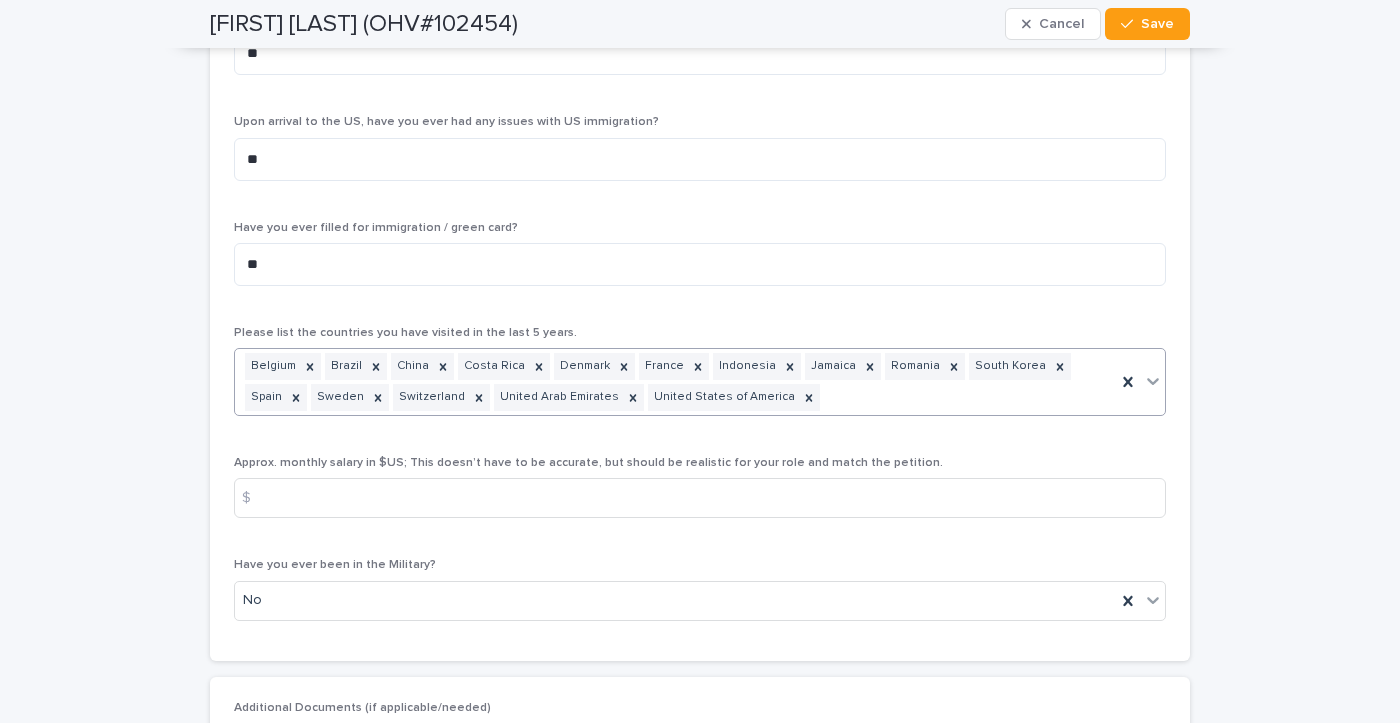 click on "[COUNTRY] [COUNTRY] [COUNTRY] [COUNTRY] [COUNTRY] [COUNTRY] [COUNTRY] [COUNTRY] [COUNTRY] [COUNTRY]" at bounding box center (675, 382) 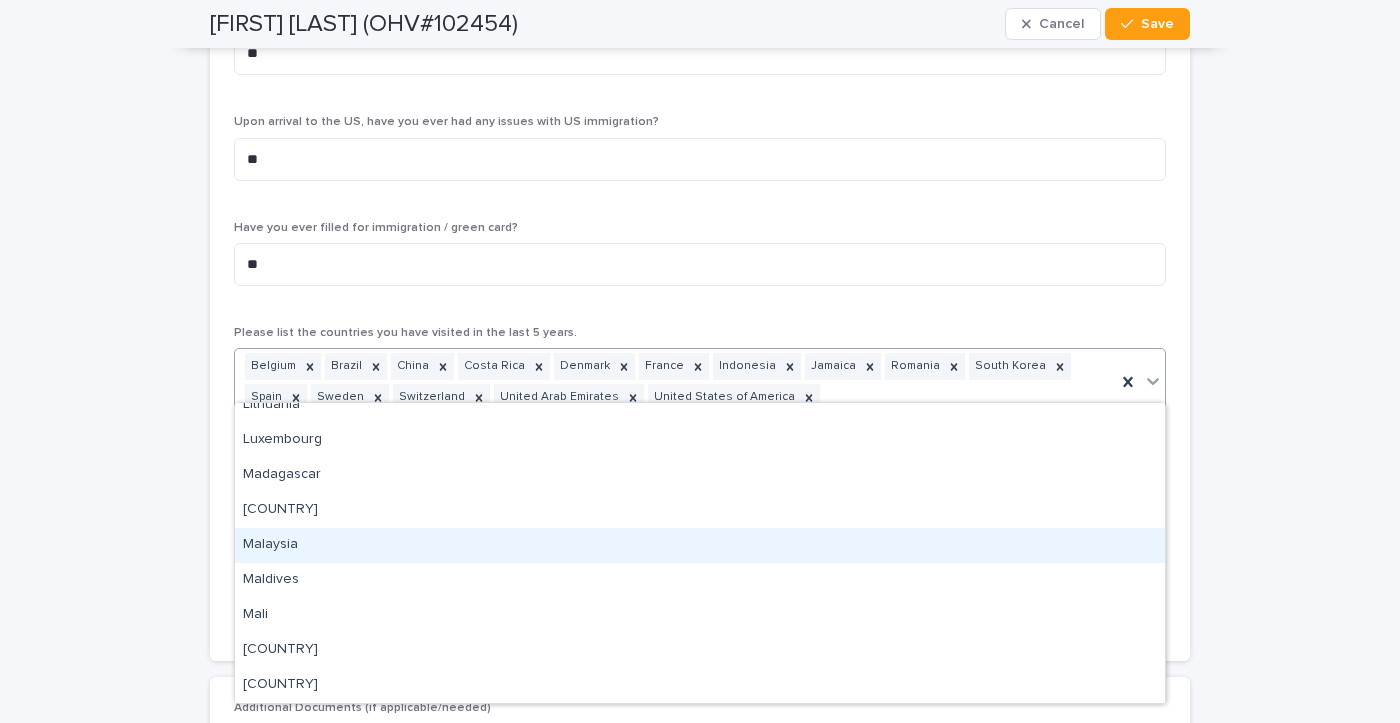 scroll, scrollTop: 3239, scrollLeft: 0, axis: vertical 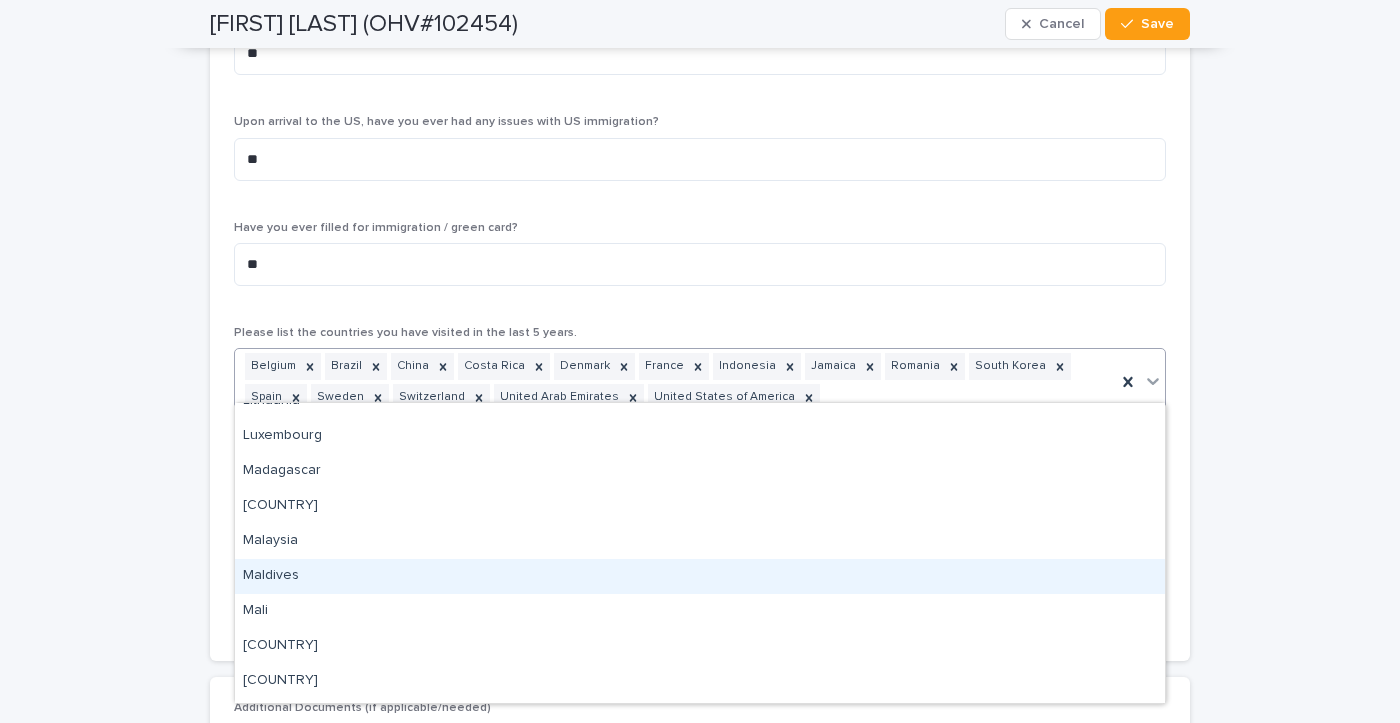 click on "Maldives" at bounding box center [700, 576] 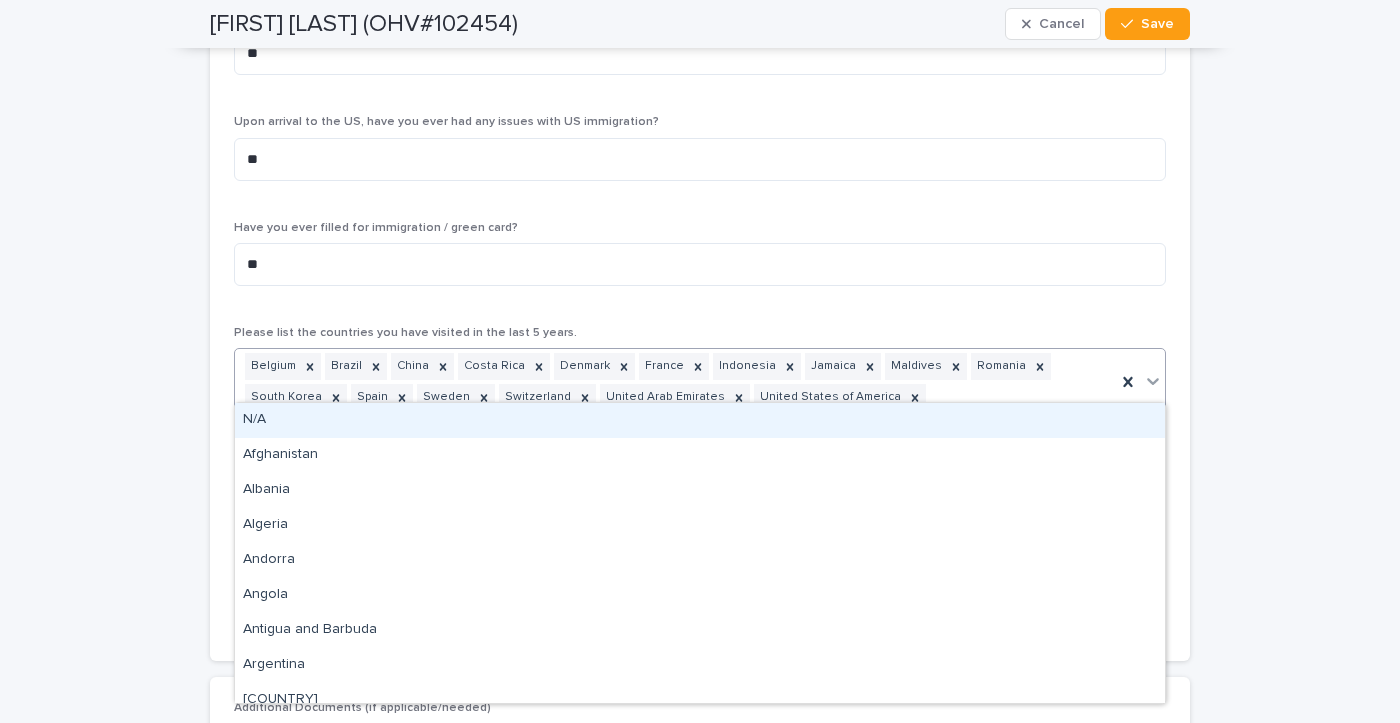 click on "Belgium Brazil China Costa Rica Denmark France Indonesia Jamaica Maldives Romania South Korea Spain Sweden Switzerland United Arab Emirates United States of America" at bounding box center [675, 382] 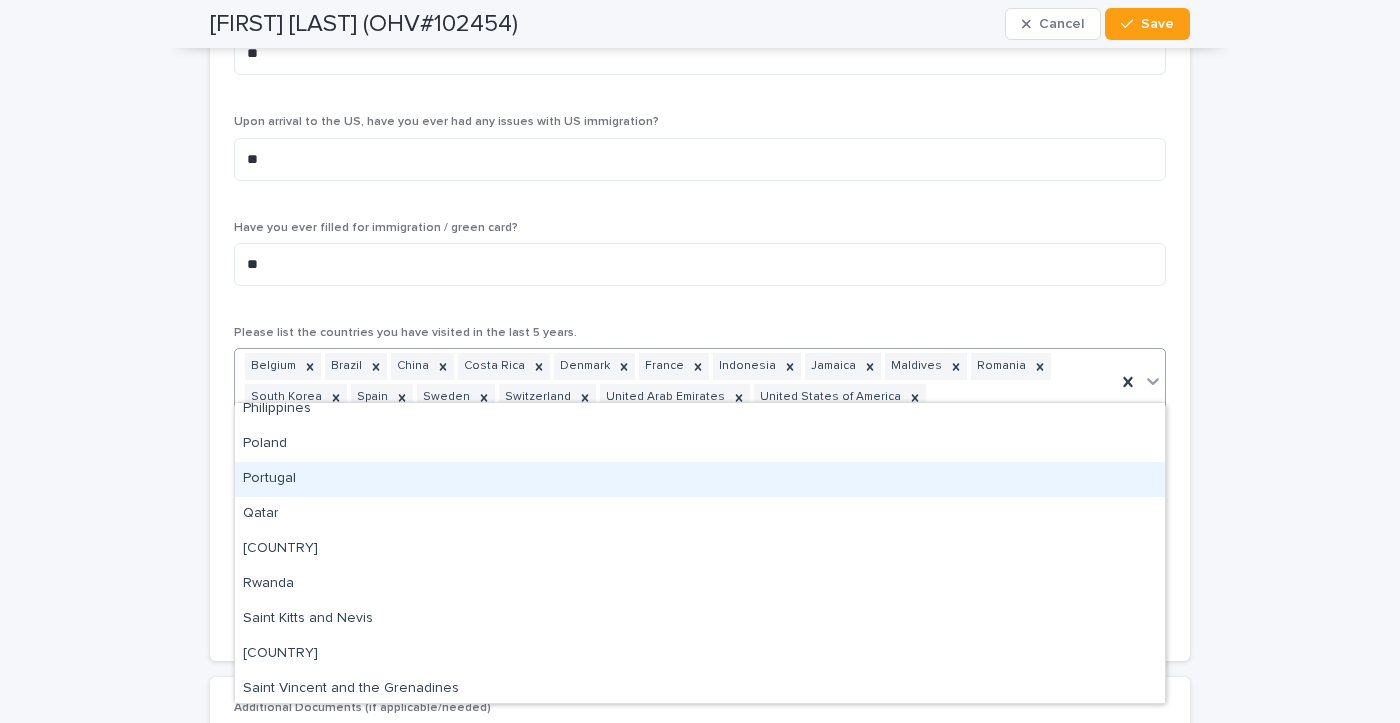 scroll, scrollTop: 4564, scrollLeft: 0, axis: vertical 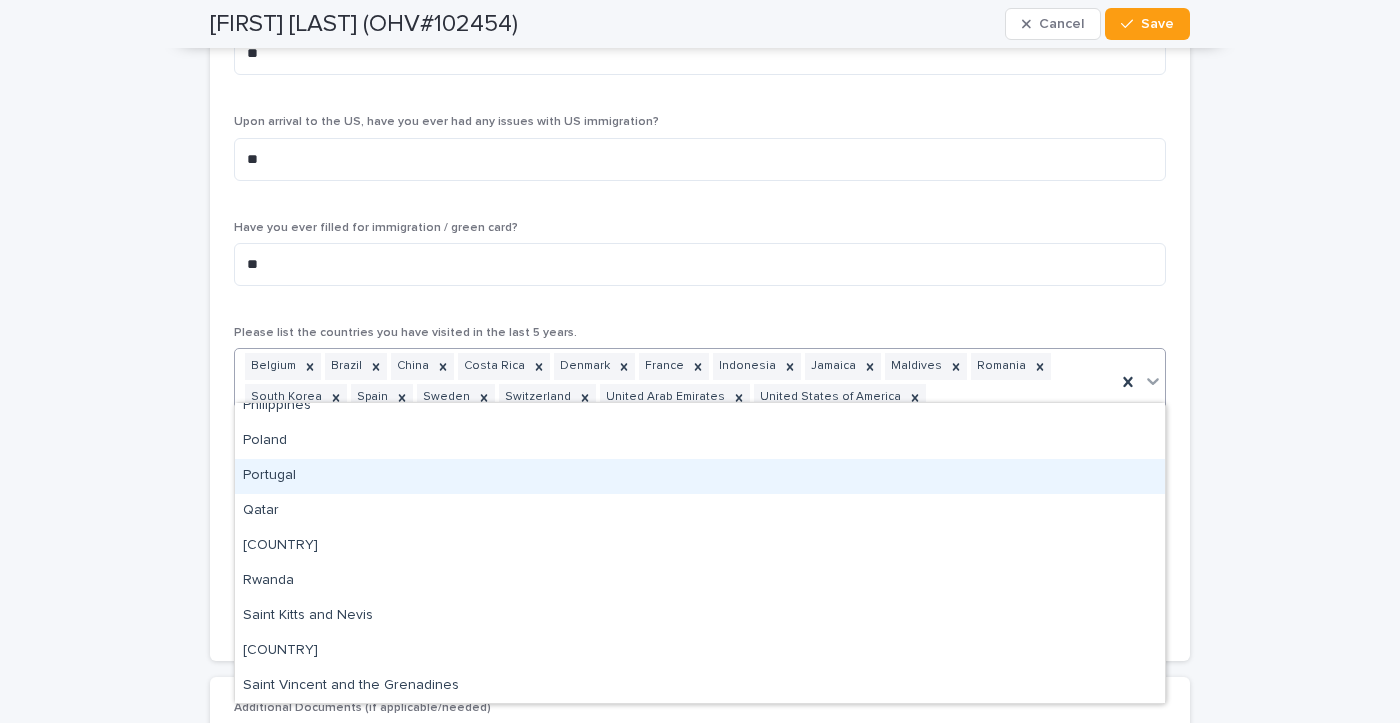 click on "Portugal" at bounding box center (700, 476) 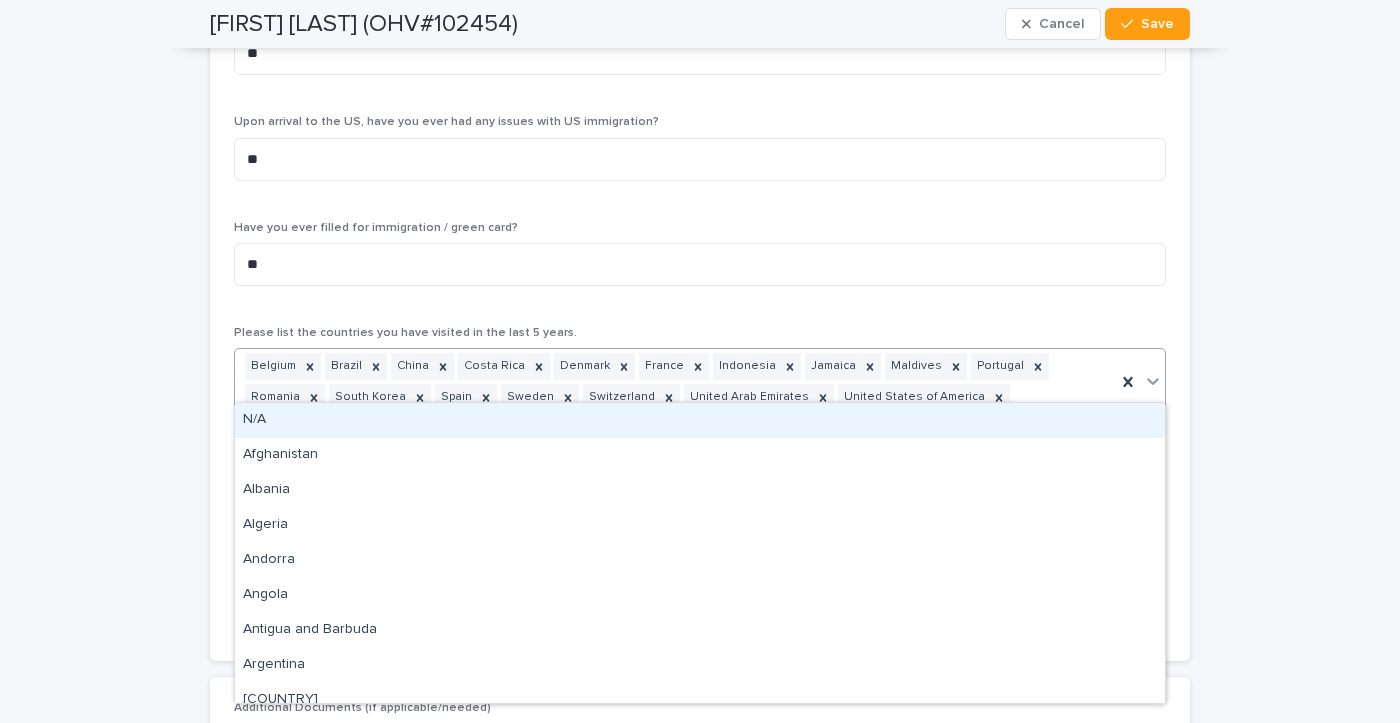 click on "Belgium Brazil China Costa Rica Denmark France Indonesia Jamaica Maldives Portugal Romania South Korea Spain Sweden Switzerland United Arab Emirates United States of America" at bounding box center (675, 382) 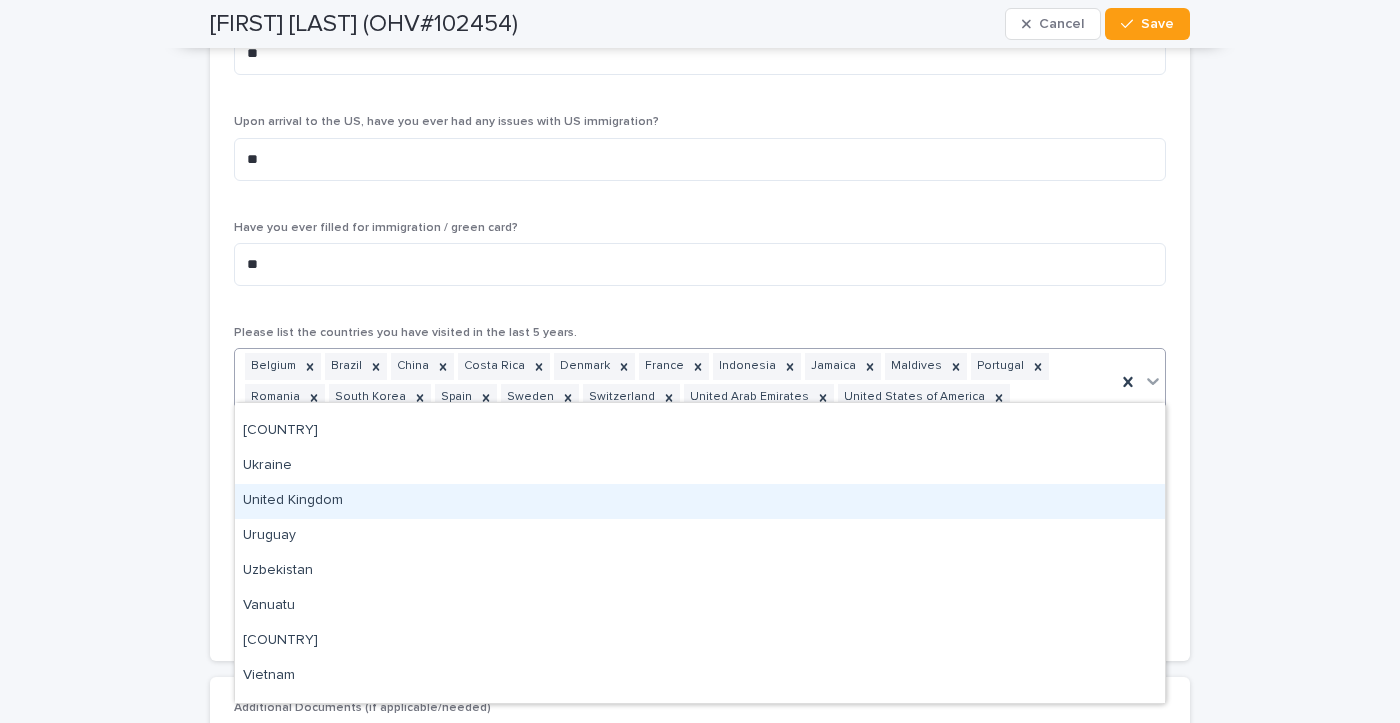 scroll, scrollTop: 5870, scrollLeft: 0, axis: vertical 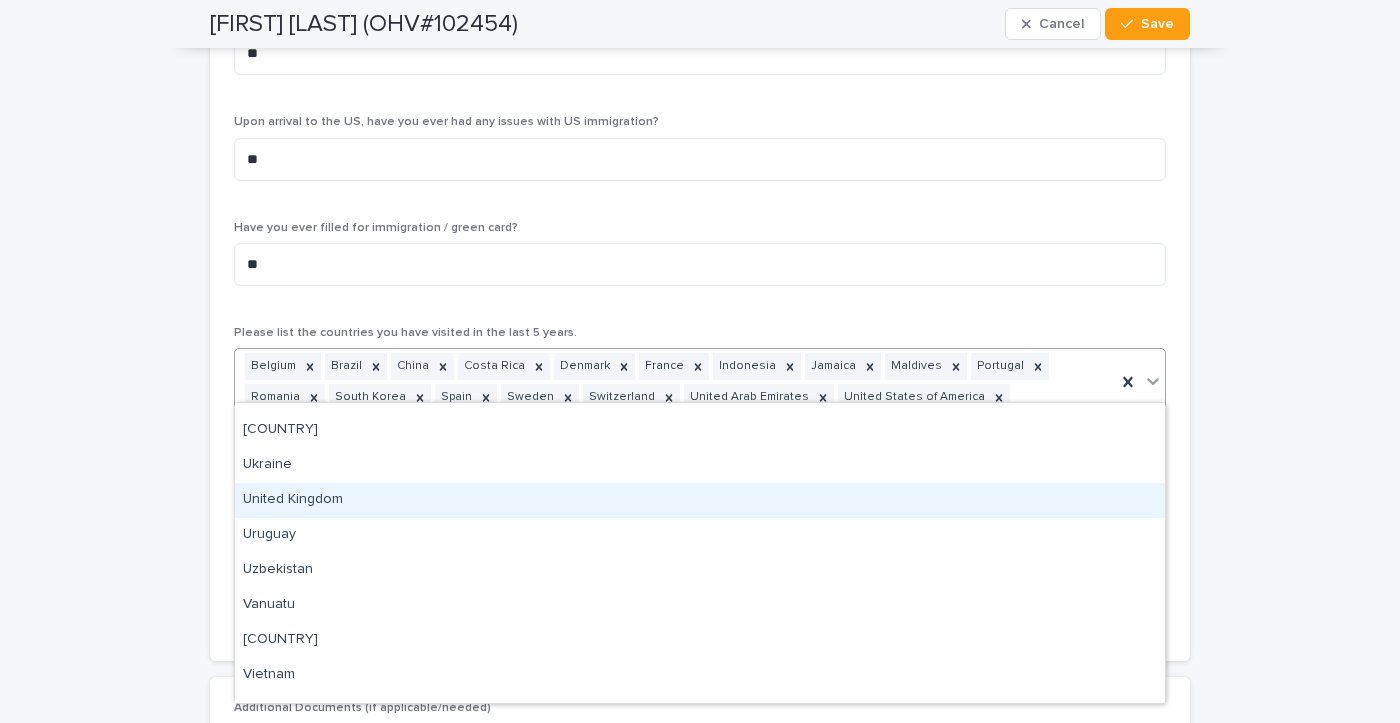 click on "United Kingdom" at bounding box center [700, 500] 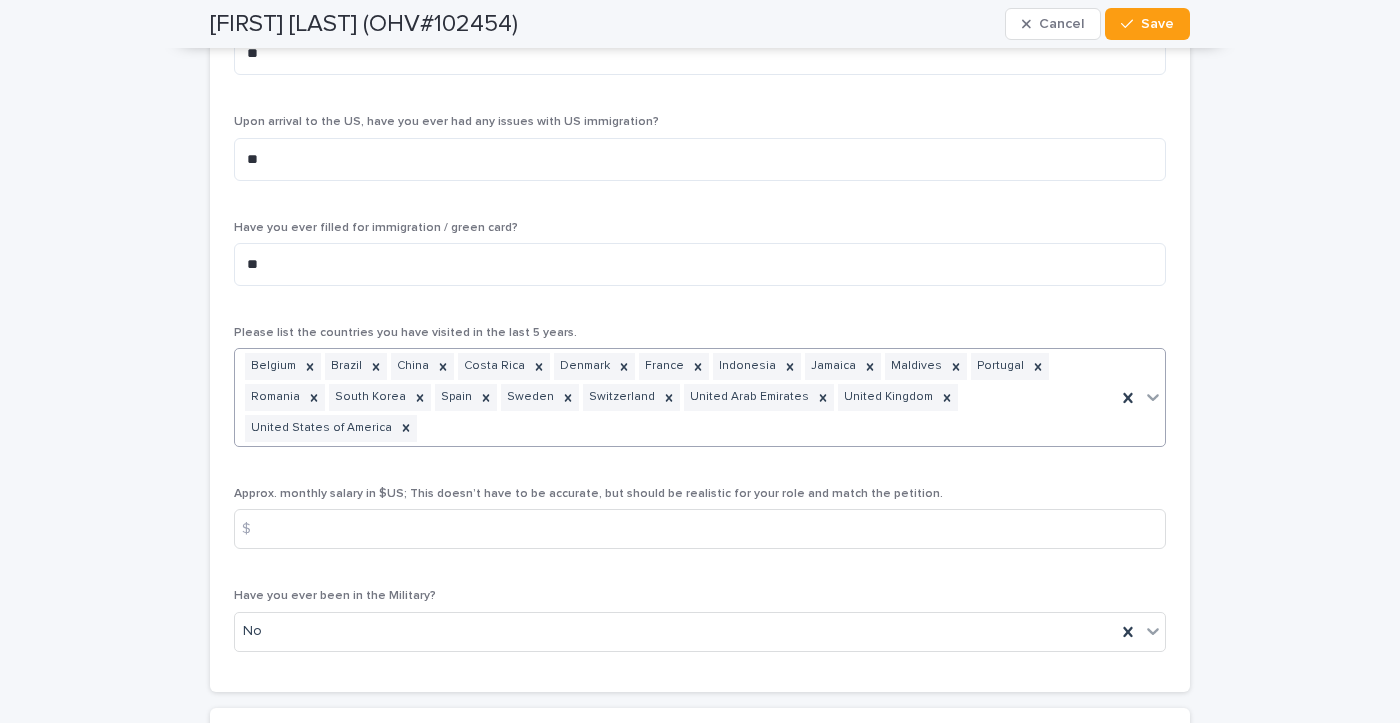 click on "Belgium Brazil China Costa Rica Denmark France Indonesia Jamaica Maldives Portugal Romania South Korea Spain Sweden Switzerland United Arab Emirates United Kingdom United States of America" at bounding box center (675, 397) 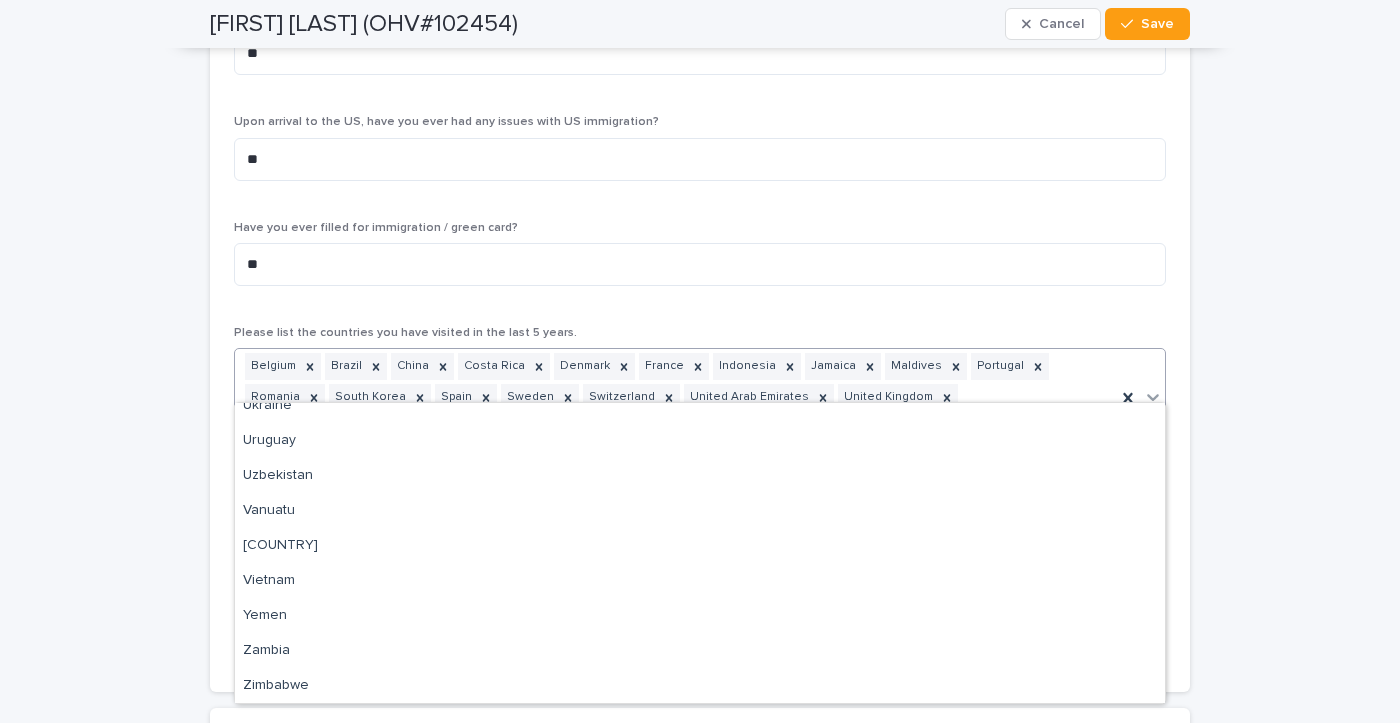 scroll, scrollTop: 5930, scrollLeft: 0, axis: vertical 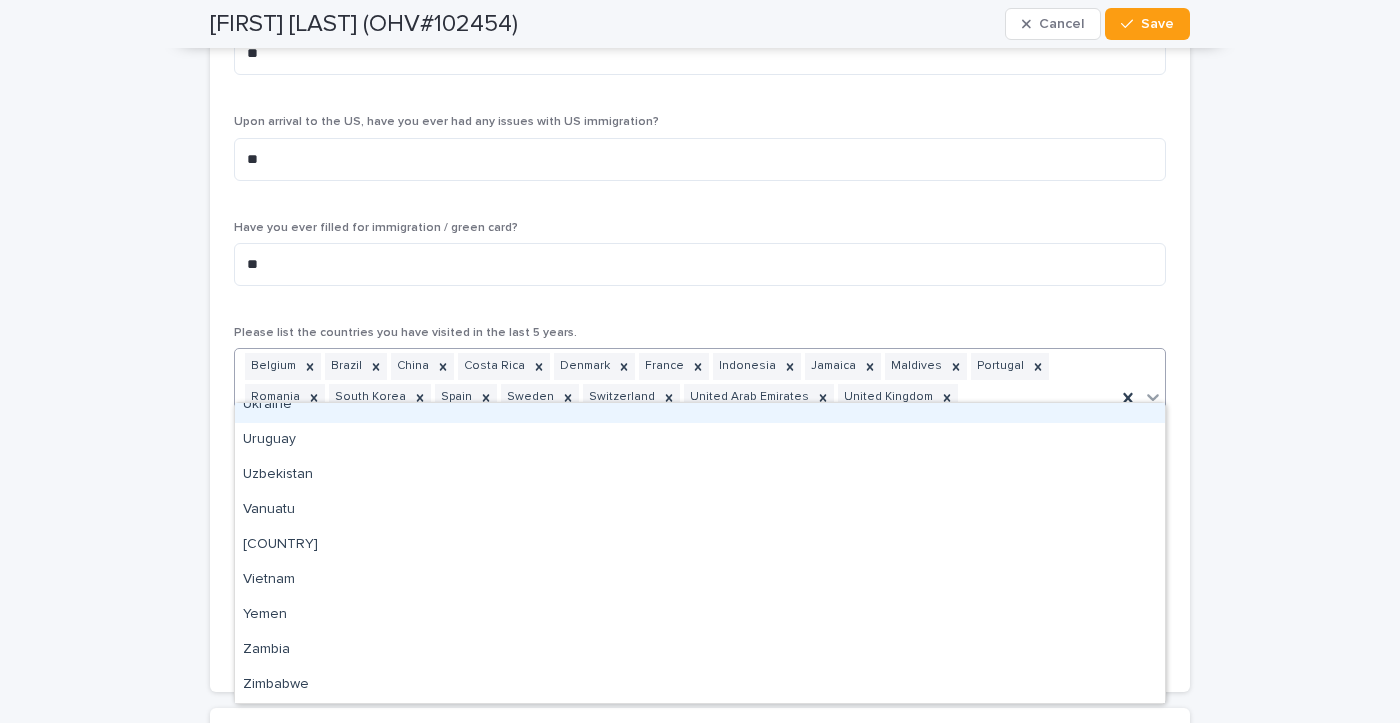 click on "**********" at bounding box center [700, -920] 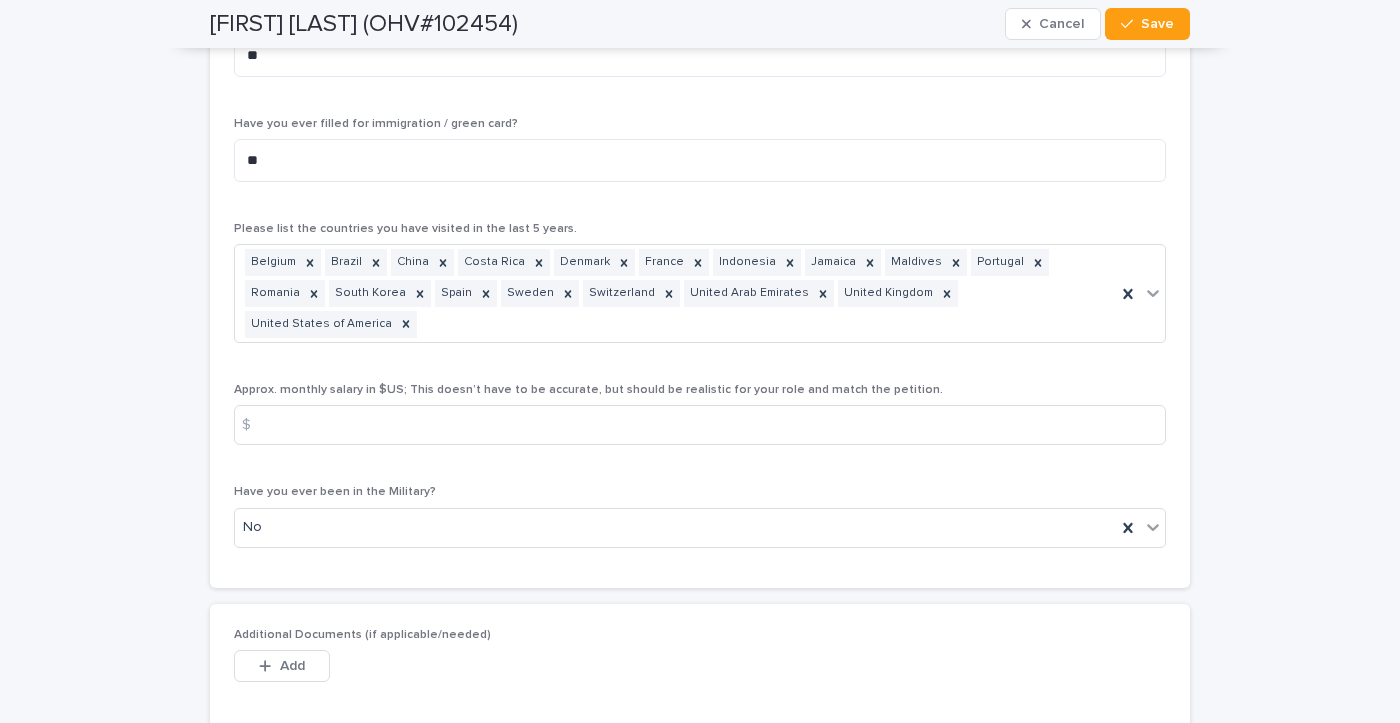 scroll, scrollTop: 7530, scrollLeft: 0, axis: vertical 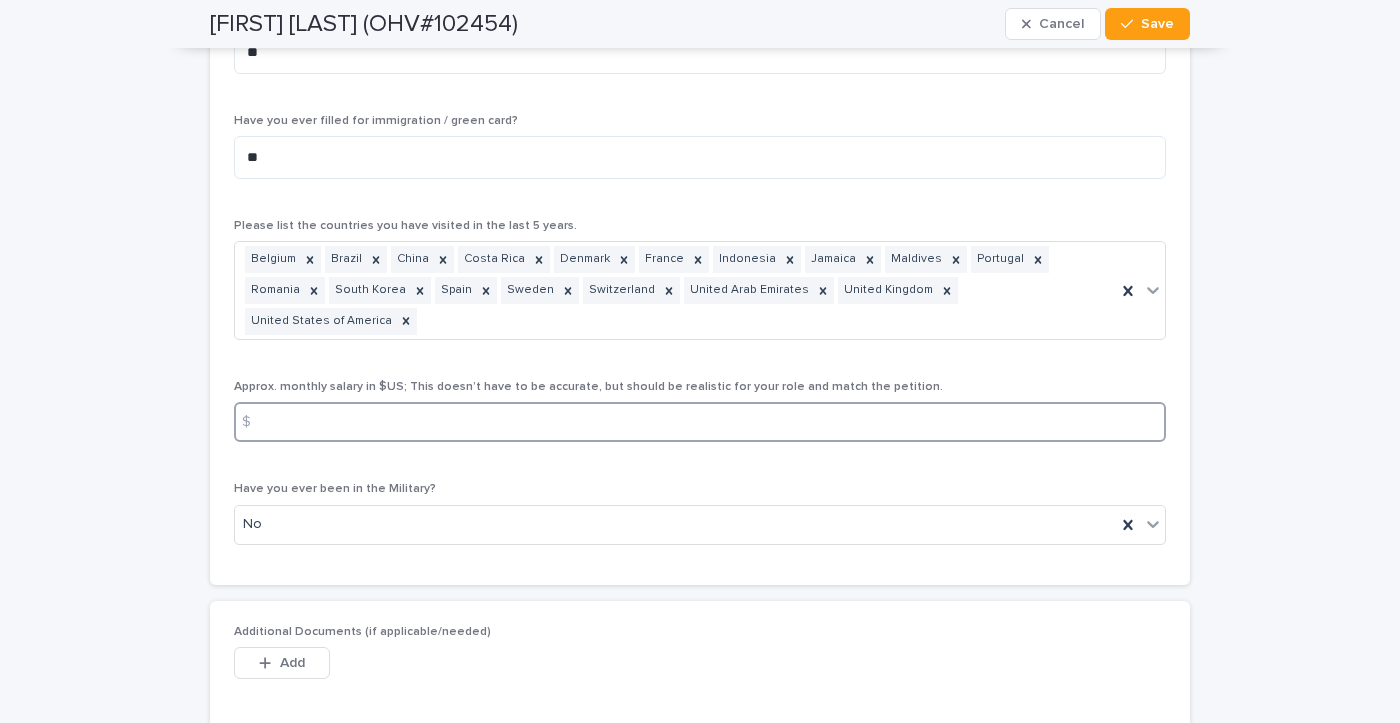 click at bounding box center [700, 422] 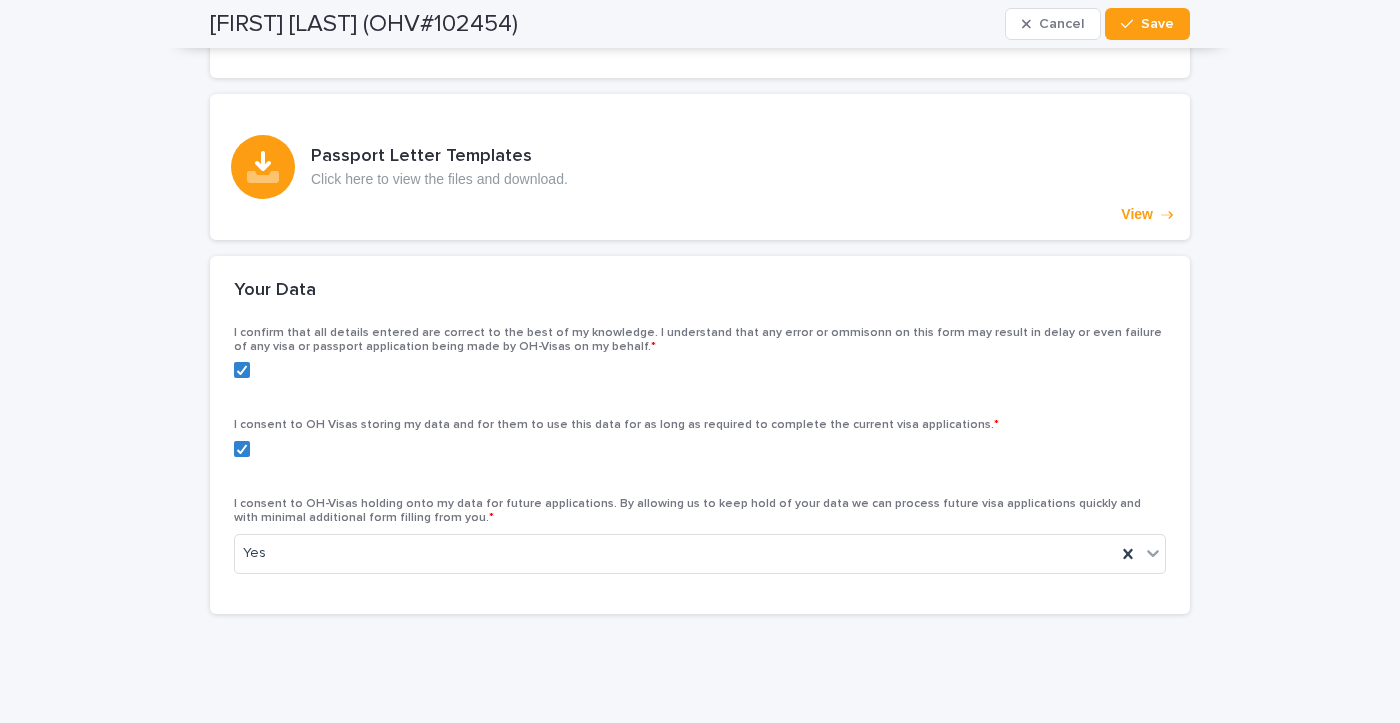 scroll, scrollTop: 9235, scrollLeft: 0, axis: vertical 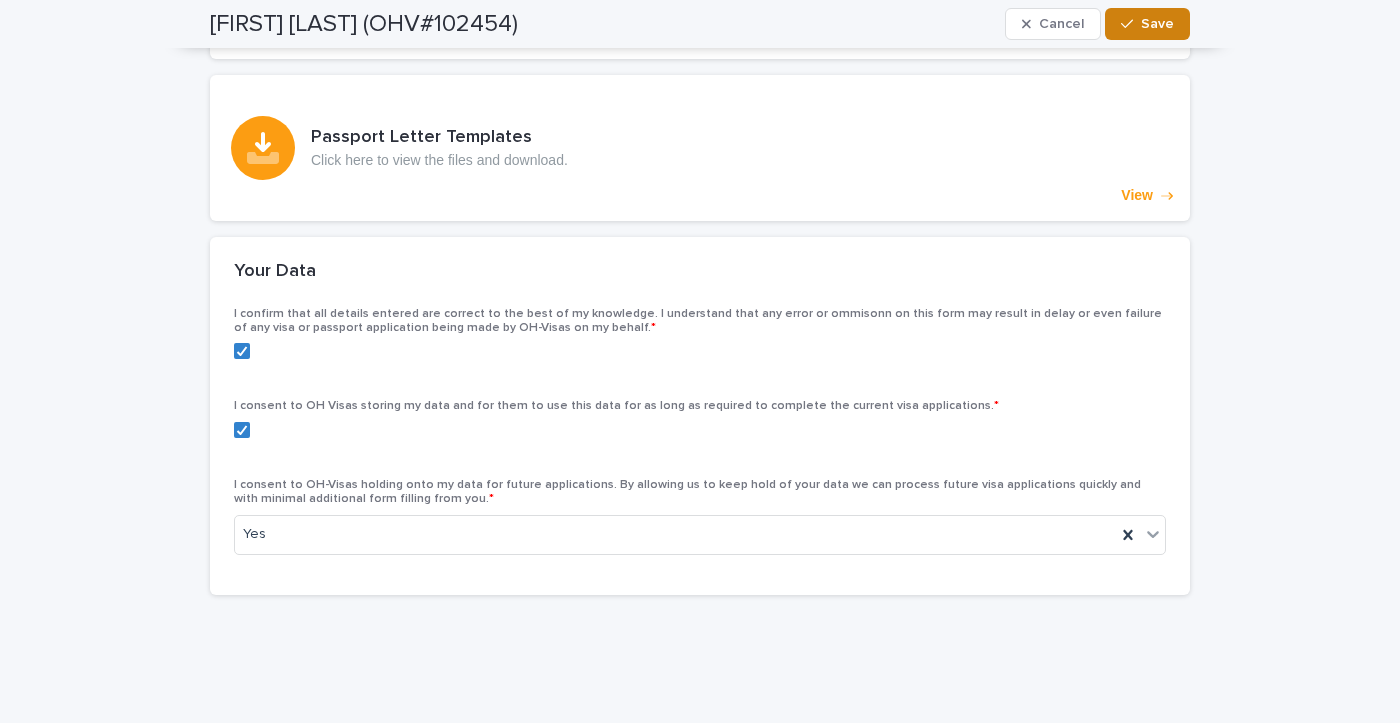 type on "*****" 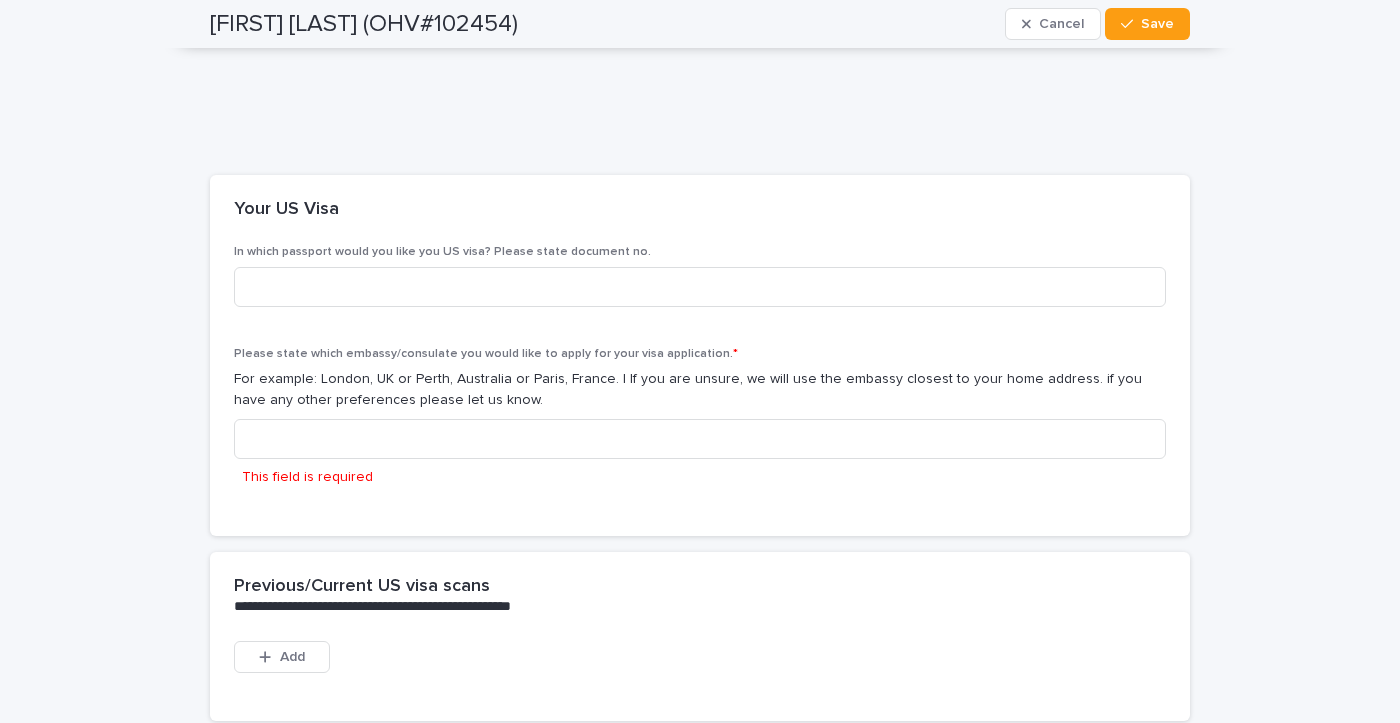 scroll, scrollTop: 4162, scrollLeft: 0, axis: vertical 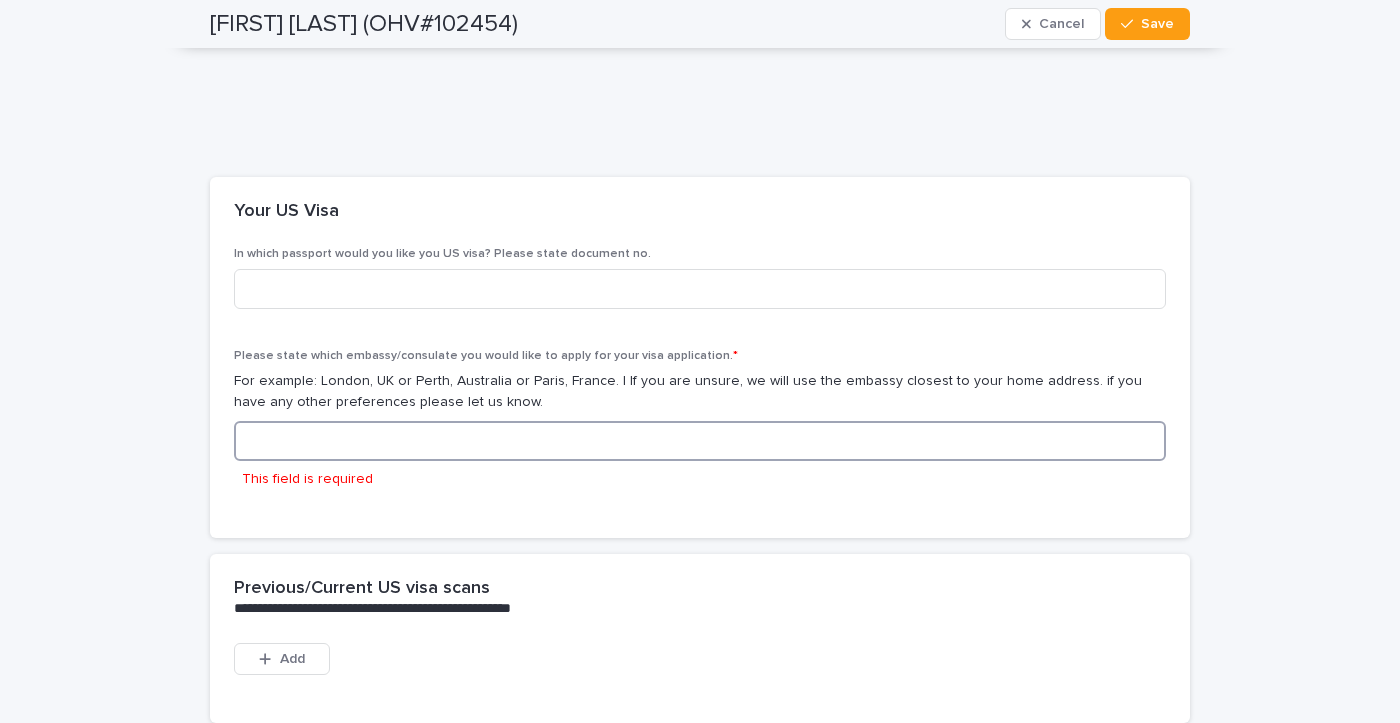 click at bounding box center (700, 441) 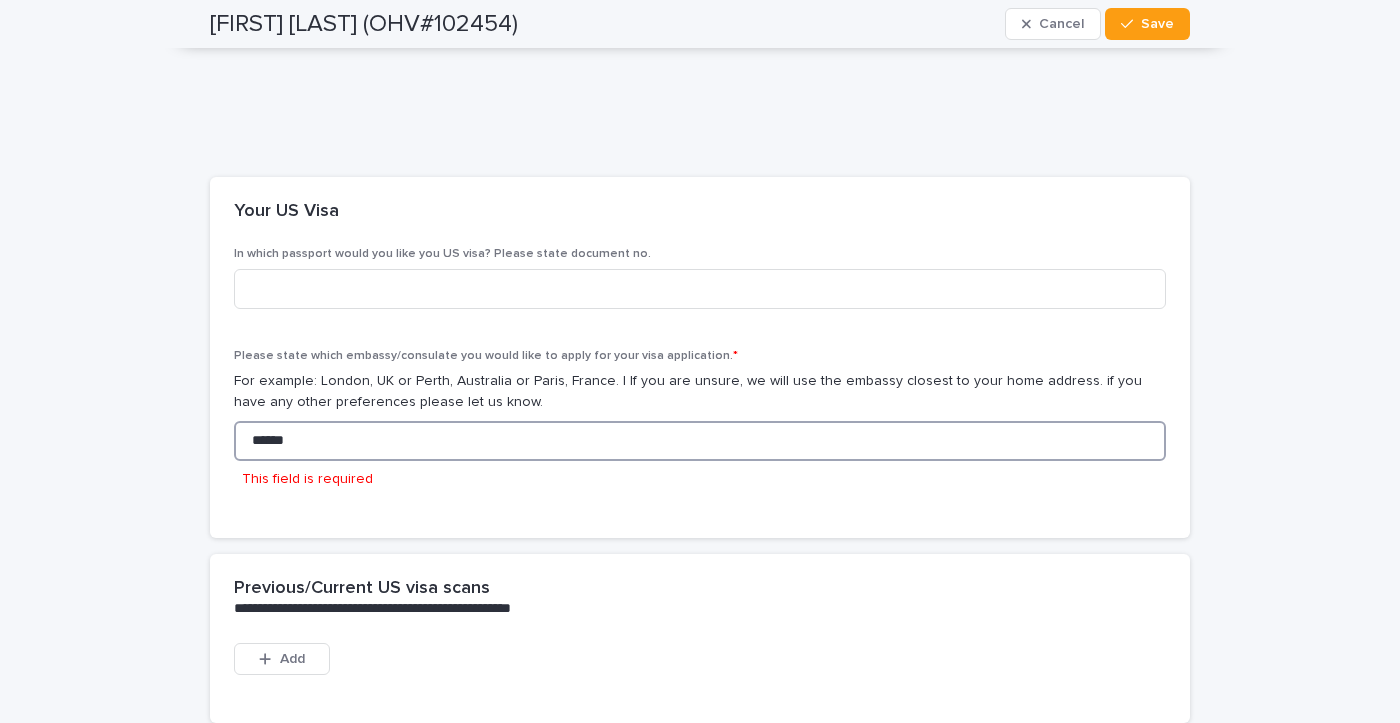 type on "******" 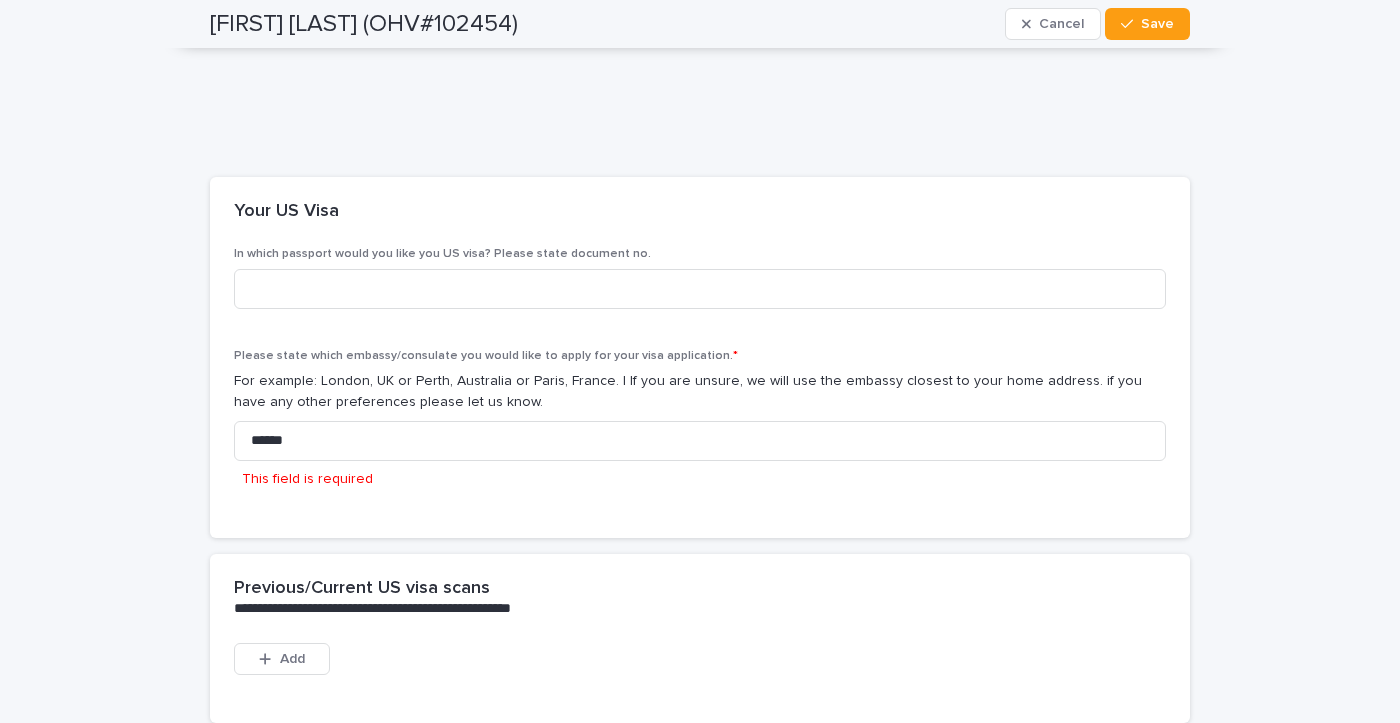 click on "Loading... Saving… Your US Visa  In which passport would you like you US visa?  Please state document no. Please state which embassy/consulate you would like to apply for your visa application. * For example: London, UK or Perth, Australia or Paris, France. |
If you are unsure, we will use the embassy closest to your home address. if you have any other preferences please let us know.  ****** This field is required" at bounding box center (700, 365) 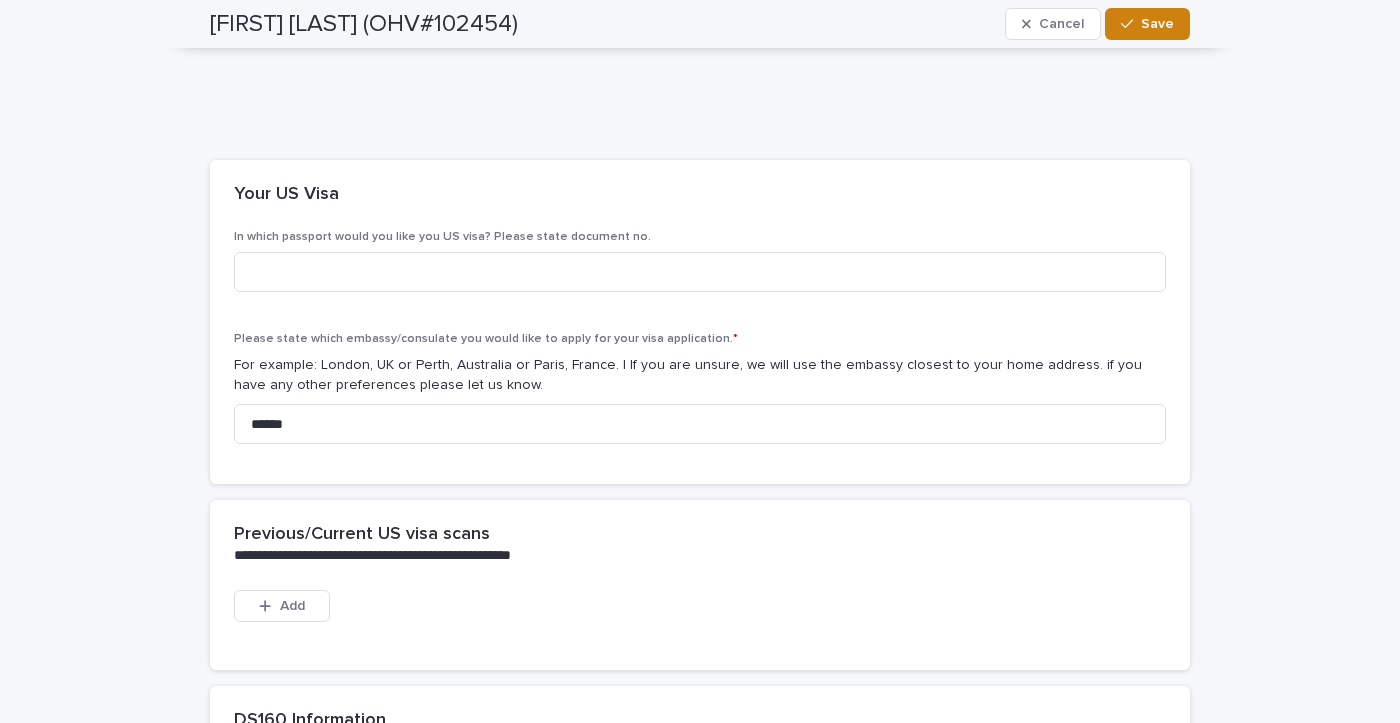 click on "Save" at bounding box center (1157, 24) 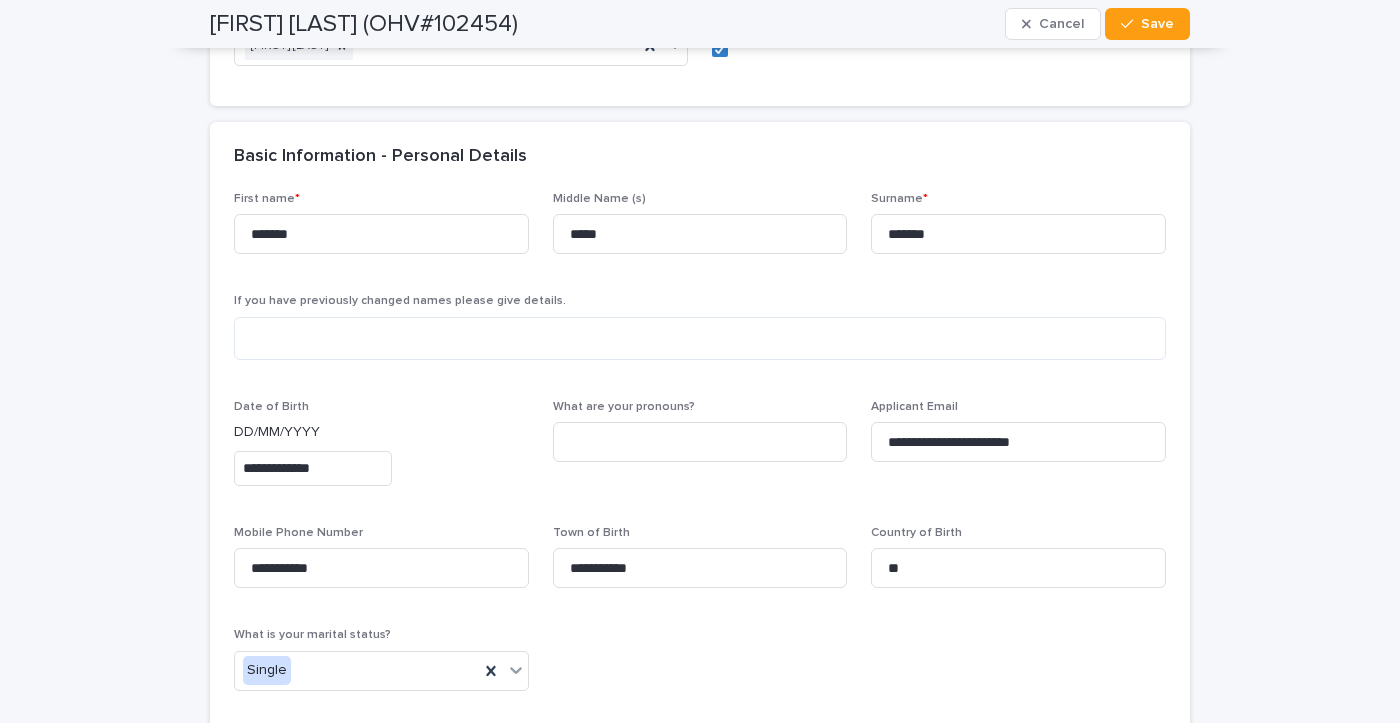scroll, scrollTop: 0, scrollLeft: 0, axis: both 